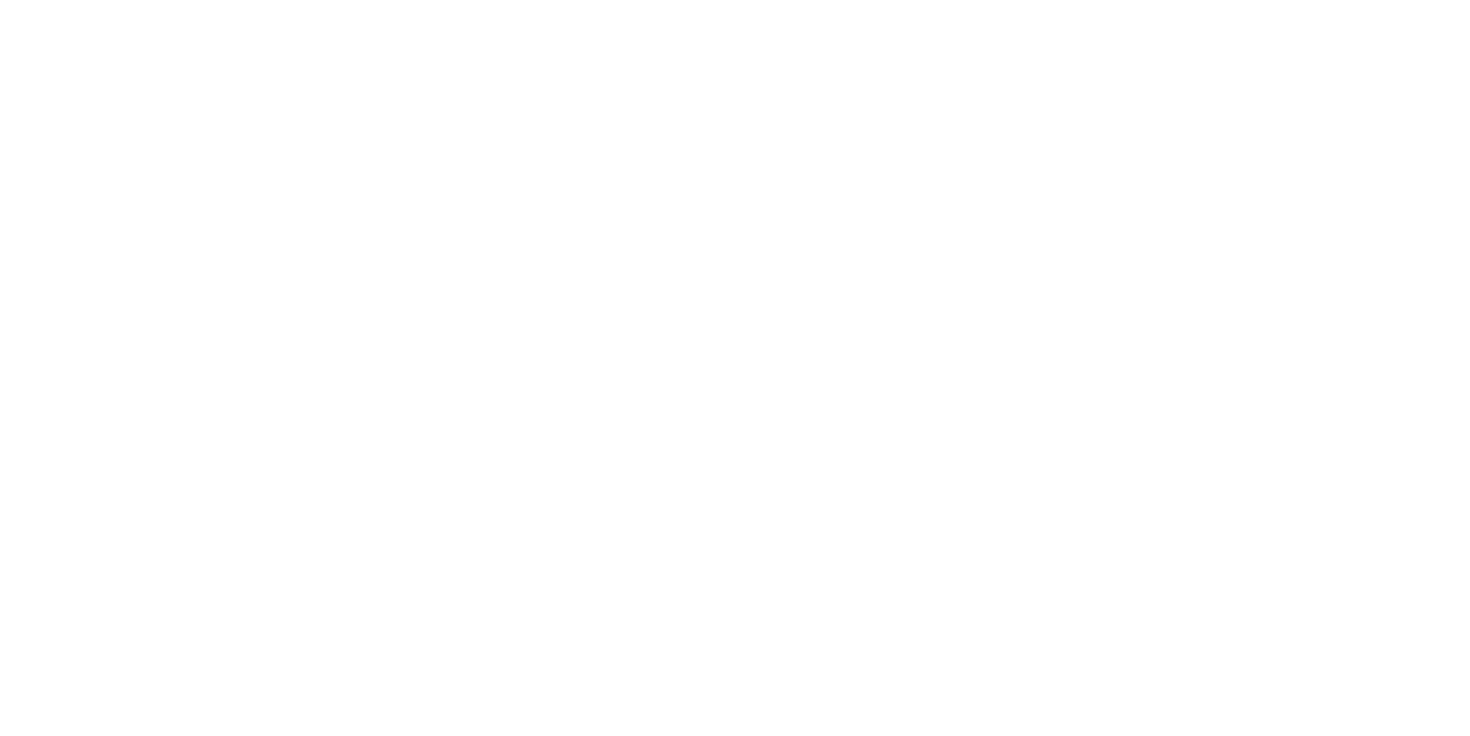 scroll, scrollTop: 0, scrollLeft: 0, axis: both 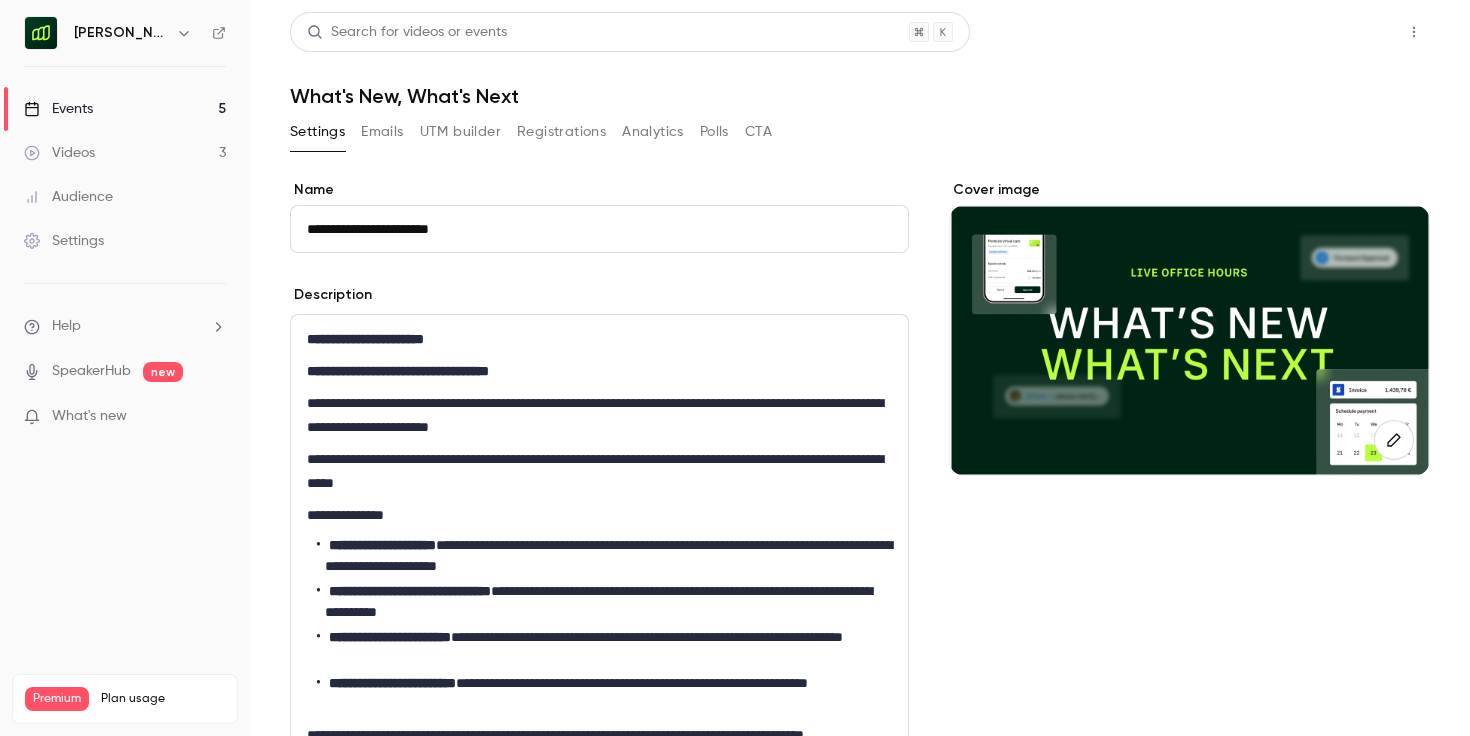 click on "Share" at bounding box center [1342, 32] 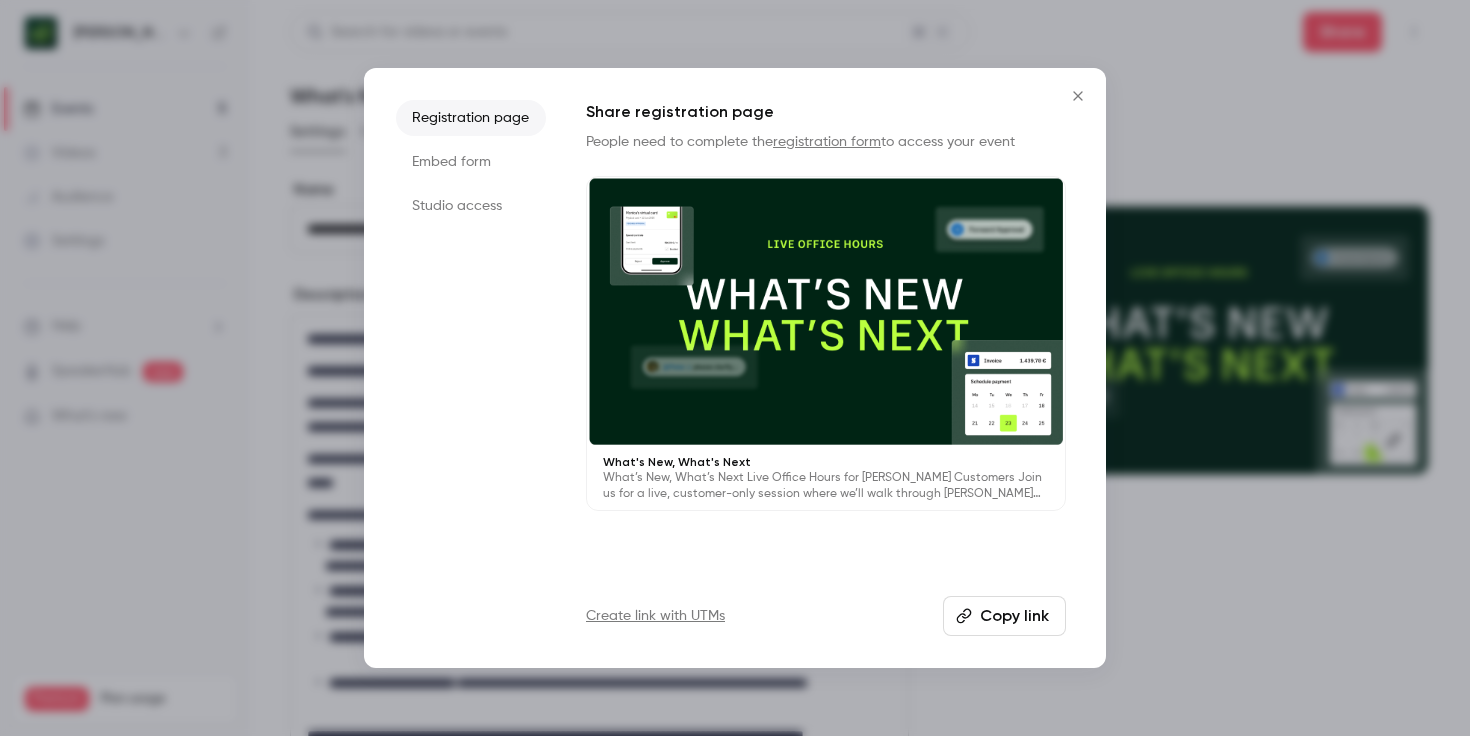 click on "Copy link" at bounding box center (1004, 616) 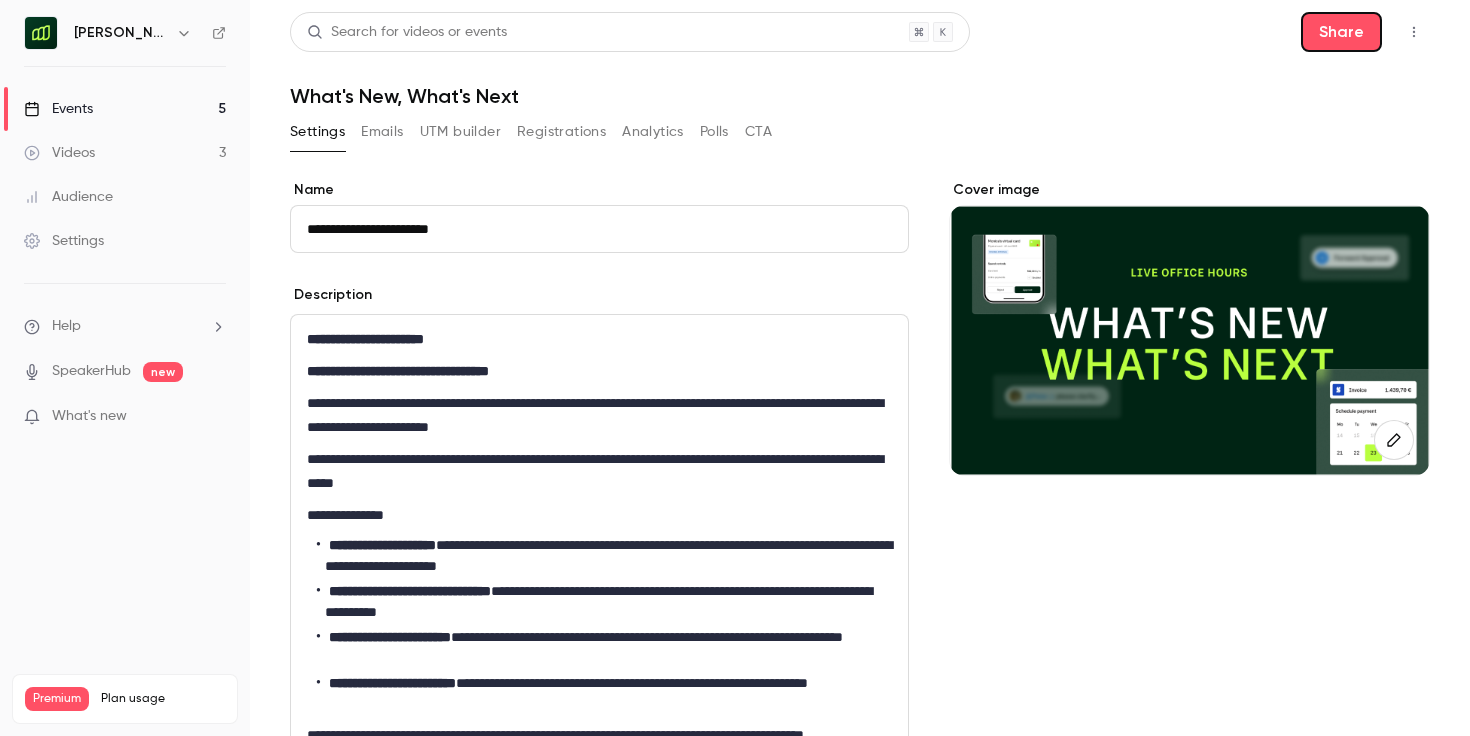 type 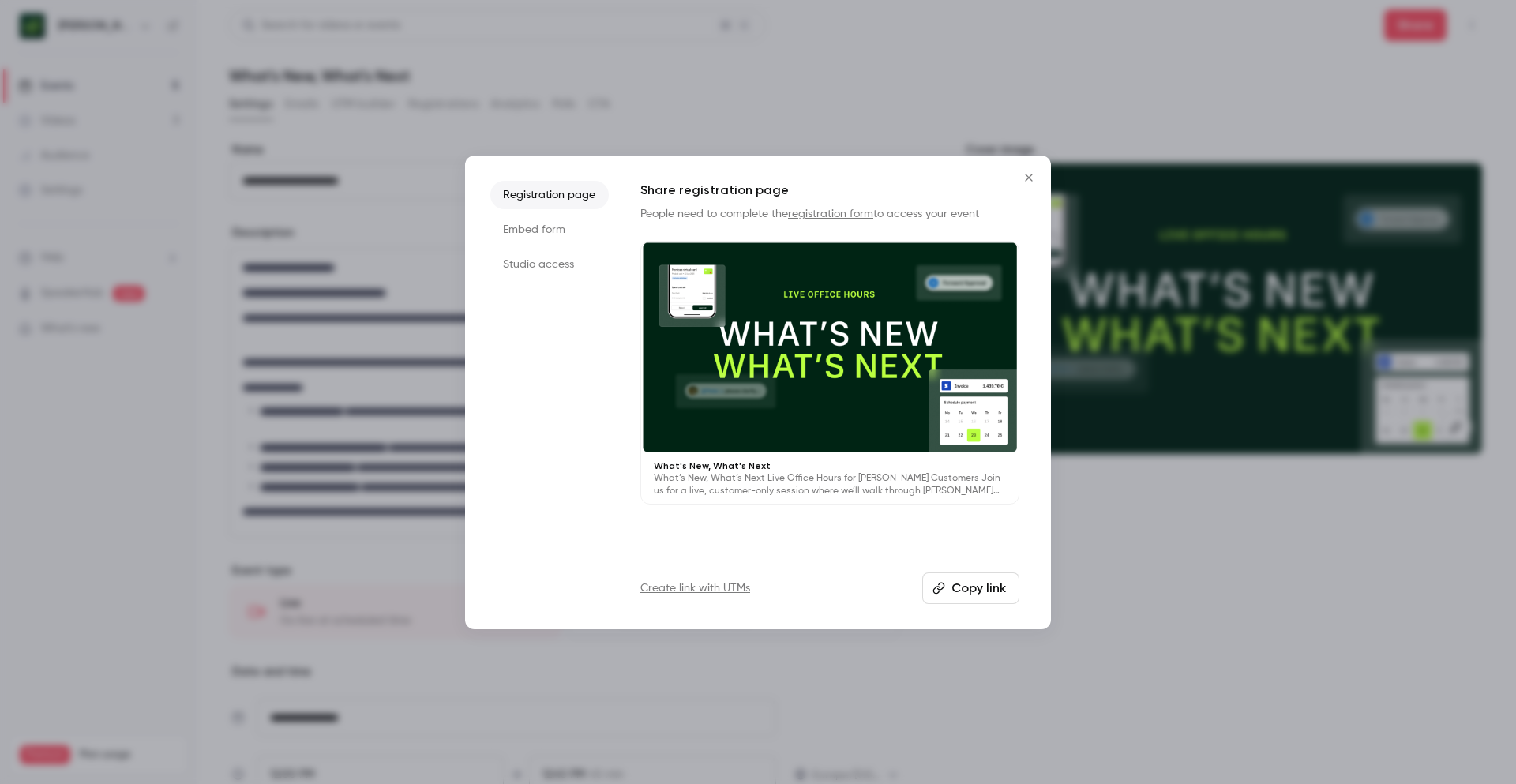 scroll, scrollTop: 0, scrollLeft: 0, axis: both 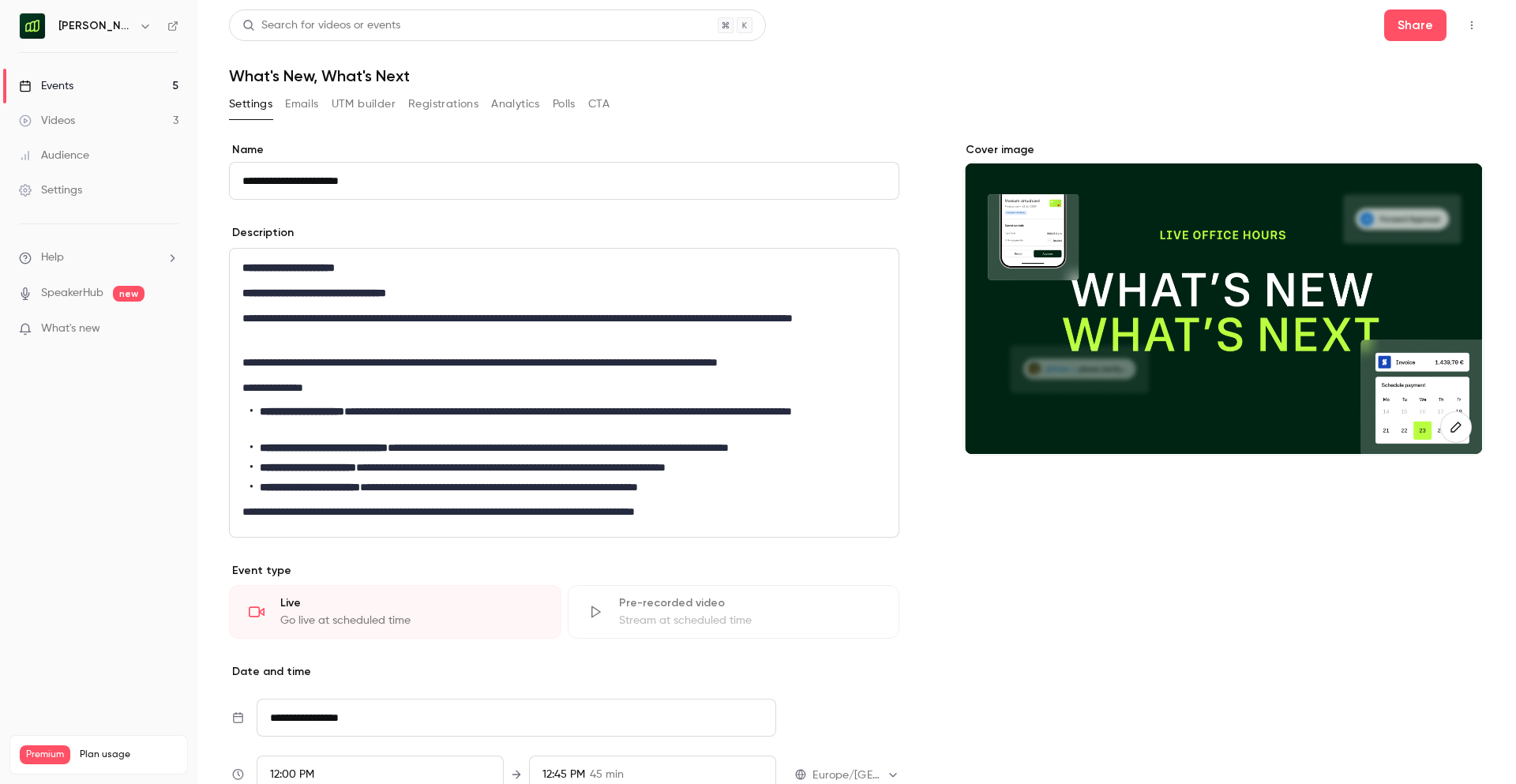 click at bounding box center (145, 26) 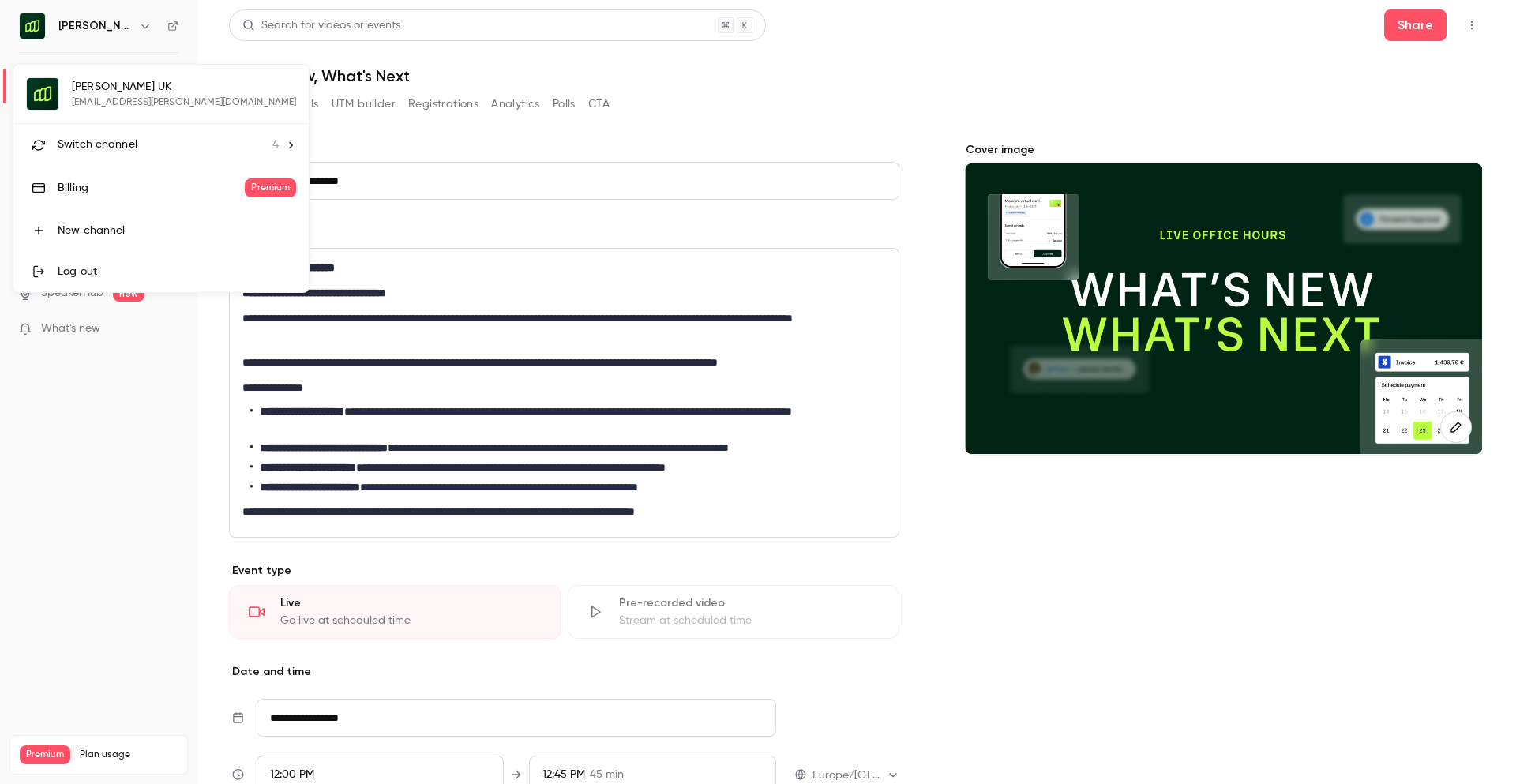 click on "Switch channel" at bounding box center (97, 144) 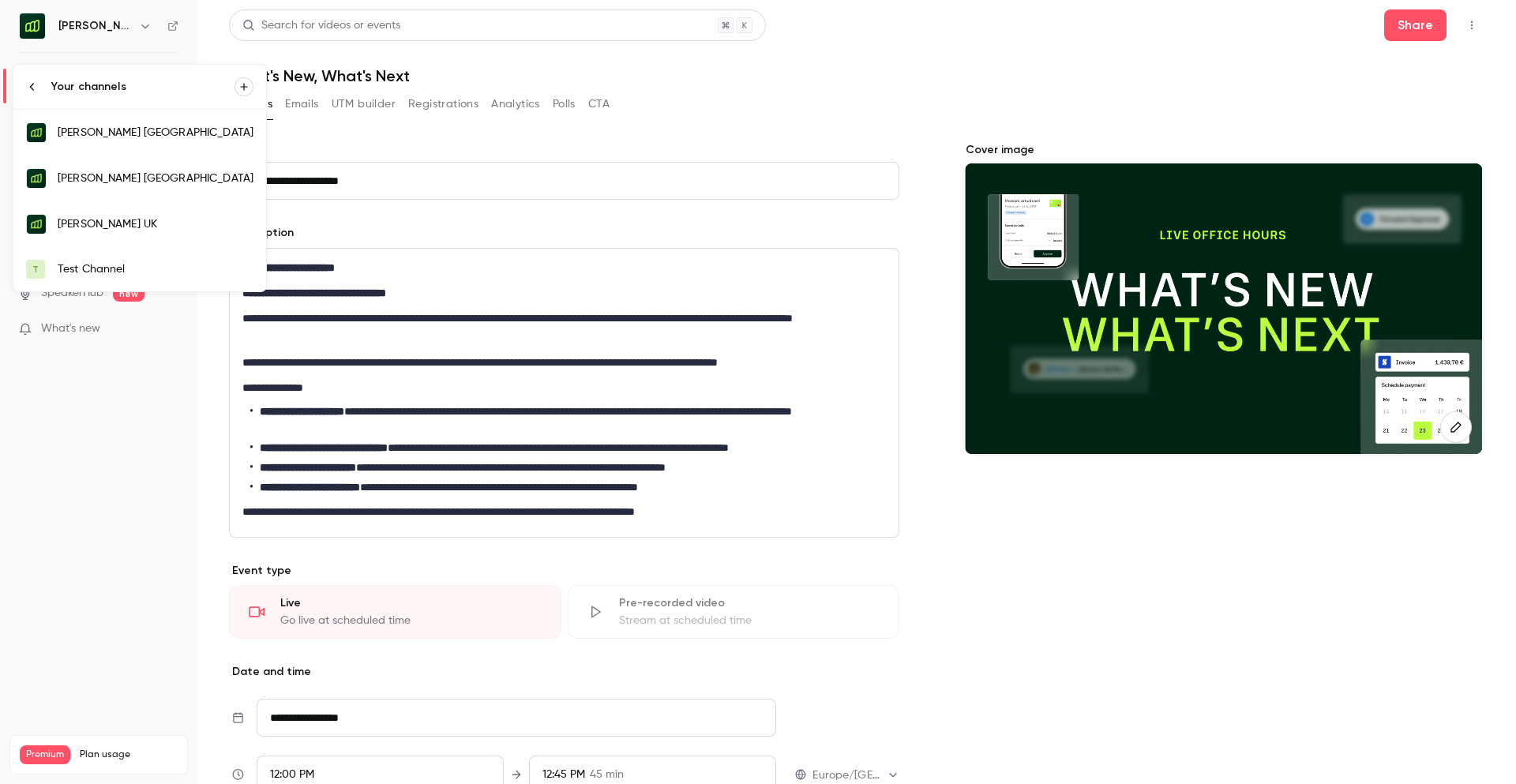 click on "[PERSON_NAME] [GEOGRAPHIC_DATA]" at bounding box center (156, 133) 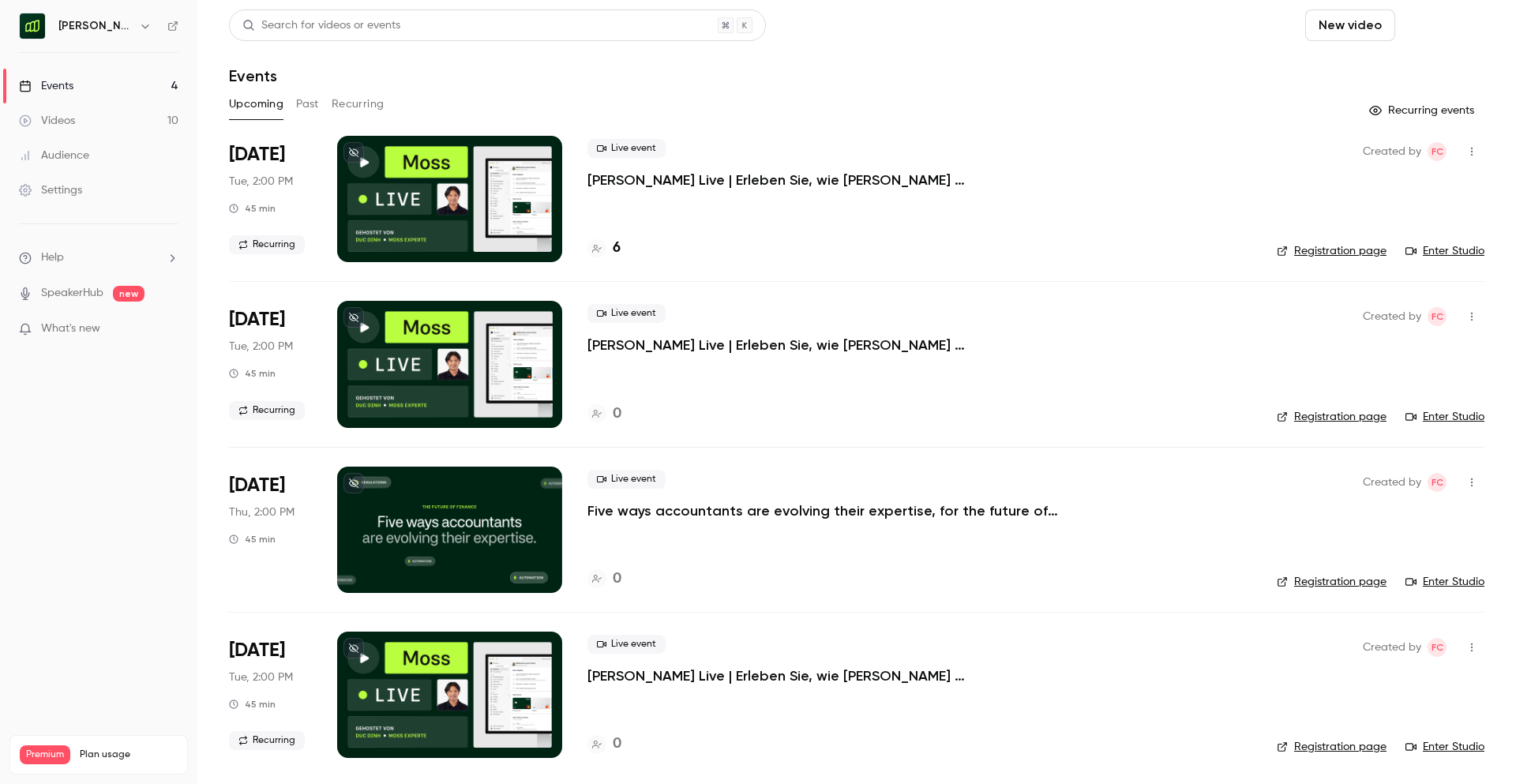 click on "Schedule" at bounding box center [1443, 25] 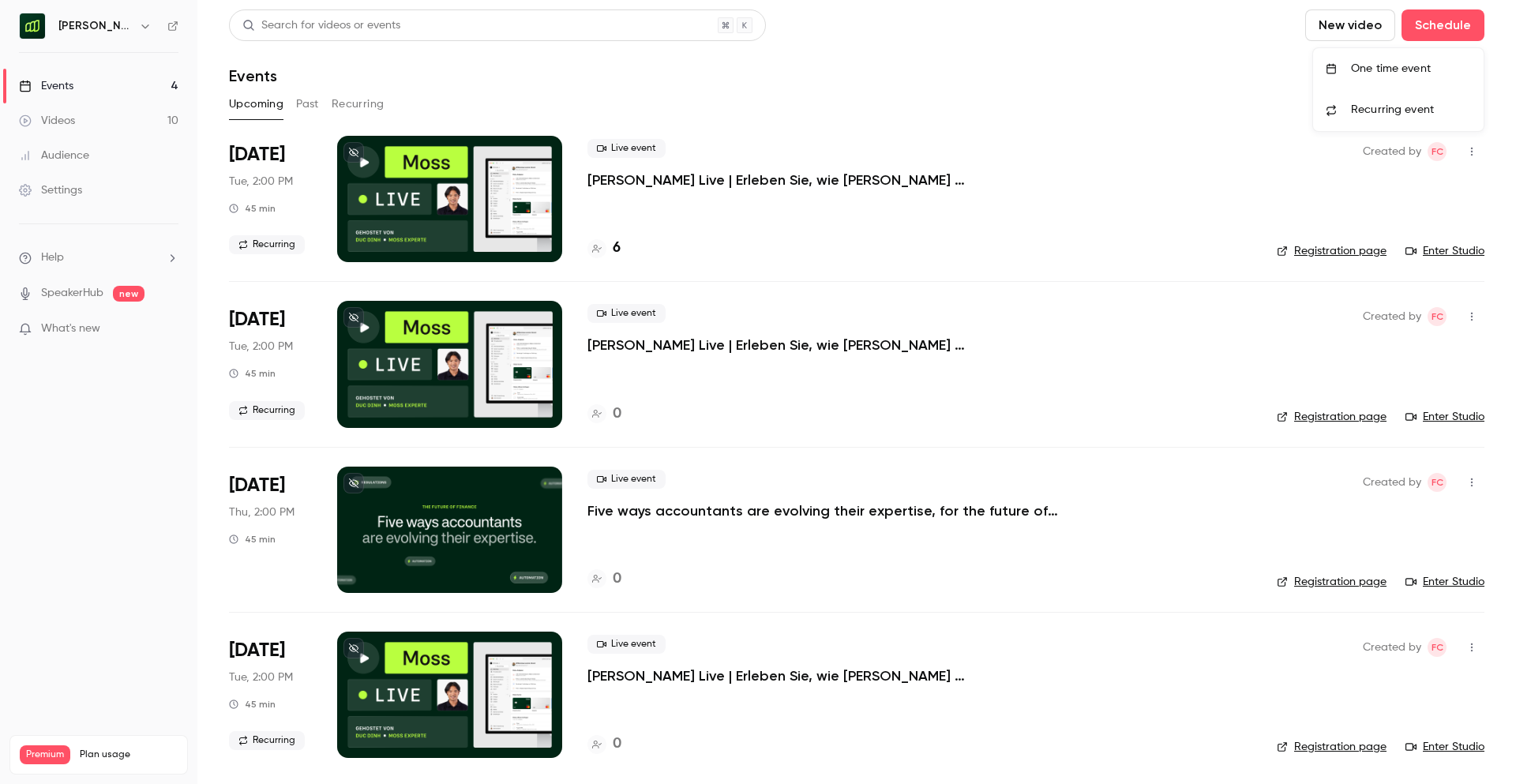 click on "One time event" at bounding box center [1411, 69] 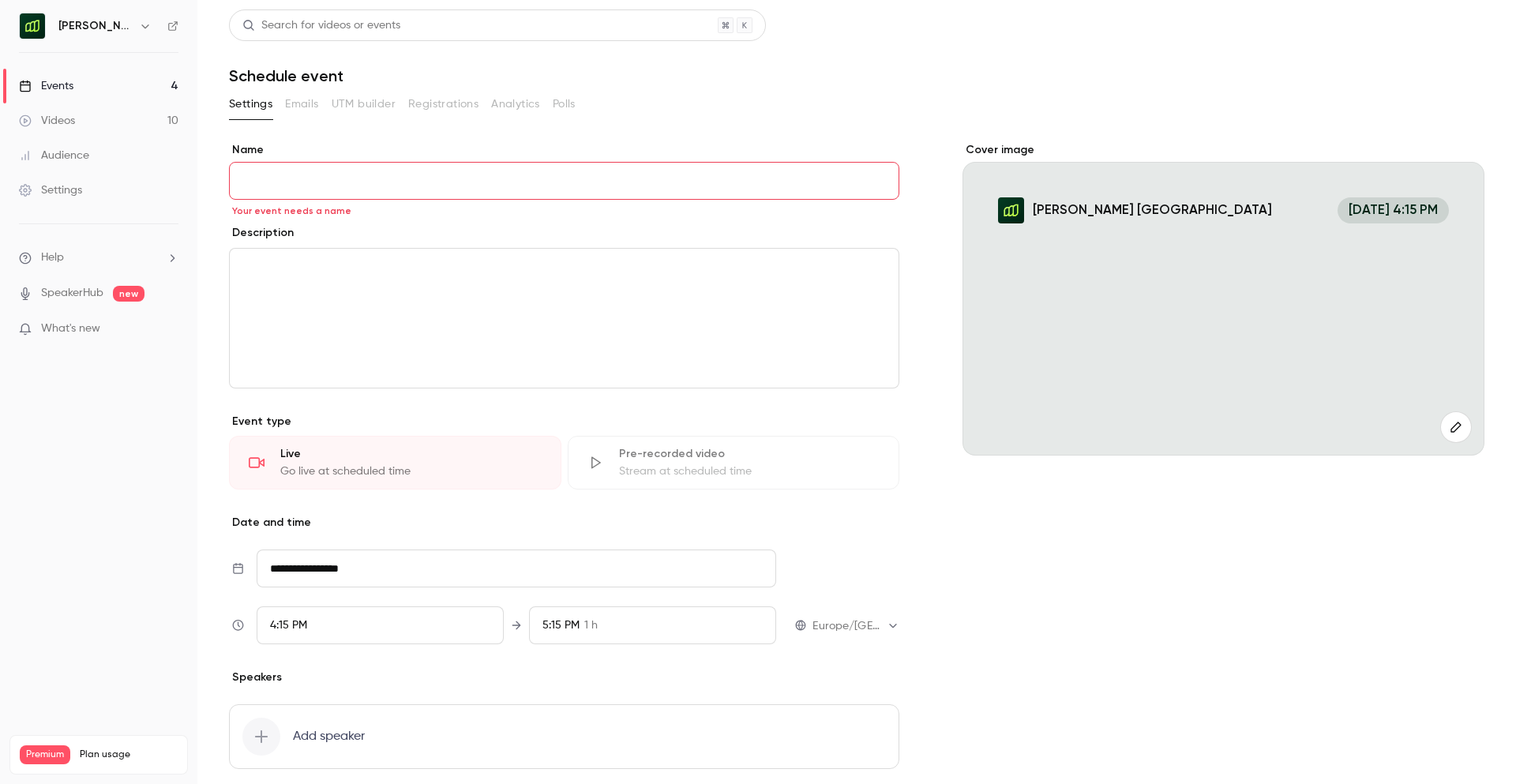 paste on "**********" 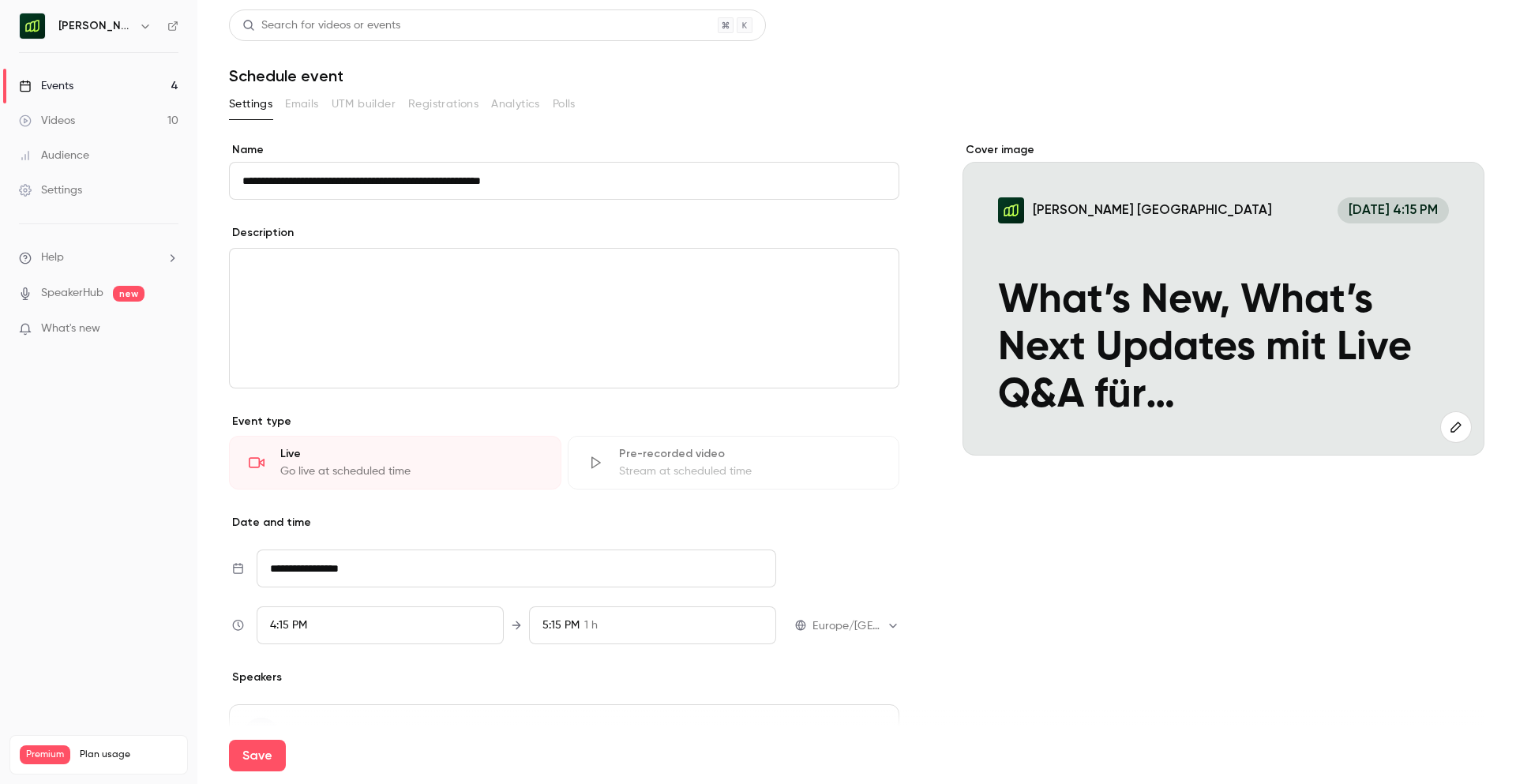 click on "**********" at bounding box center [564, 181] 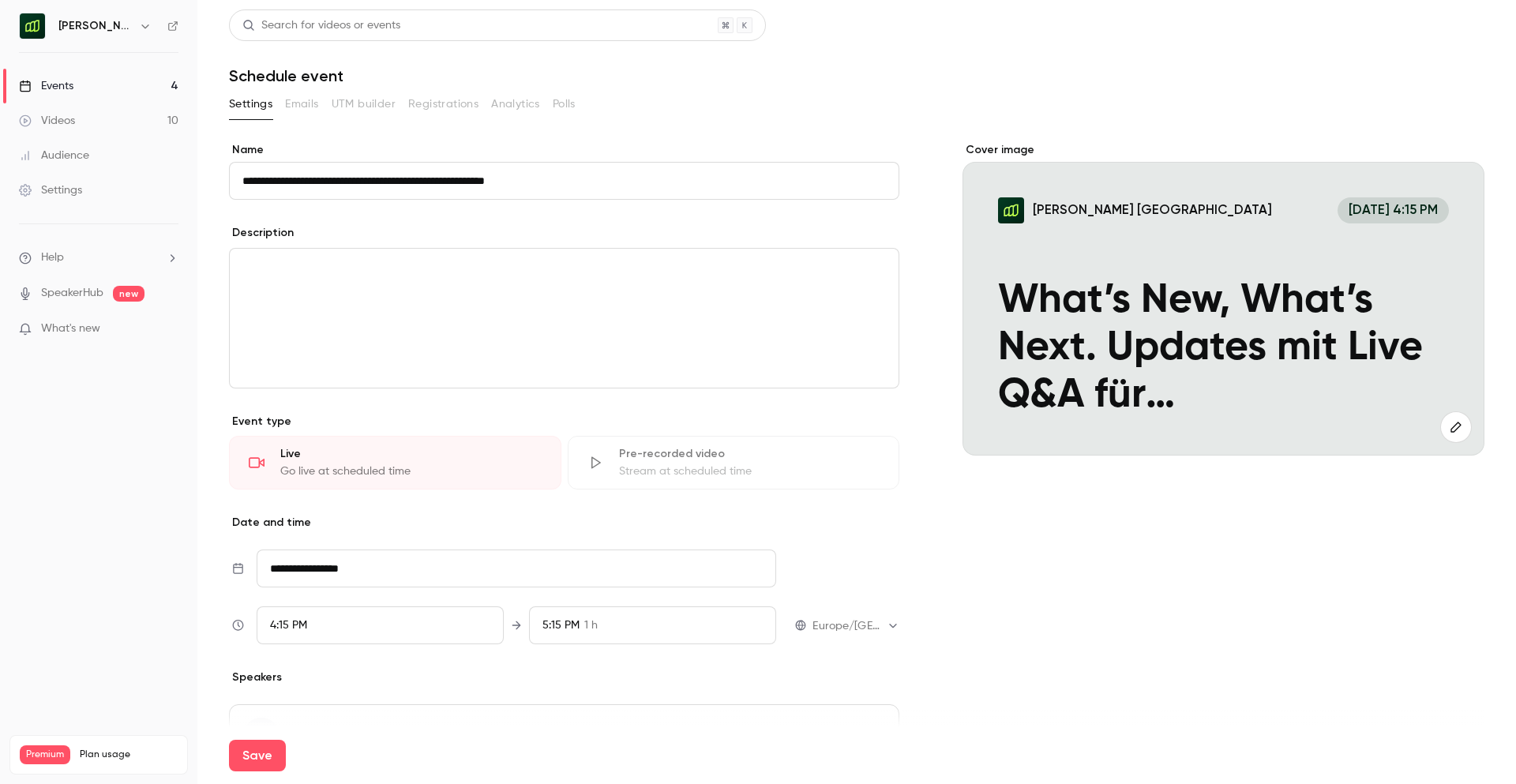 type on "**********" 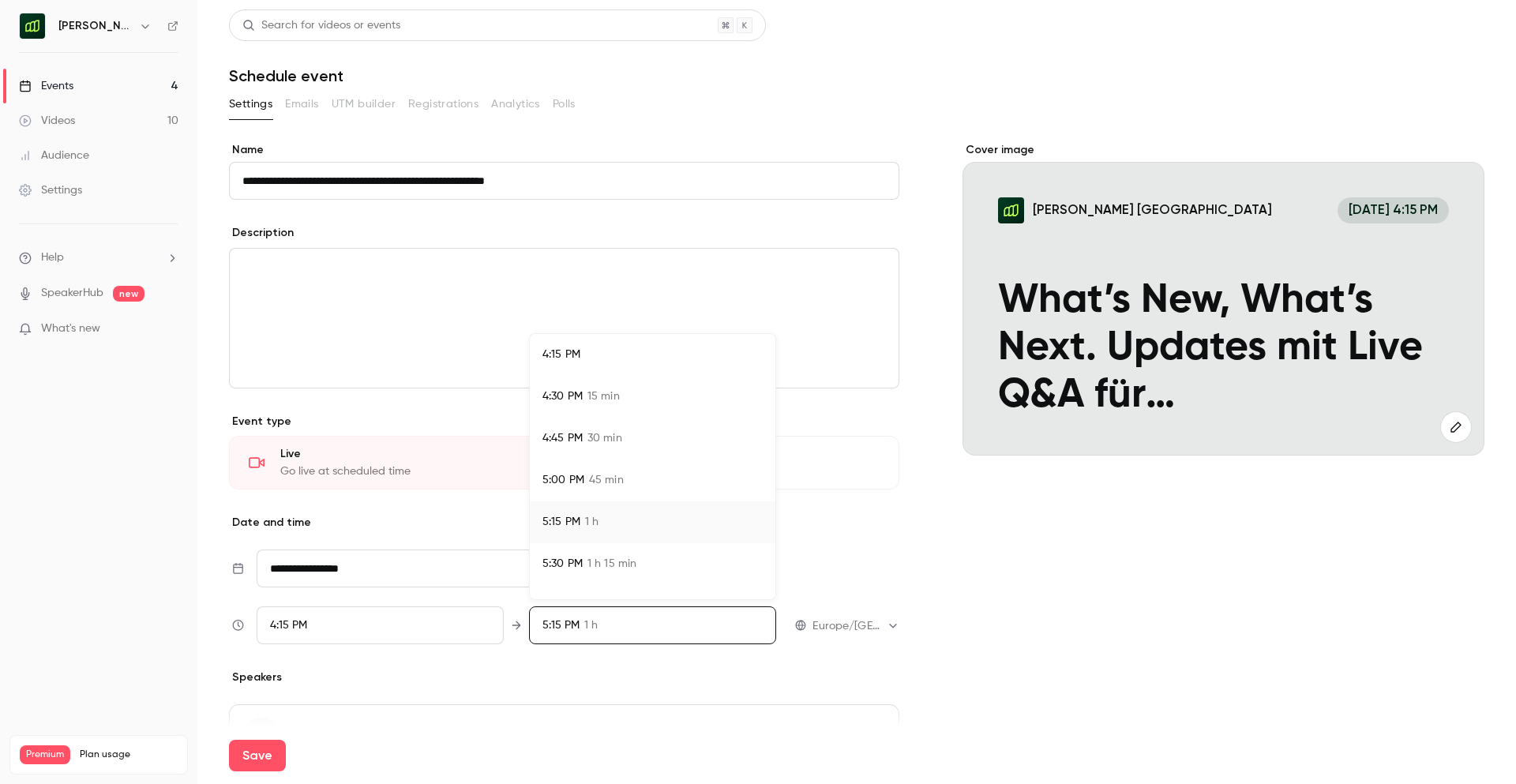 click at bounding box center (758, 392) 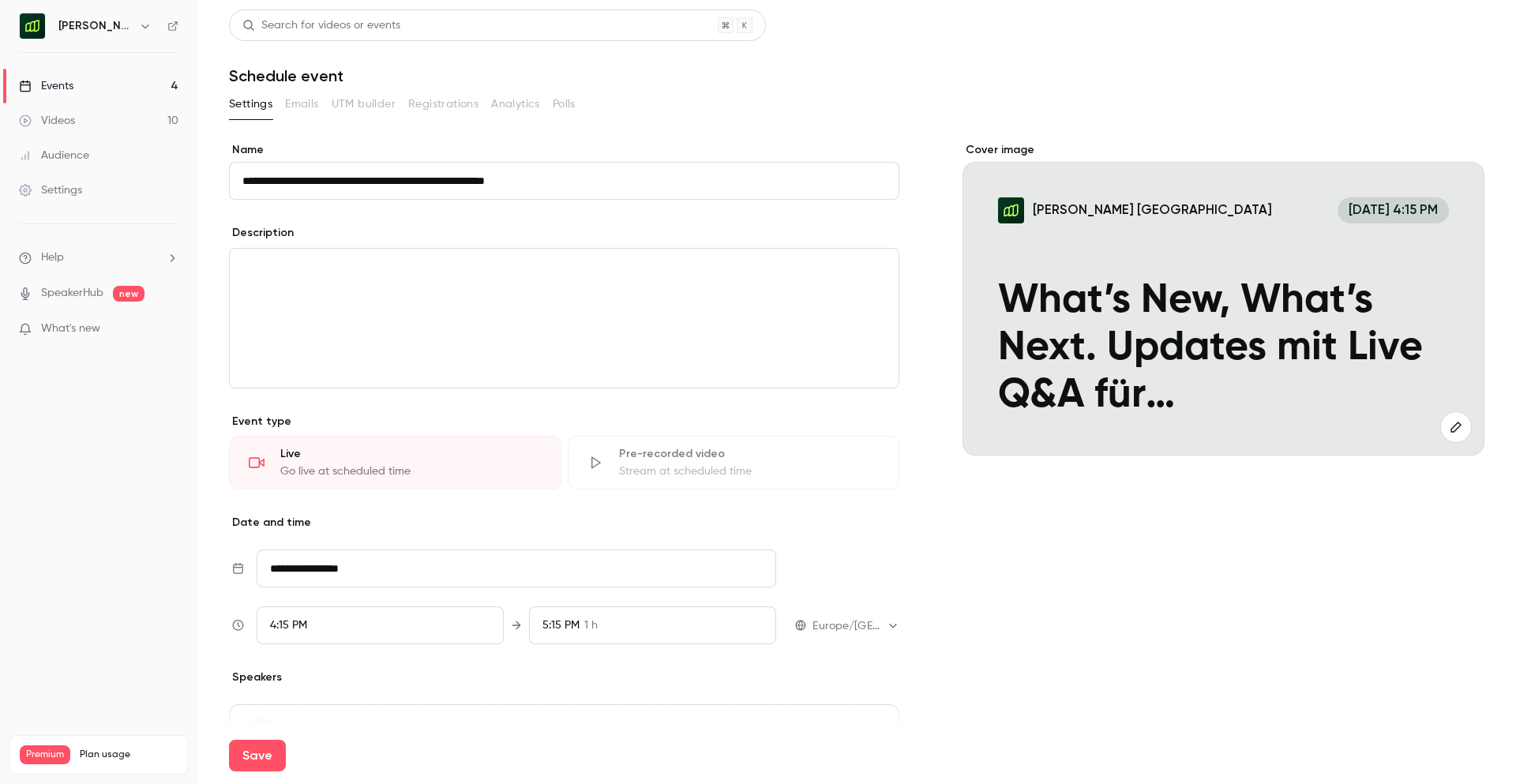 click on "**********" at bounding box center [516, 568] 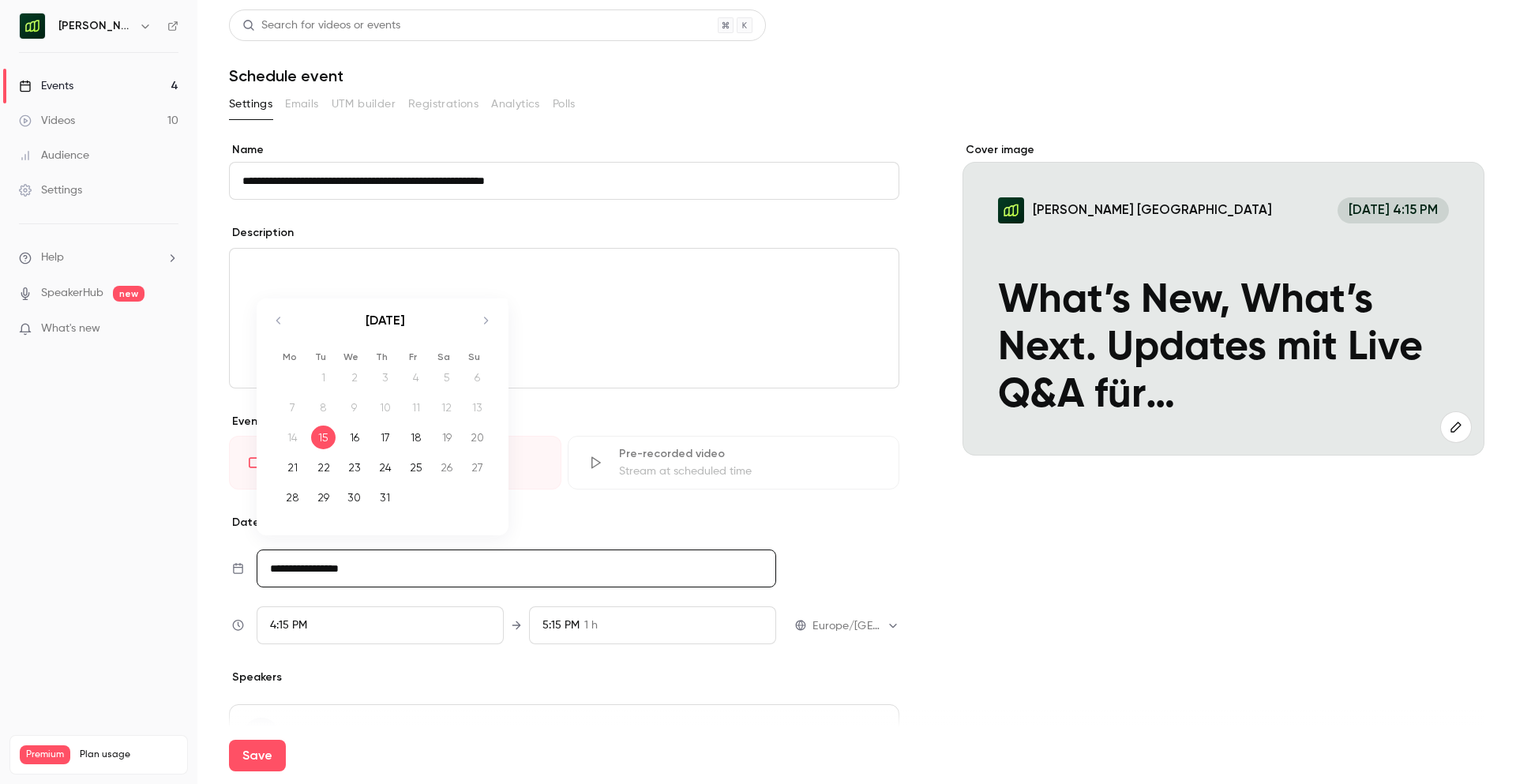 click on "30" at bounding box center (354, 497) 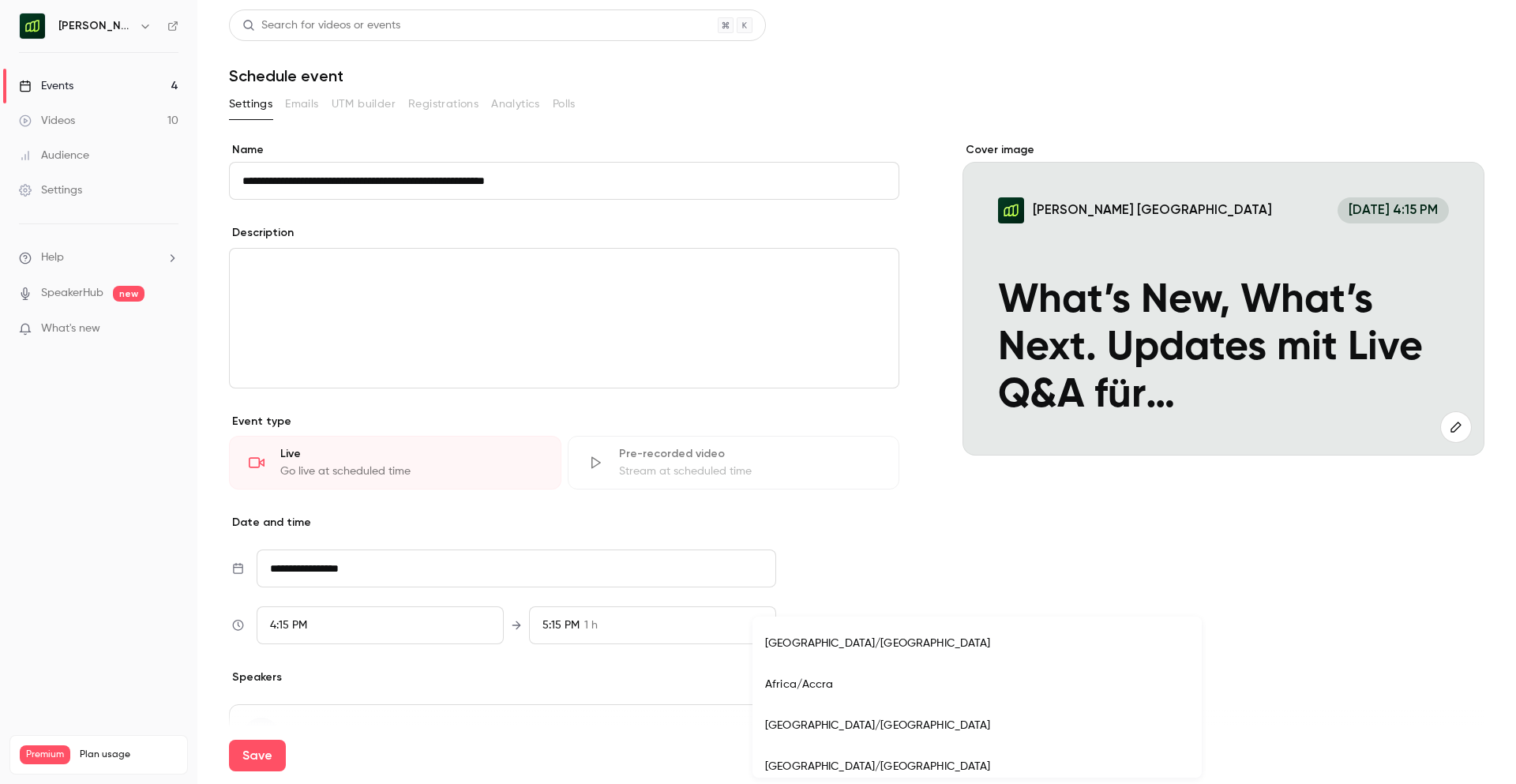 click on "**********" at bounding box center [758, 392] 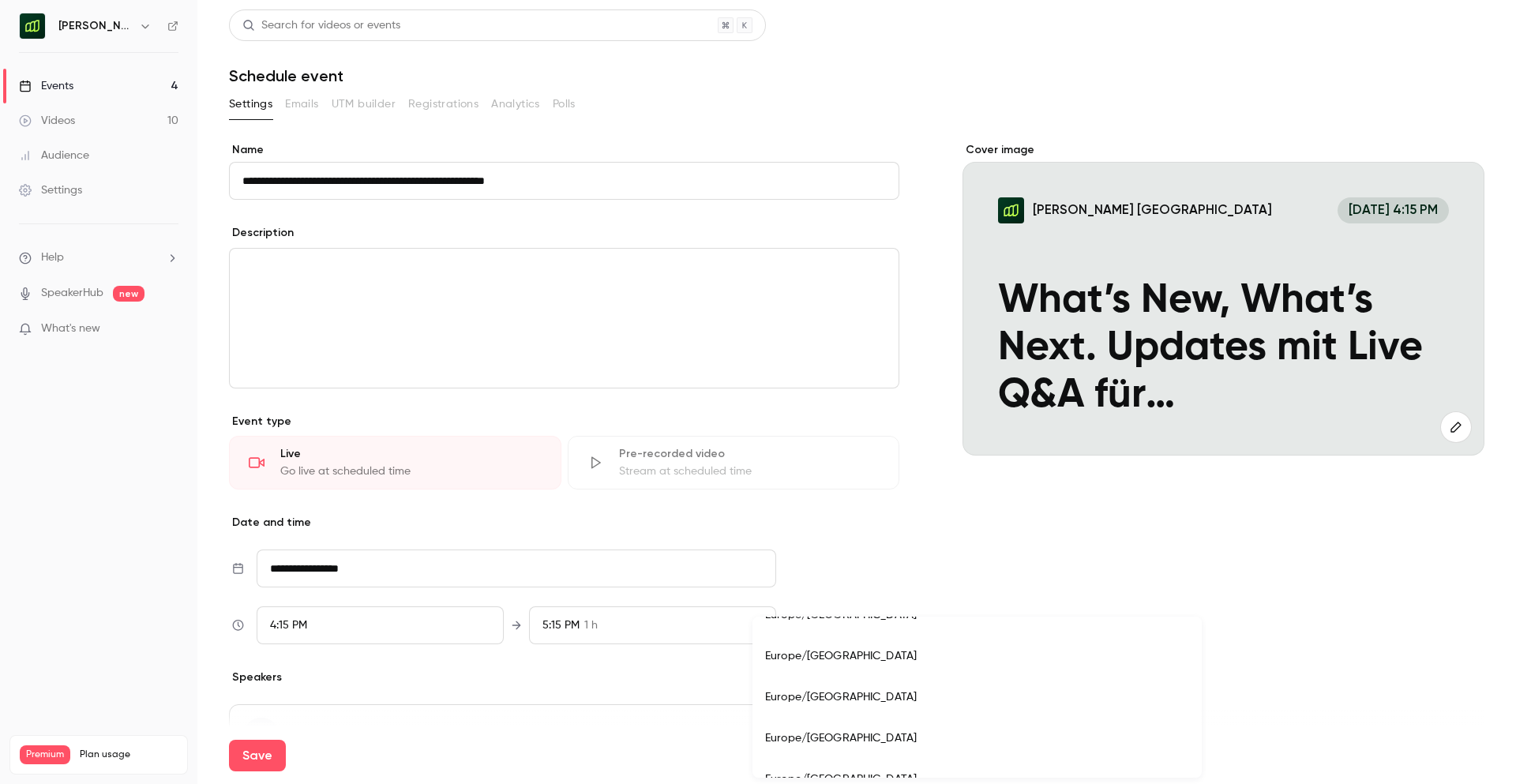 type 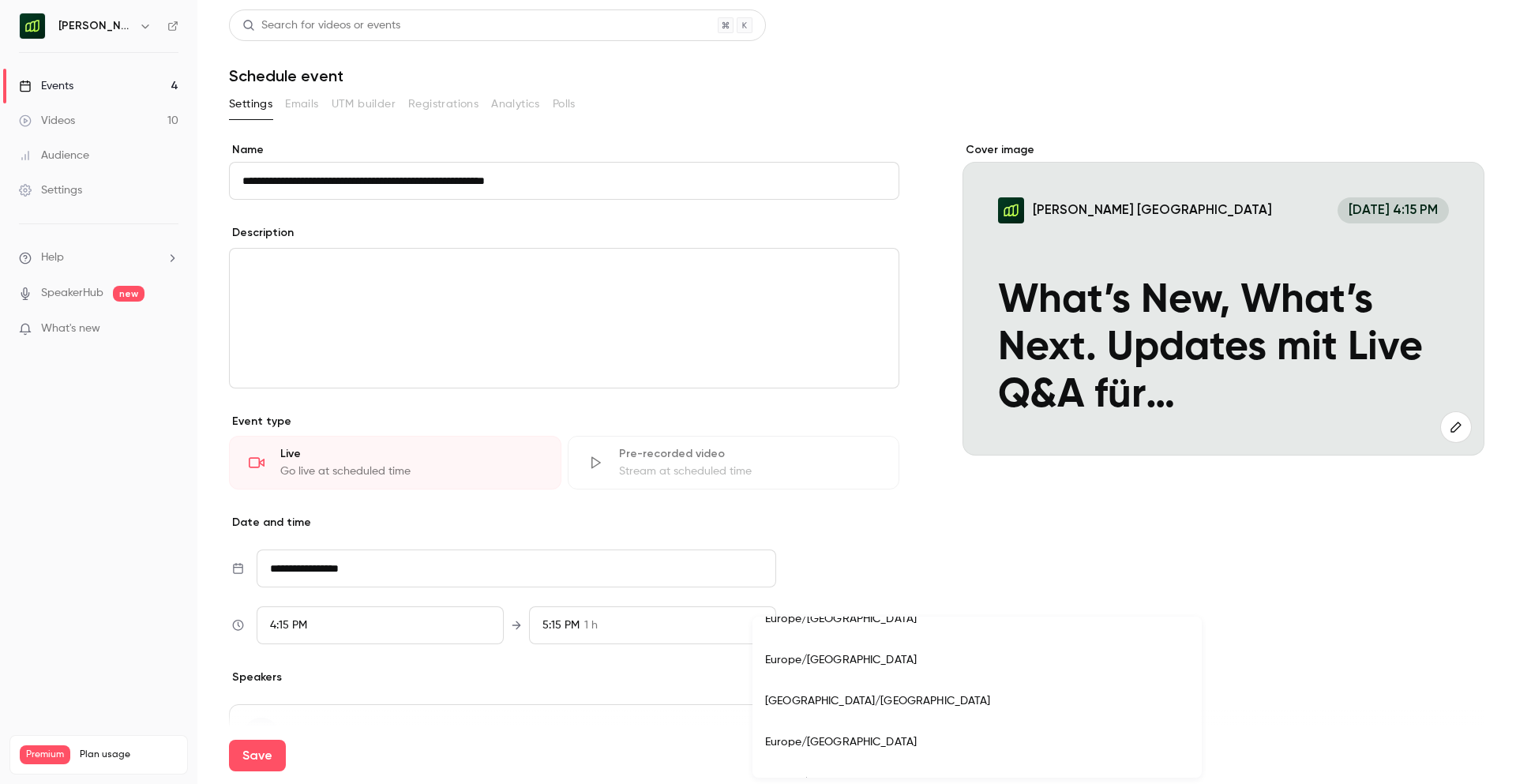 scroll, scrollTop: 13904, scrollLeft: 0, axis: vertical 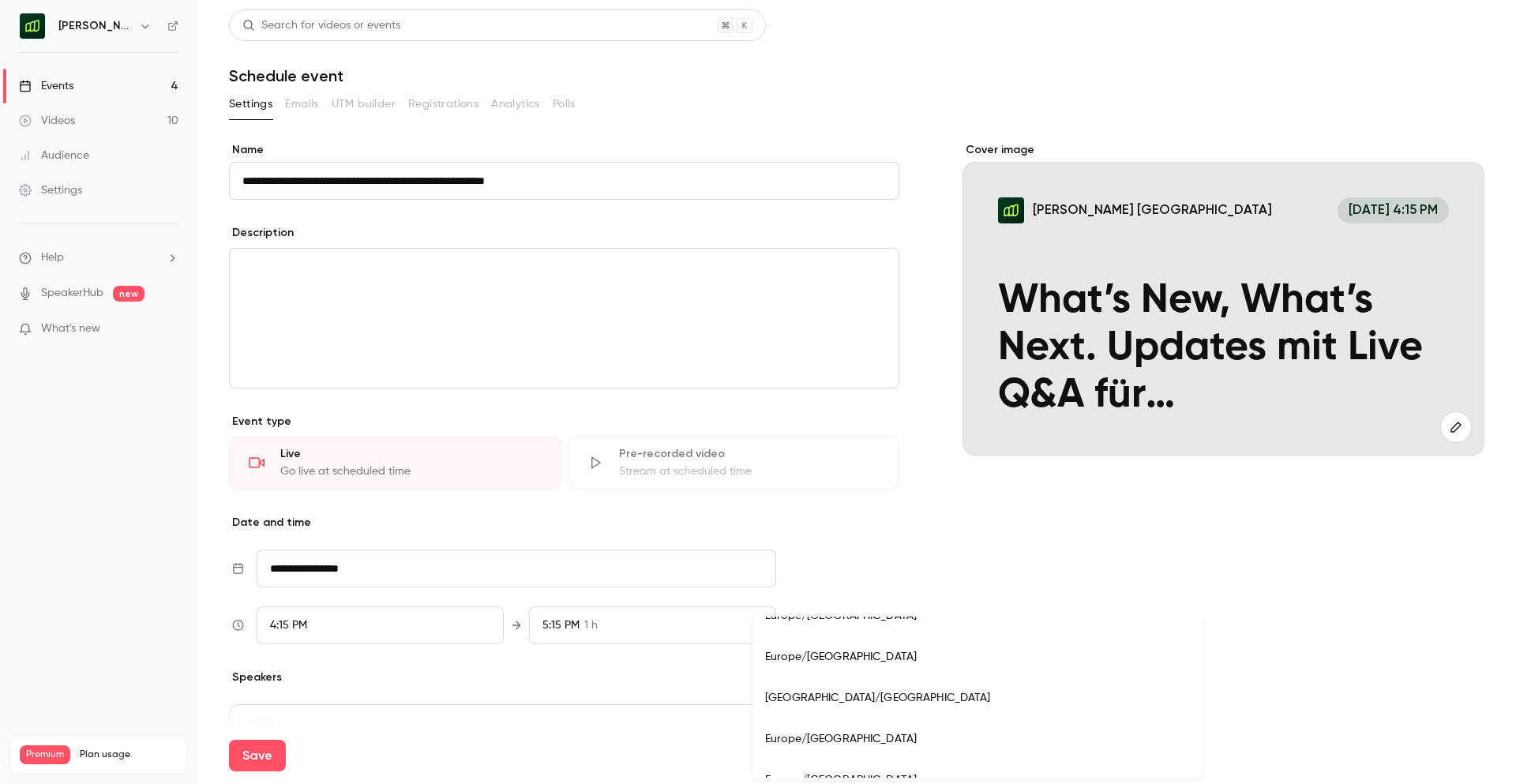 click at bounding box center [758, 392] 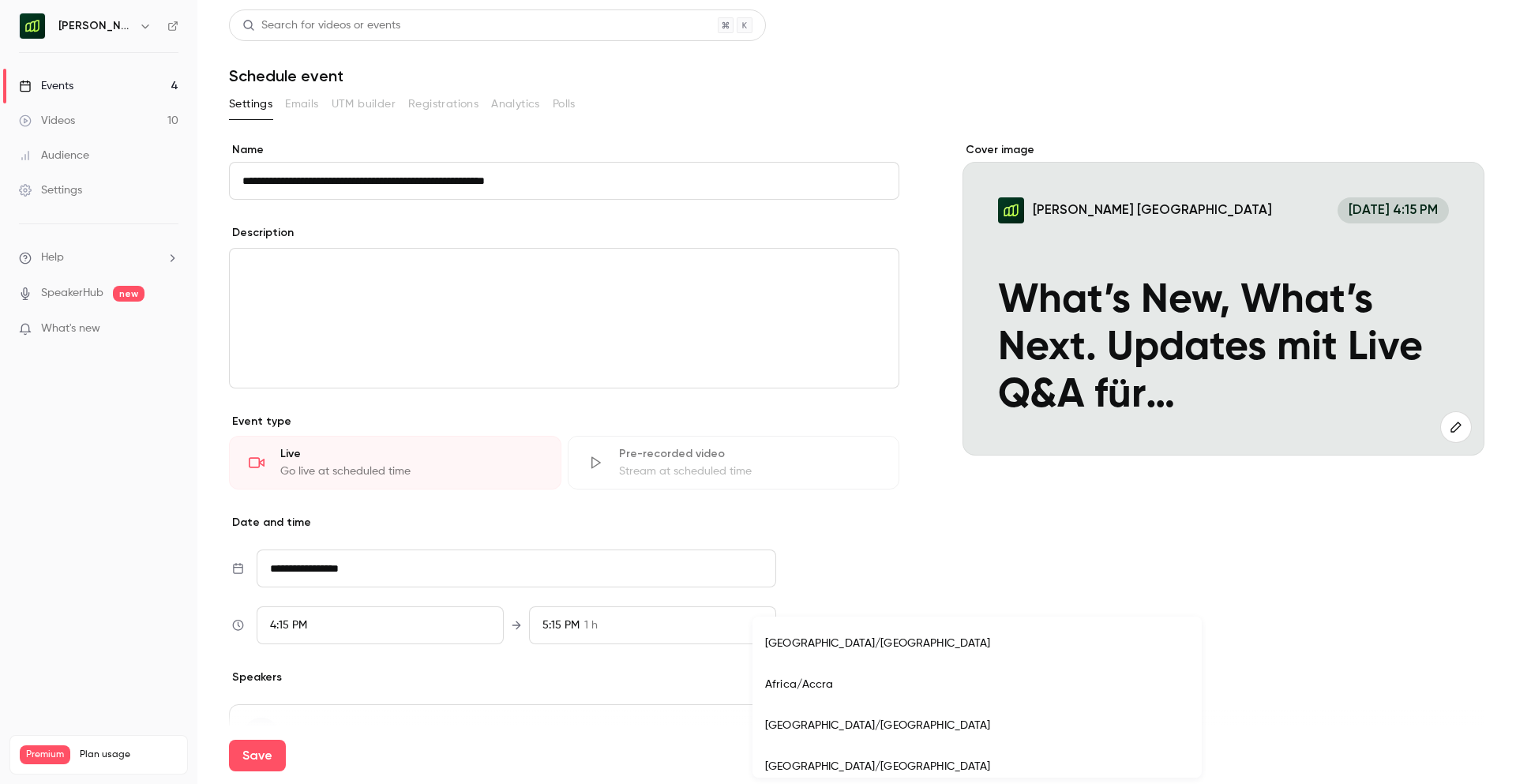 click on "**********" at bounding box center (758, 392) 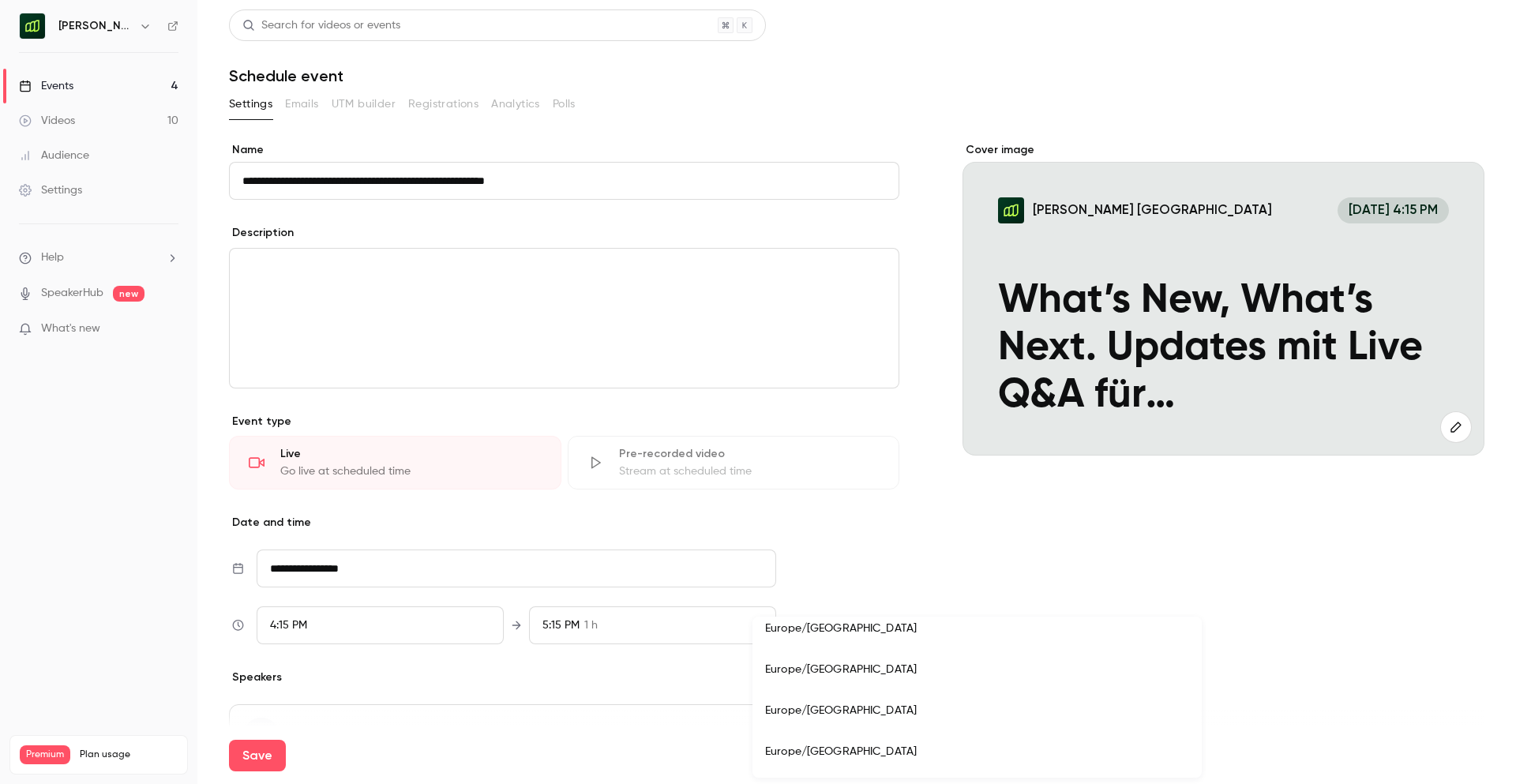 scroll, scrollTop: 12944, scrollLeft: 0, axis: vertical 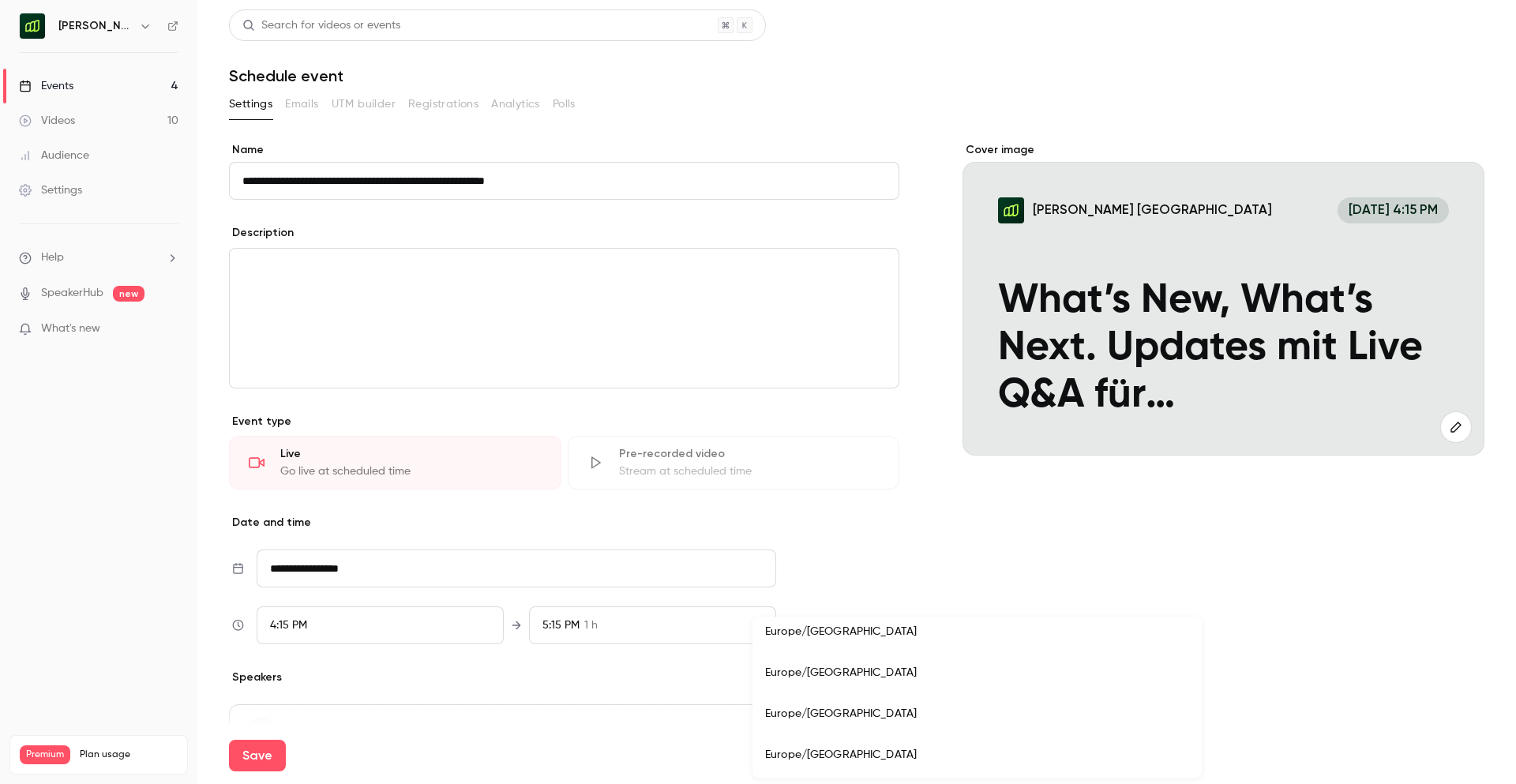 click on "Europe/[GEOGRAPHIC_DATA]" at bounding box center (977, 673) 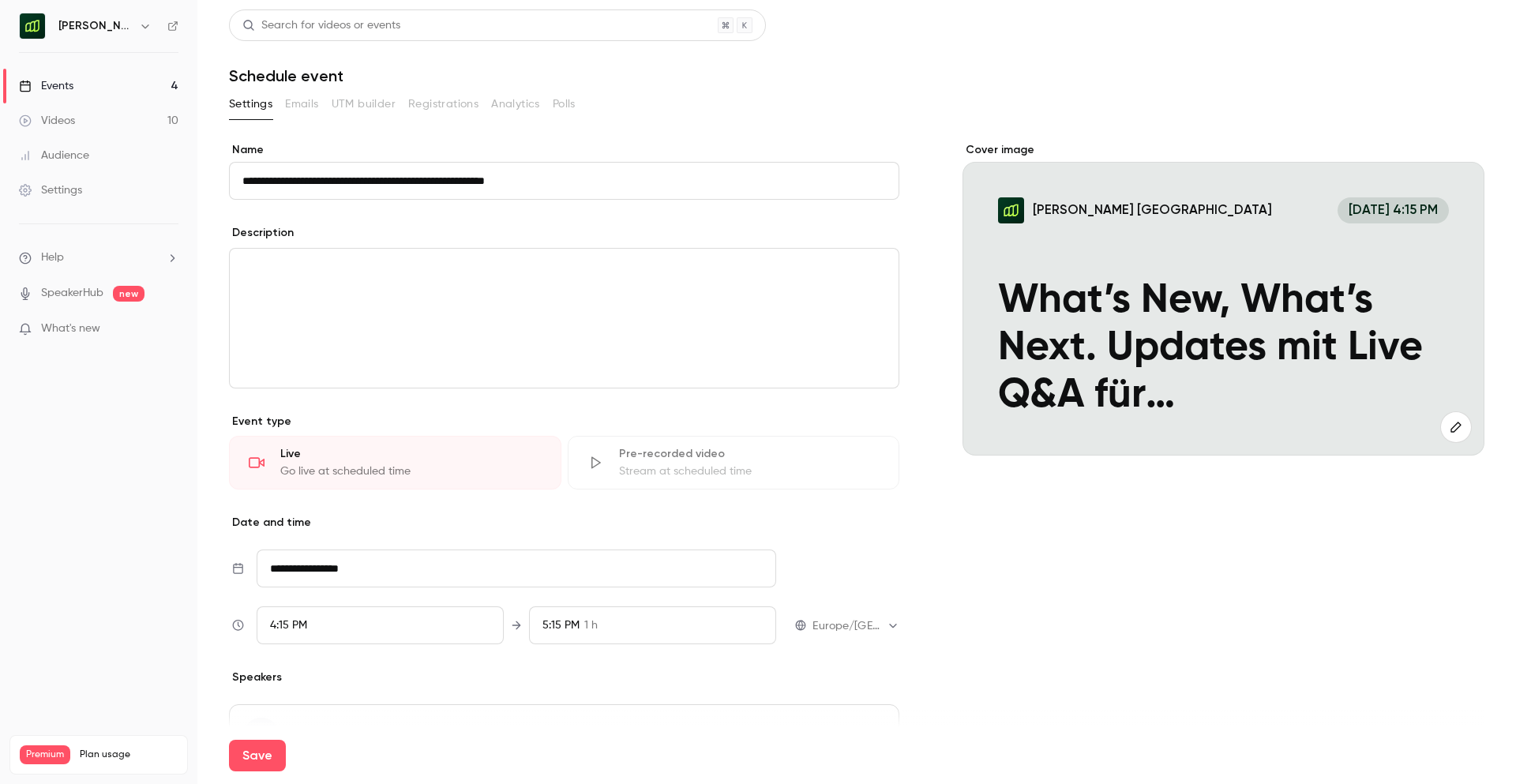 click on "4:15 PM" at bounding box center (380, 625) 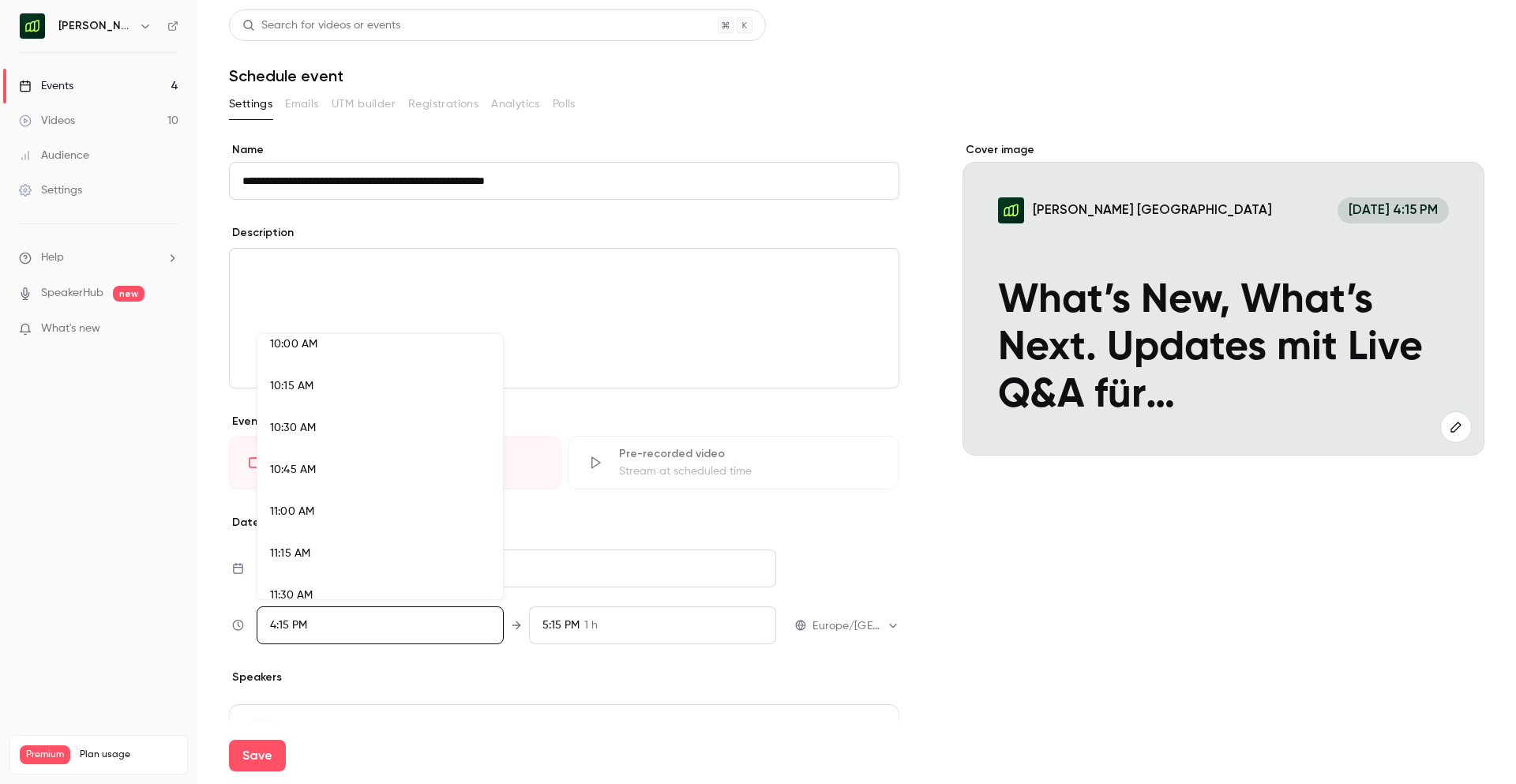 scroll, scrollTop: 1686, scrollLeft: 0, axis: vertical 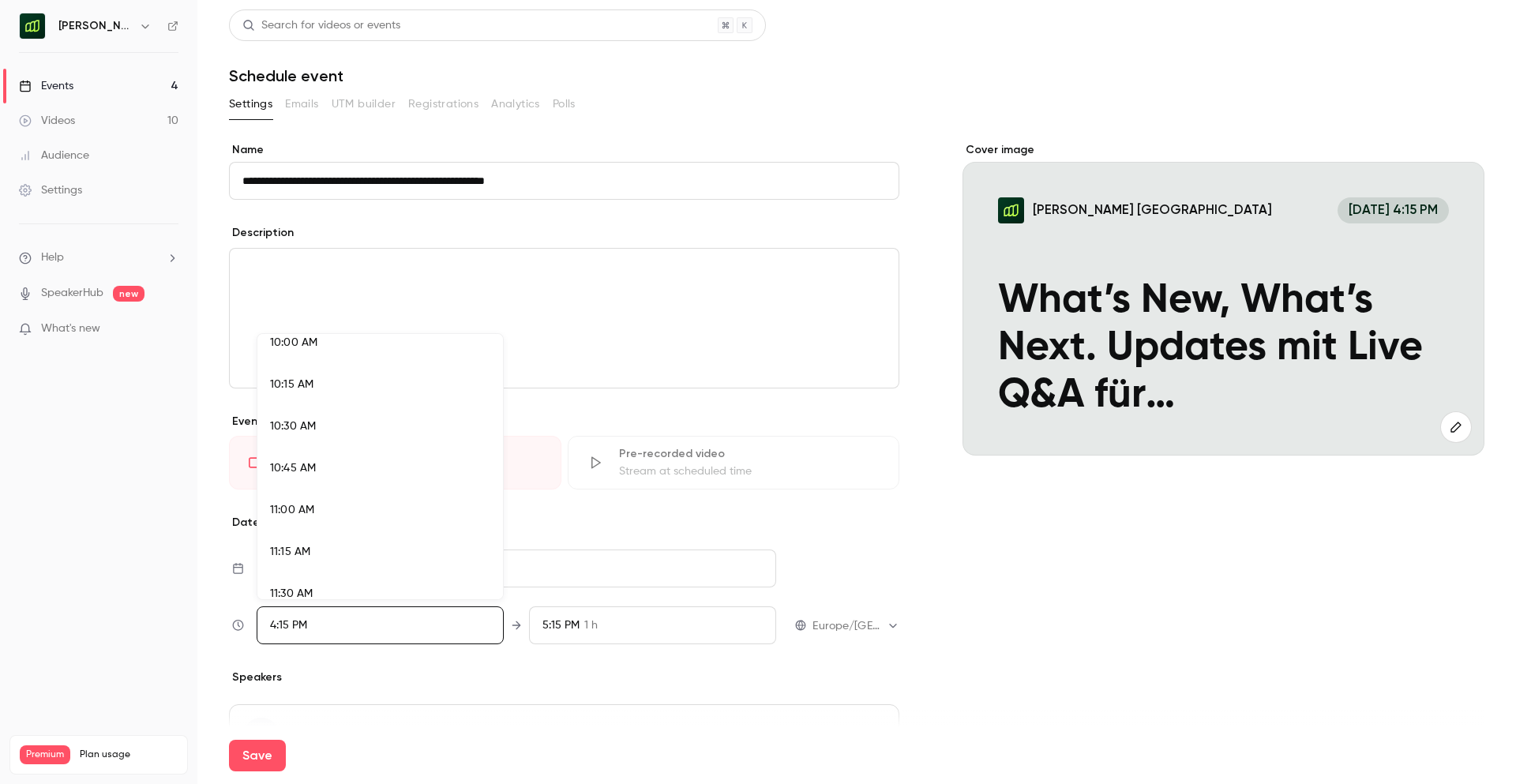 click on "11:00 AM" at bounding box center [292, 510] 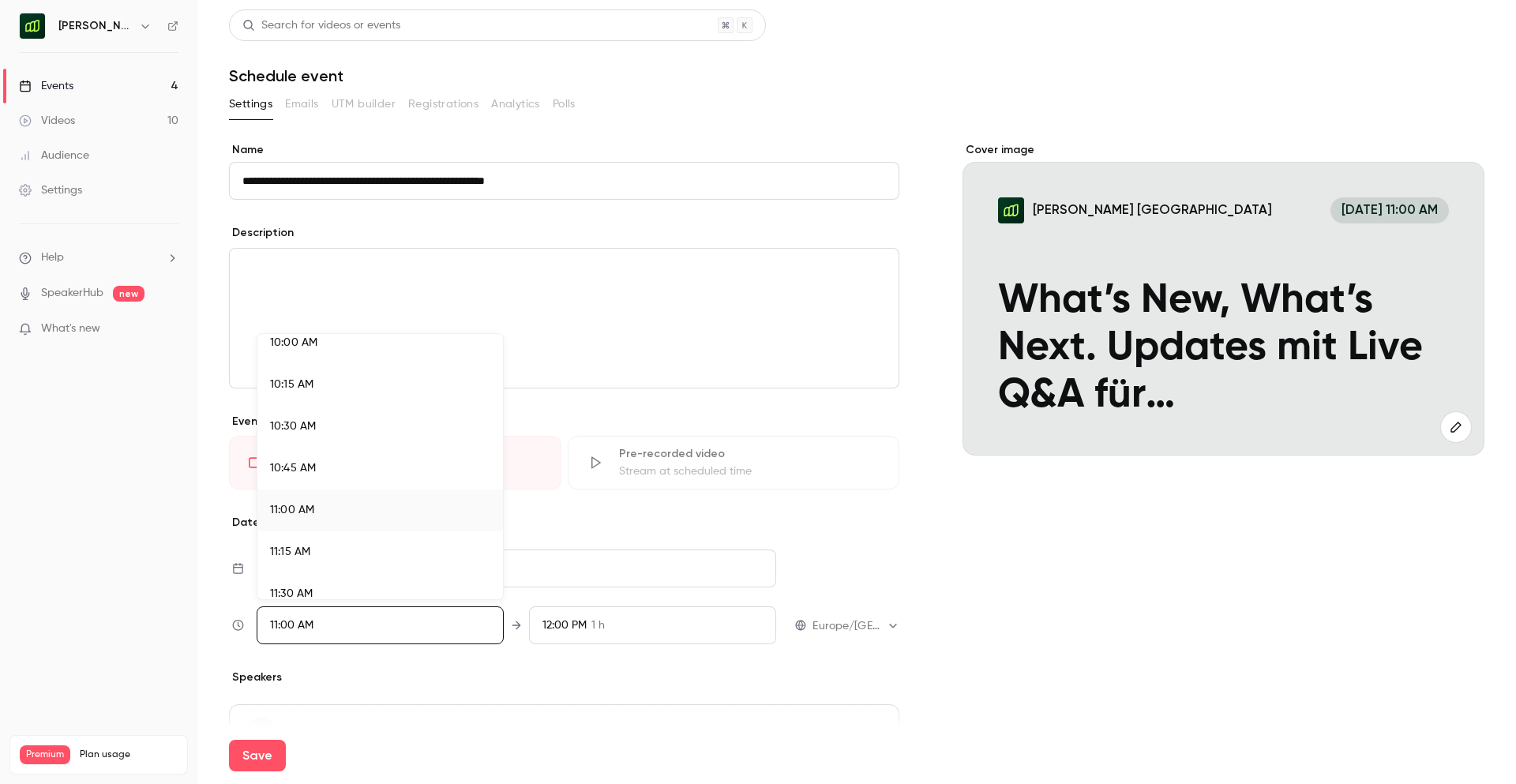 click at bounding box center [758, 392] 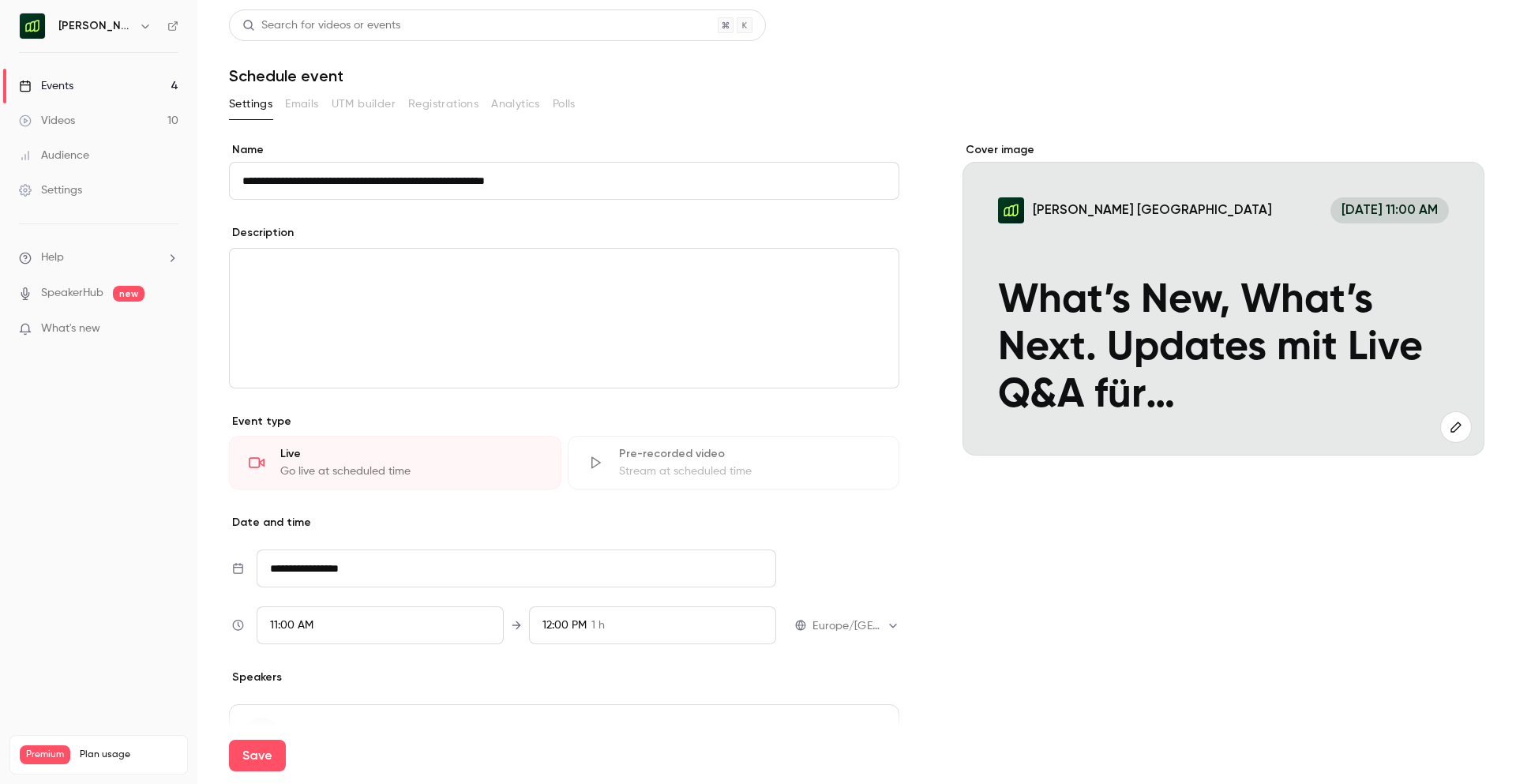 click at bounding box center [564, 318] 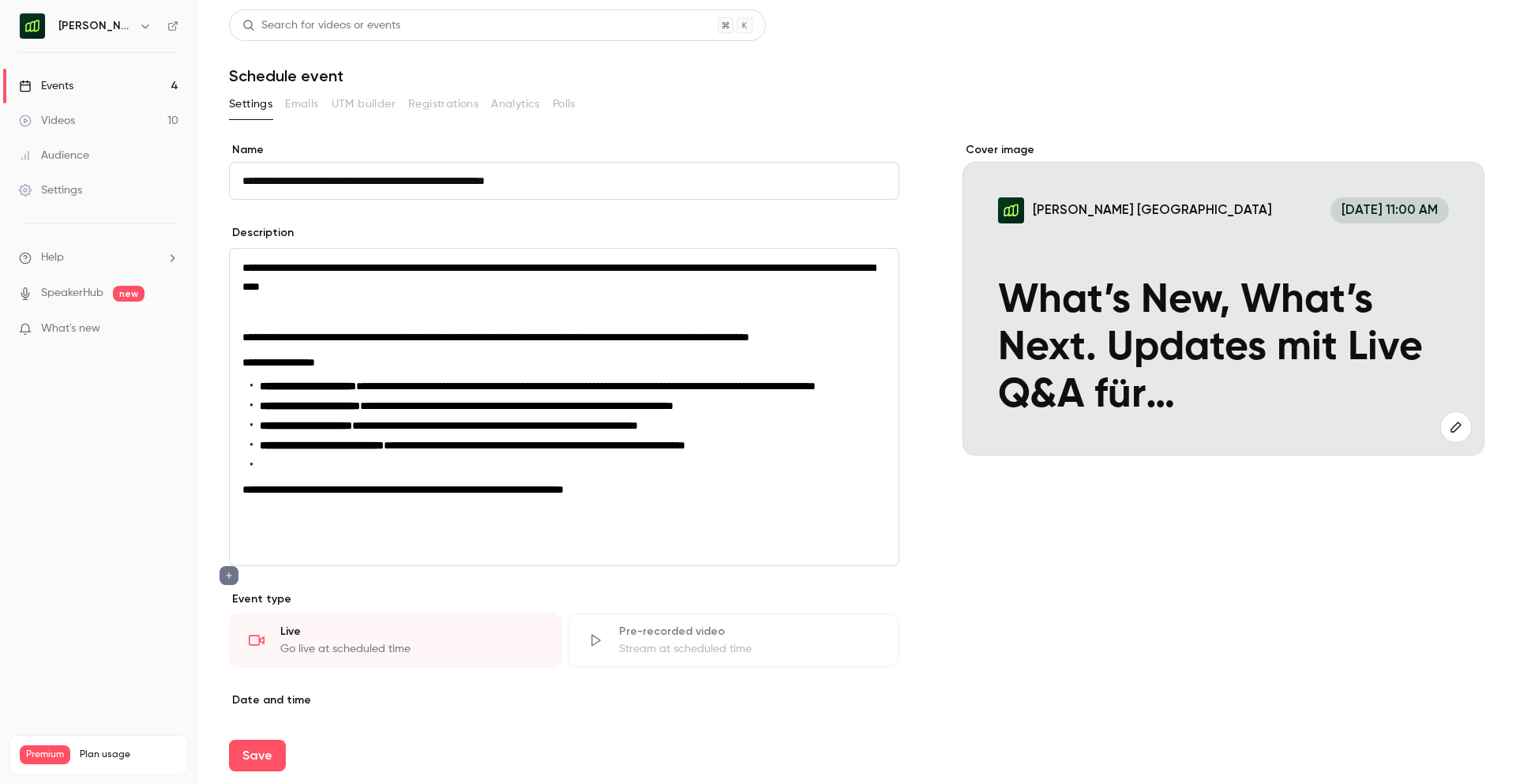 scroll, scrollTop: 0, scrollLeft: 0, axis: both 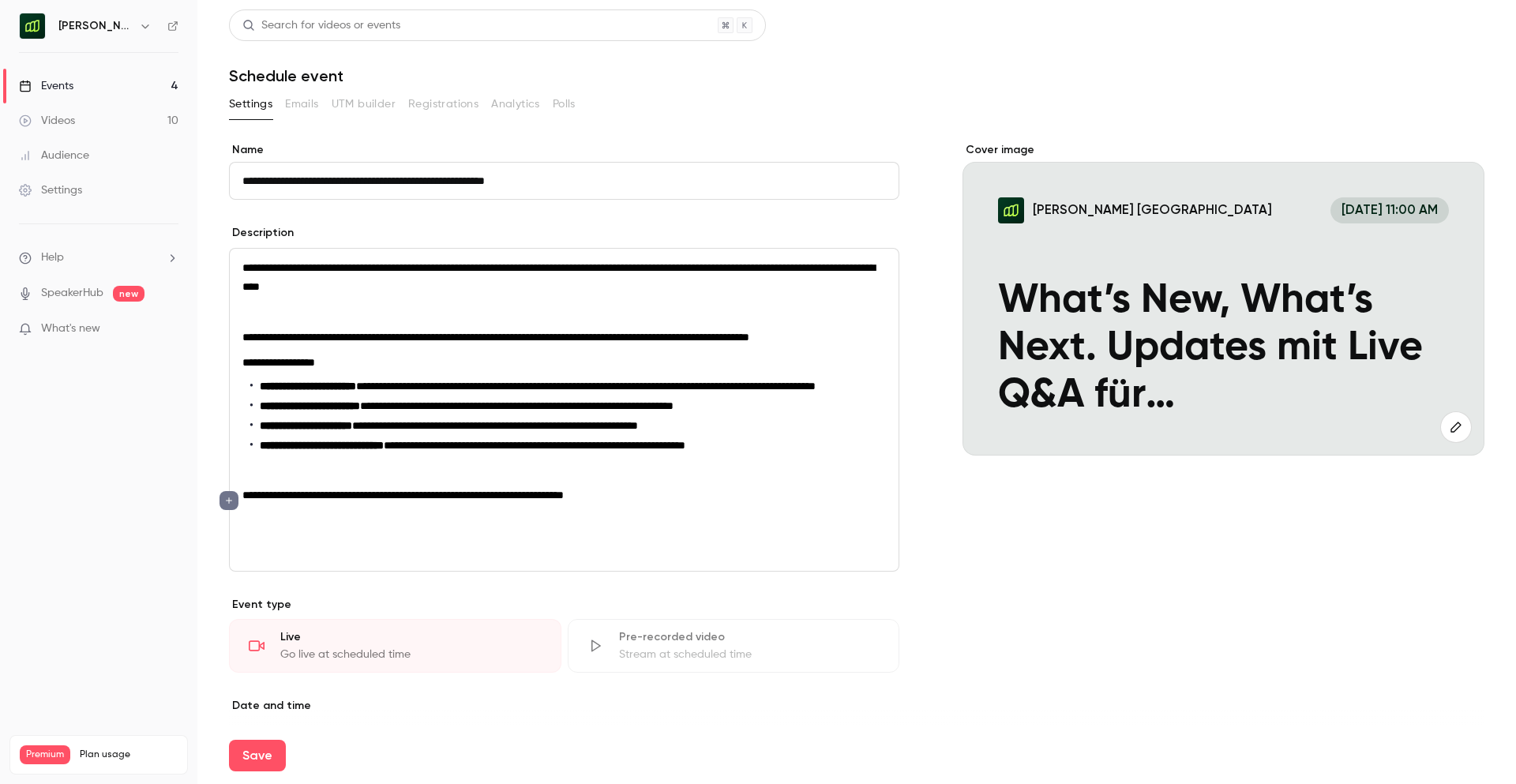 click at bounding box center (564, 546) 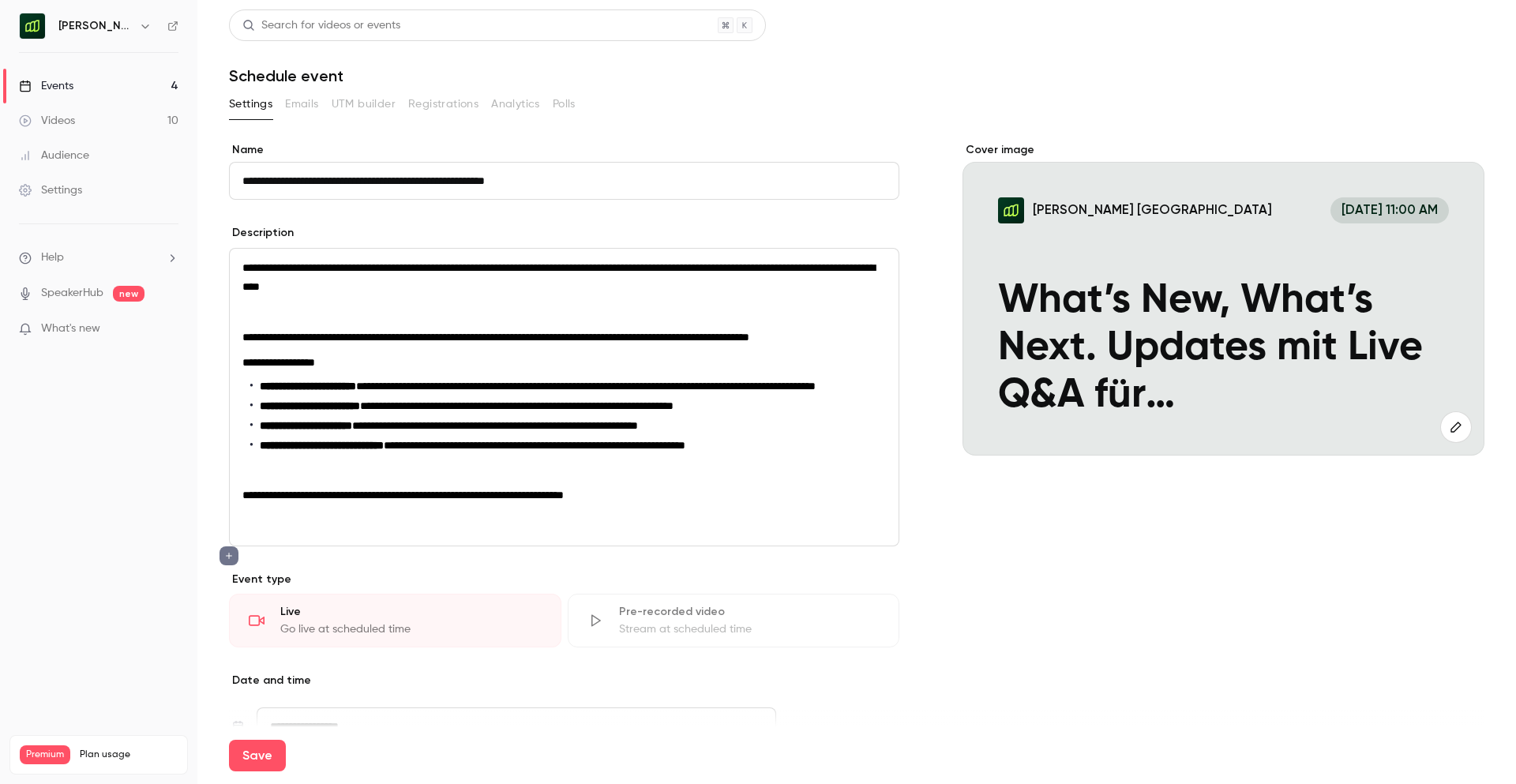click at bounding box center (564, 520) 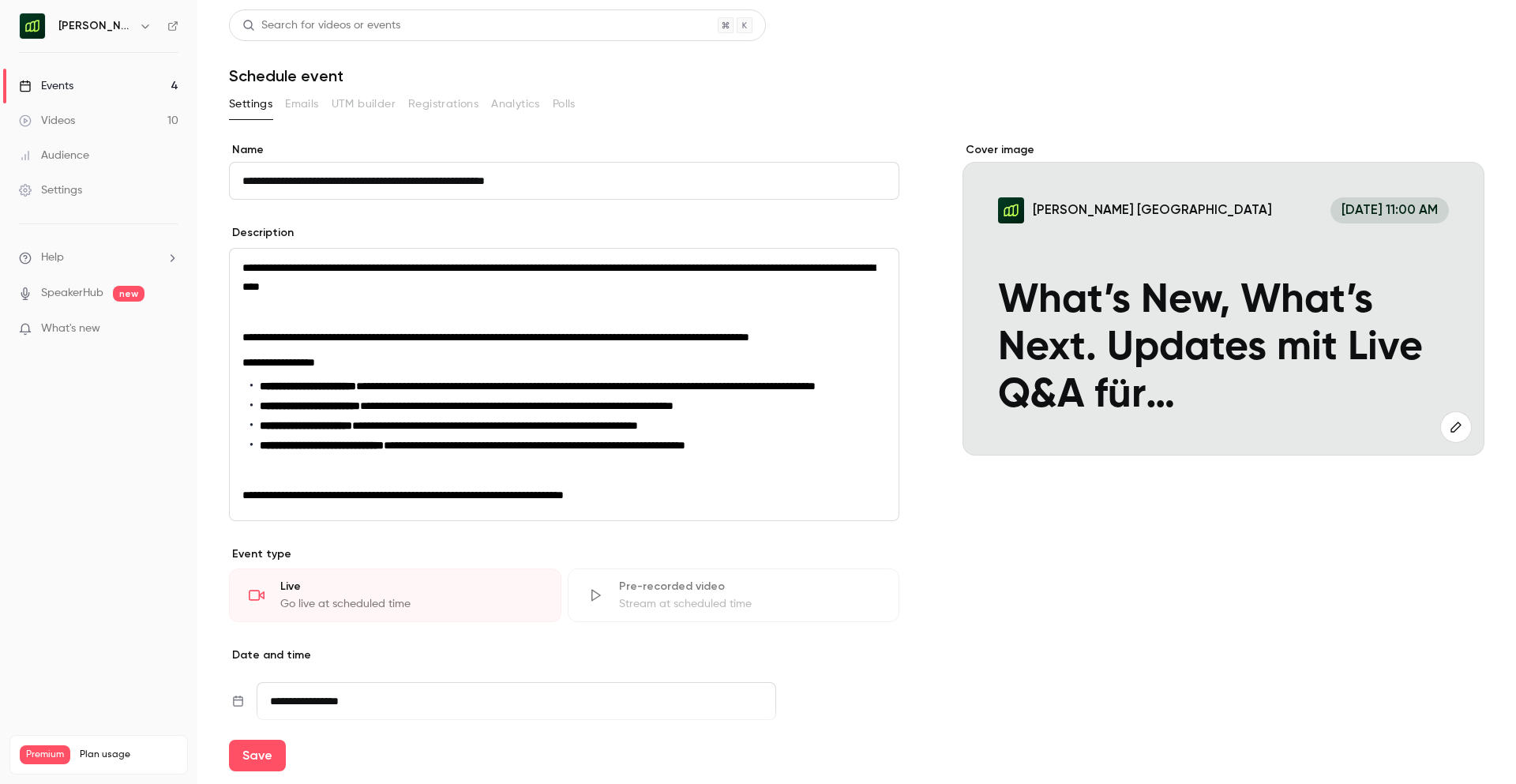 click at bounding box center (564, 470) 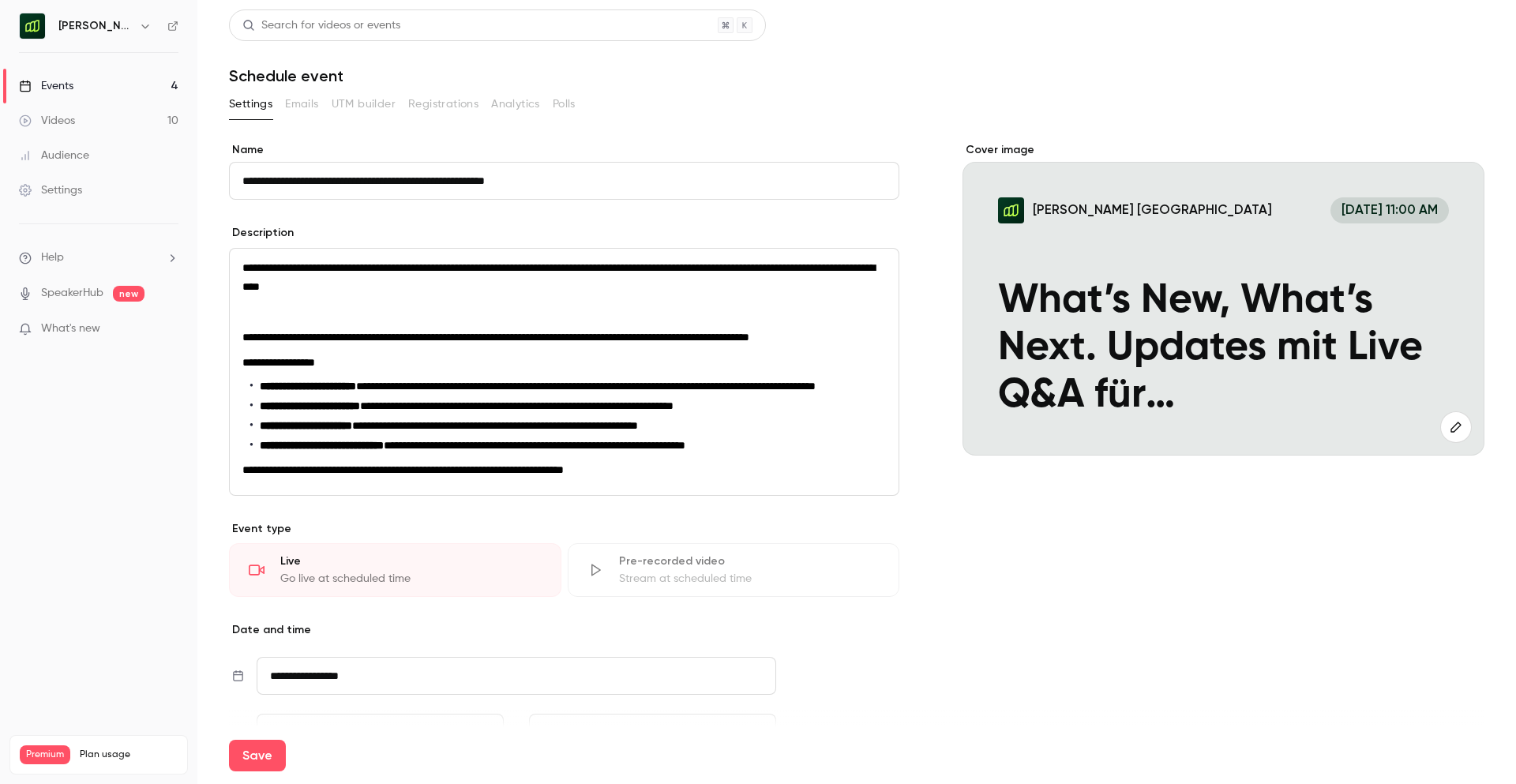 click at bounding box center (564, 312) 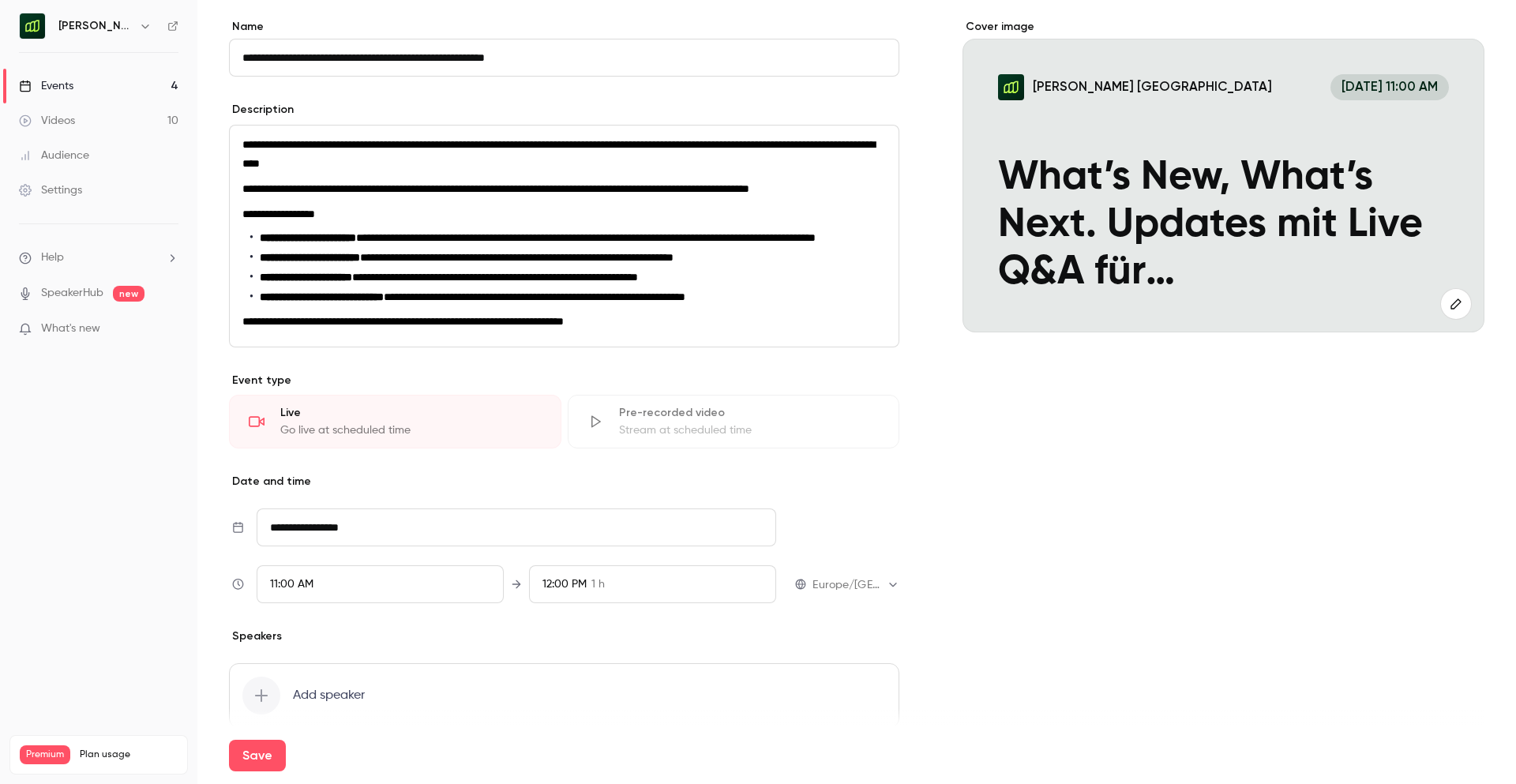 scroll, scrollTop: 229, scrollLeft: 0, axis: vertical 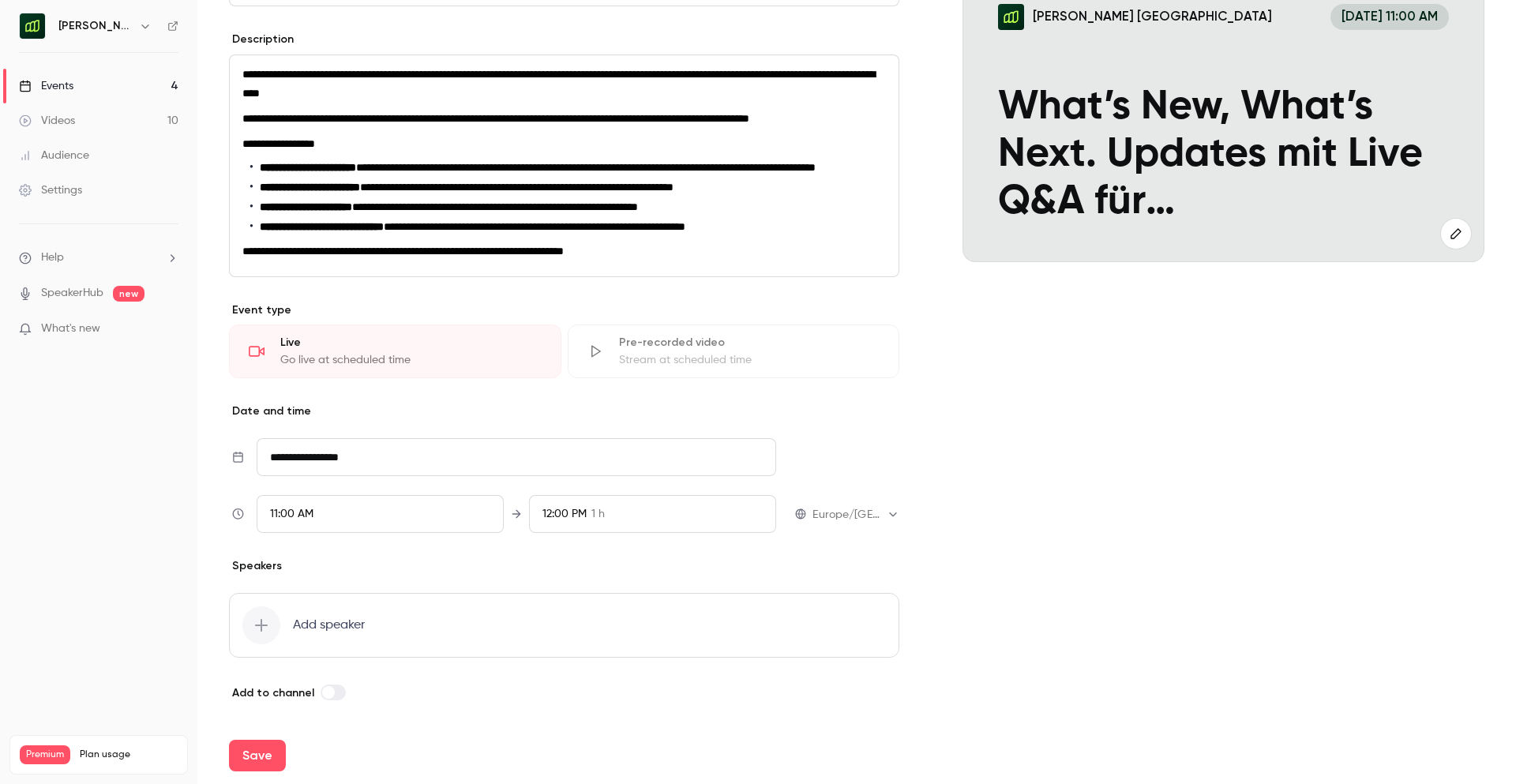 click 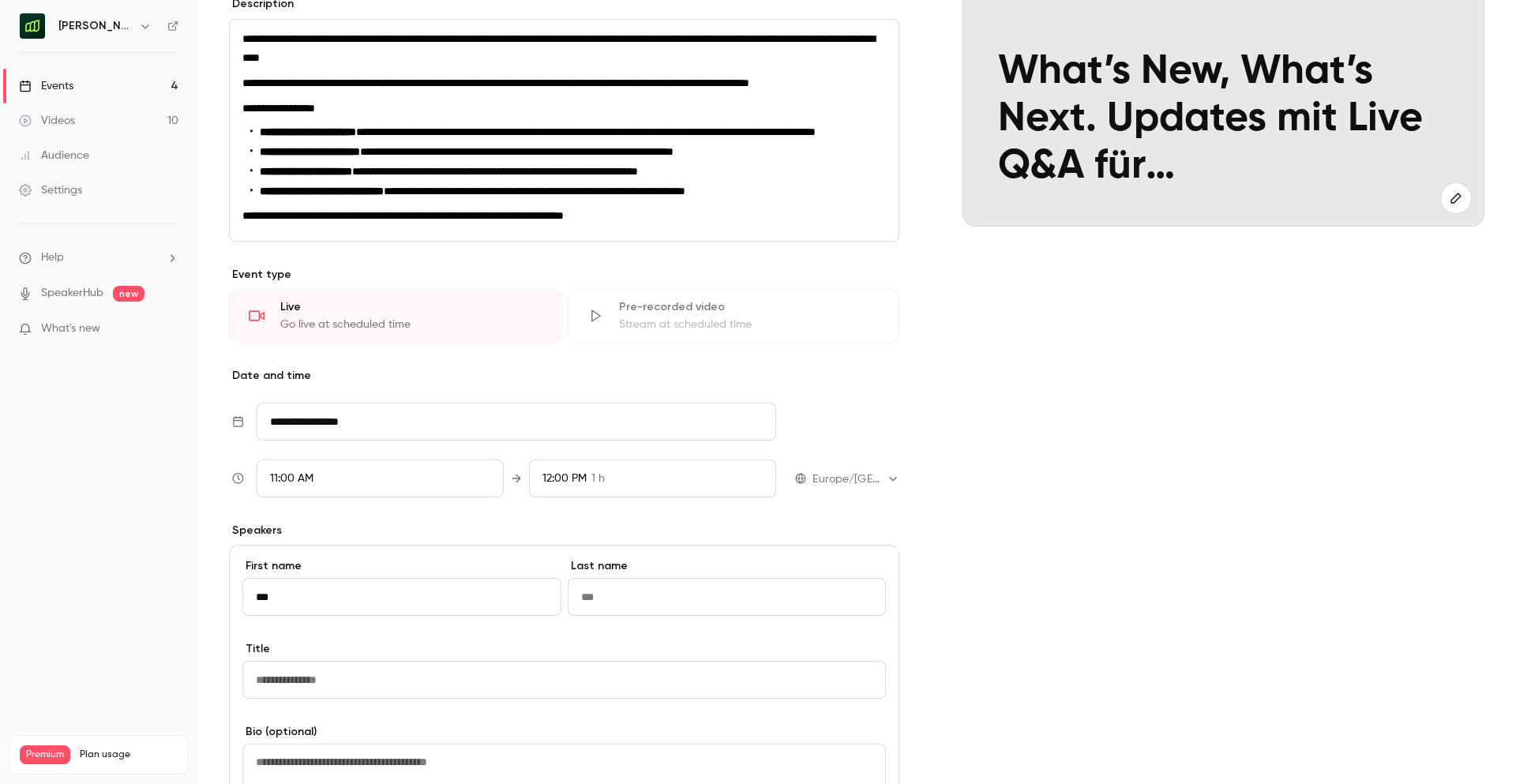 type on "***" 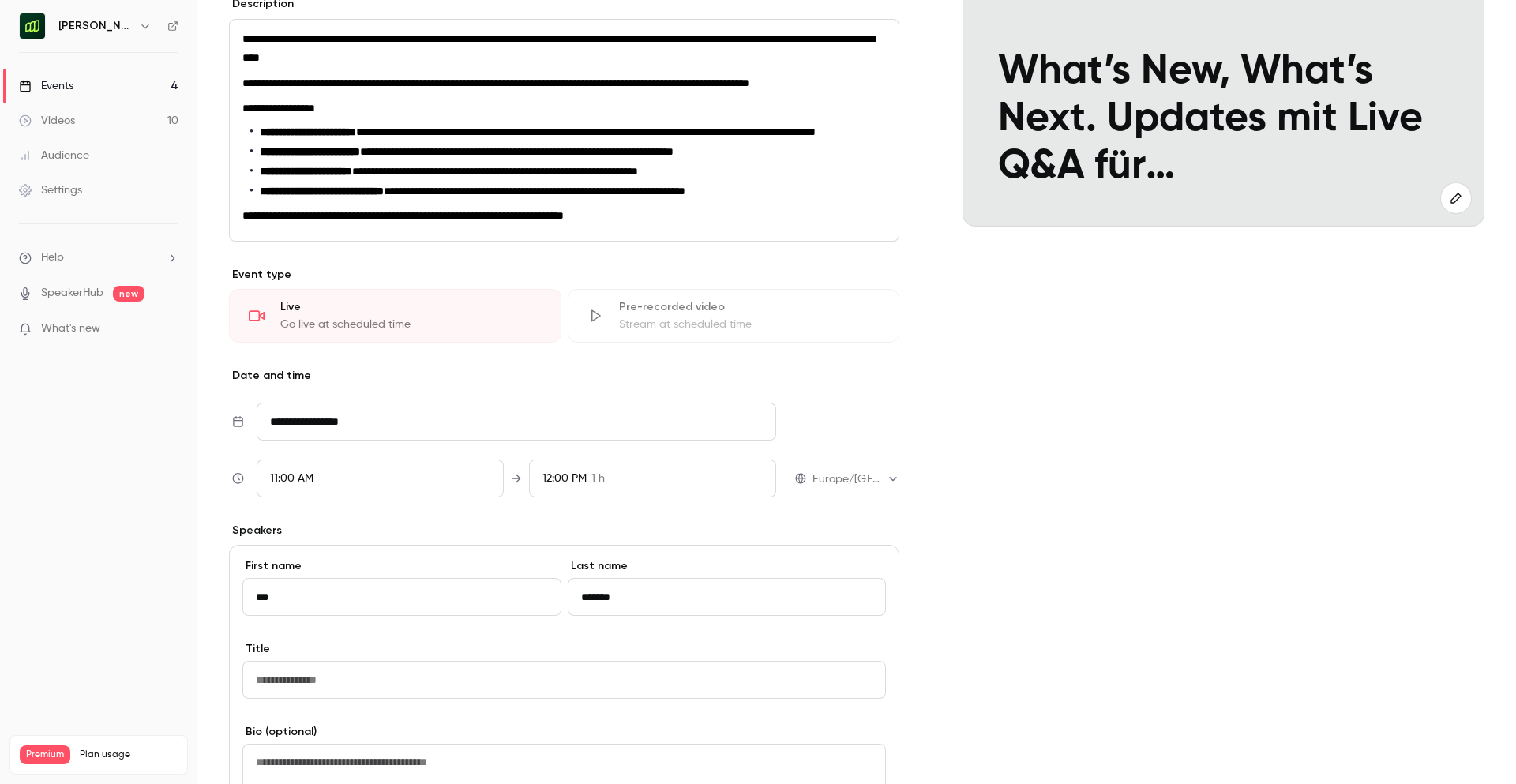 type on "*******" 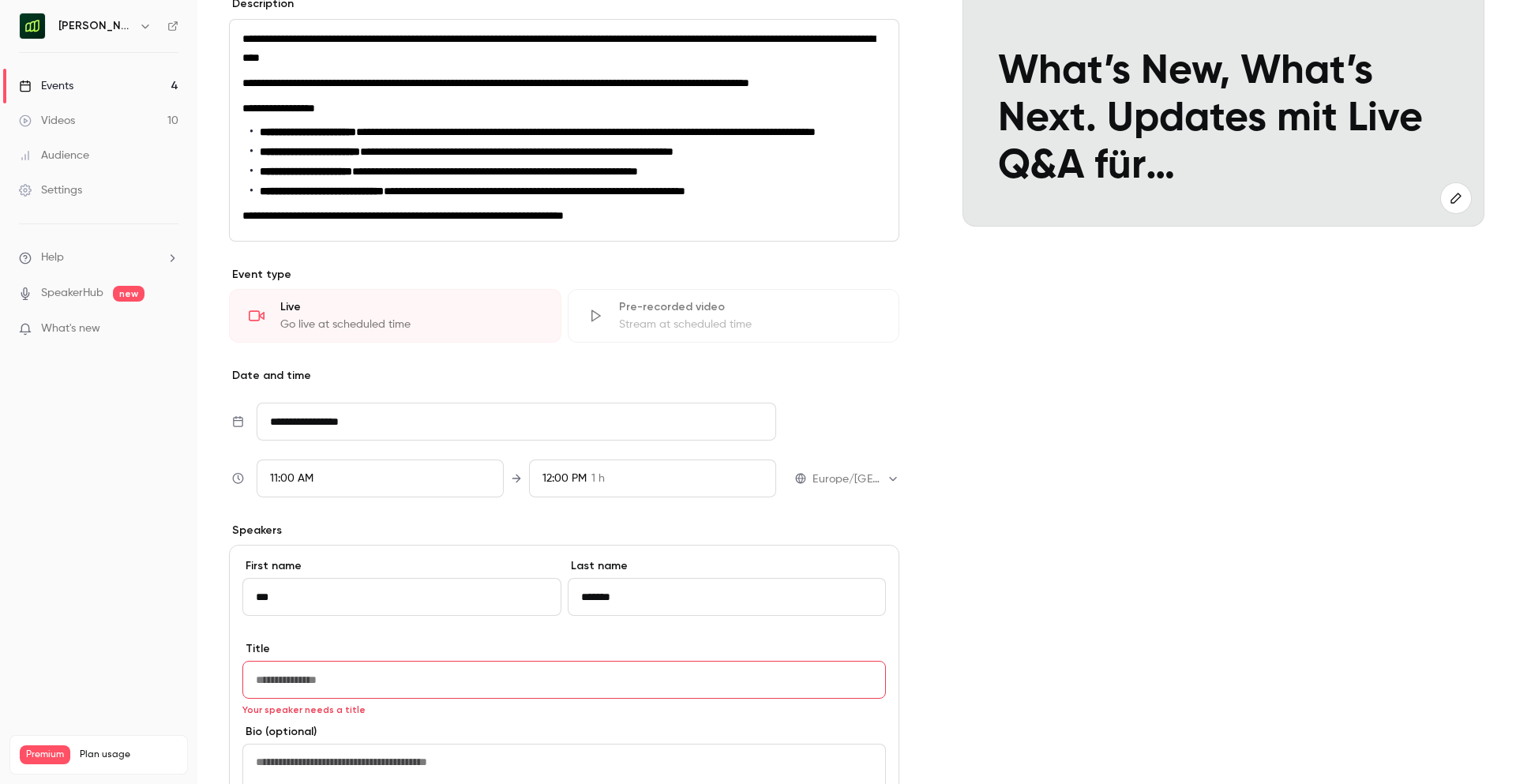 paste on "**********" 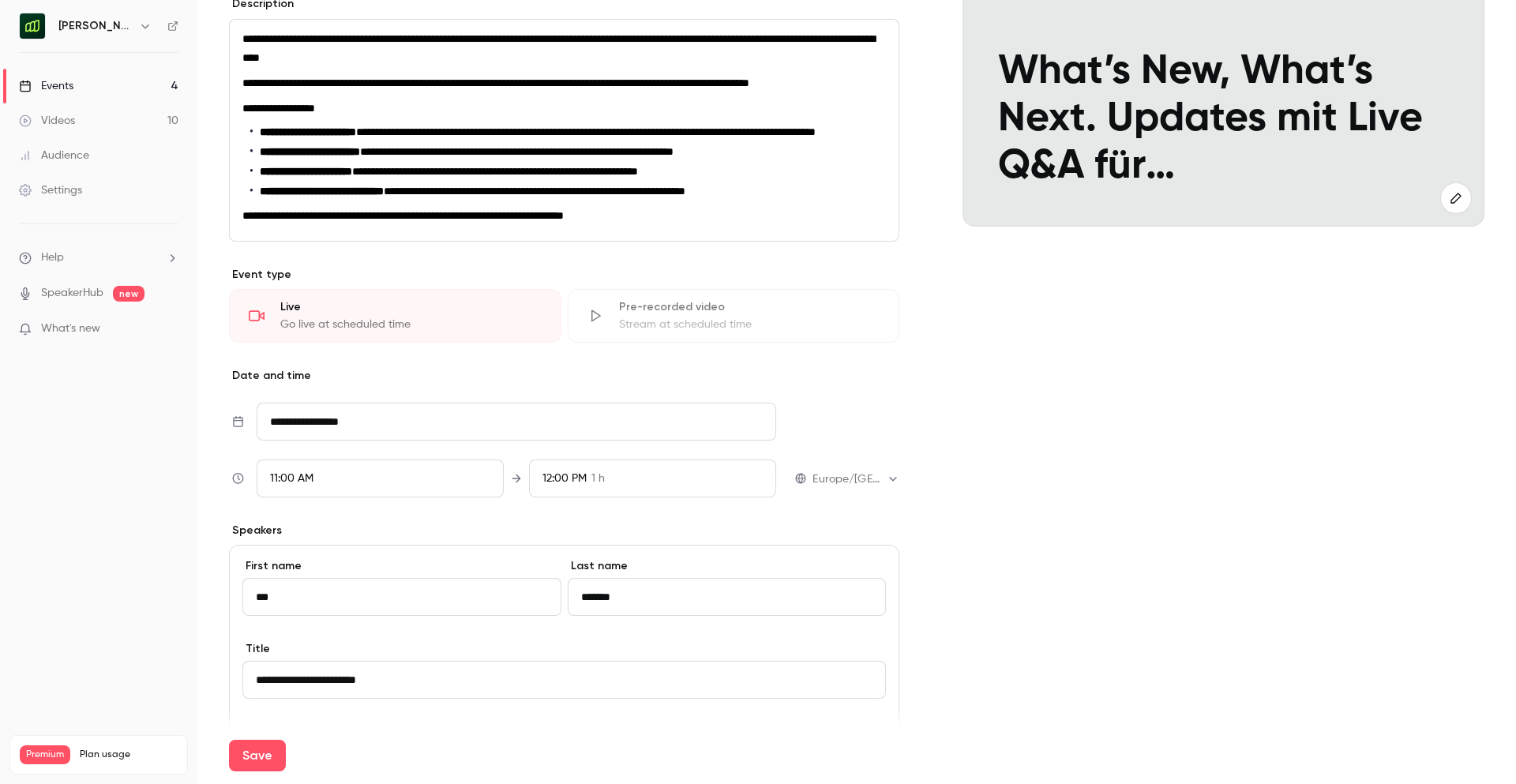 type on "**********" 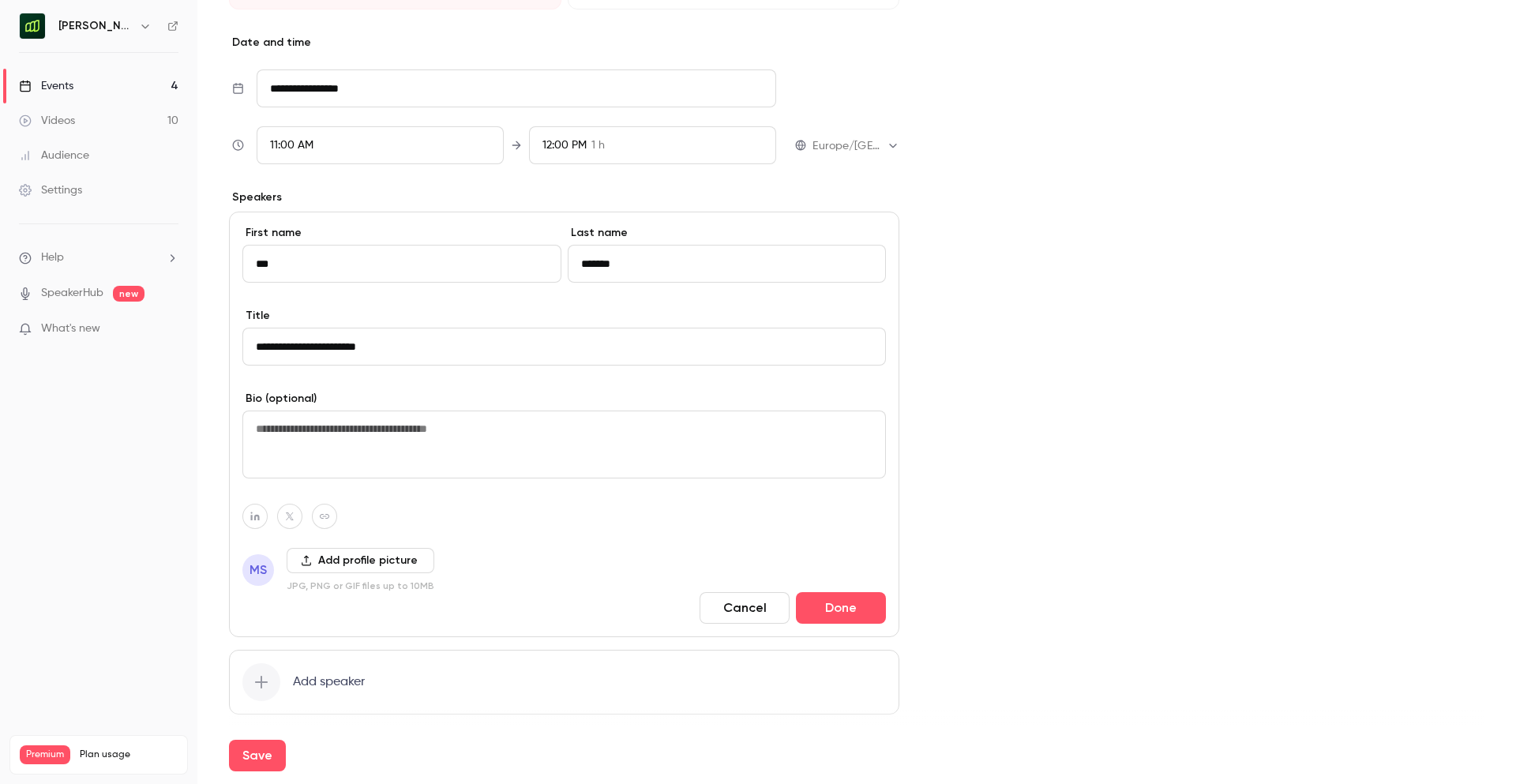 scroll, scrollTop: 564, scrollLeft: 0, axis: vertical 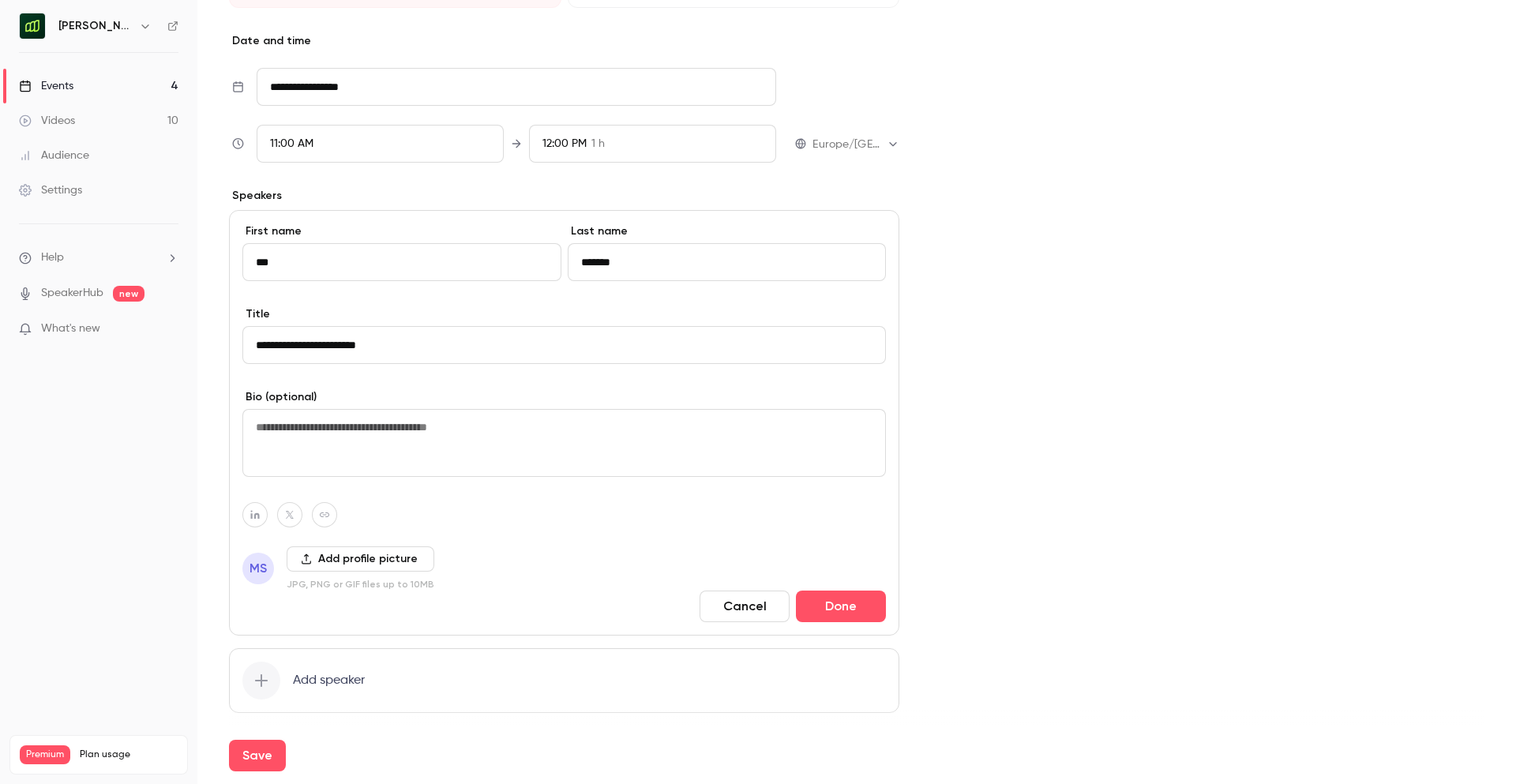 click on "Add profile picture" at bounding box center [360, 559] 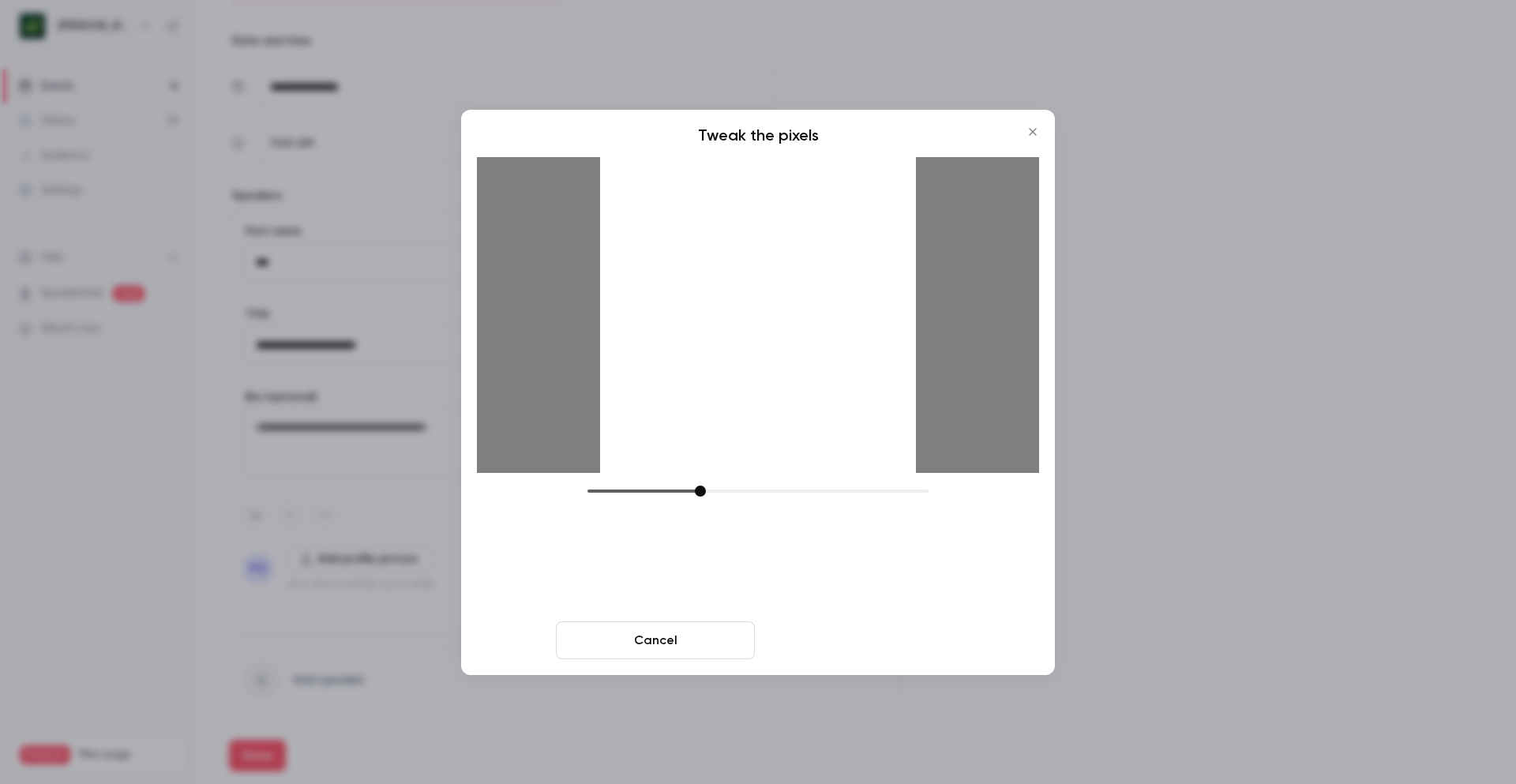 click on "Crop and save" at bounding box center [861, 640] 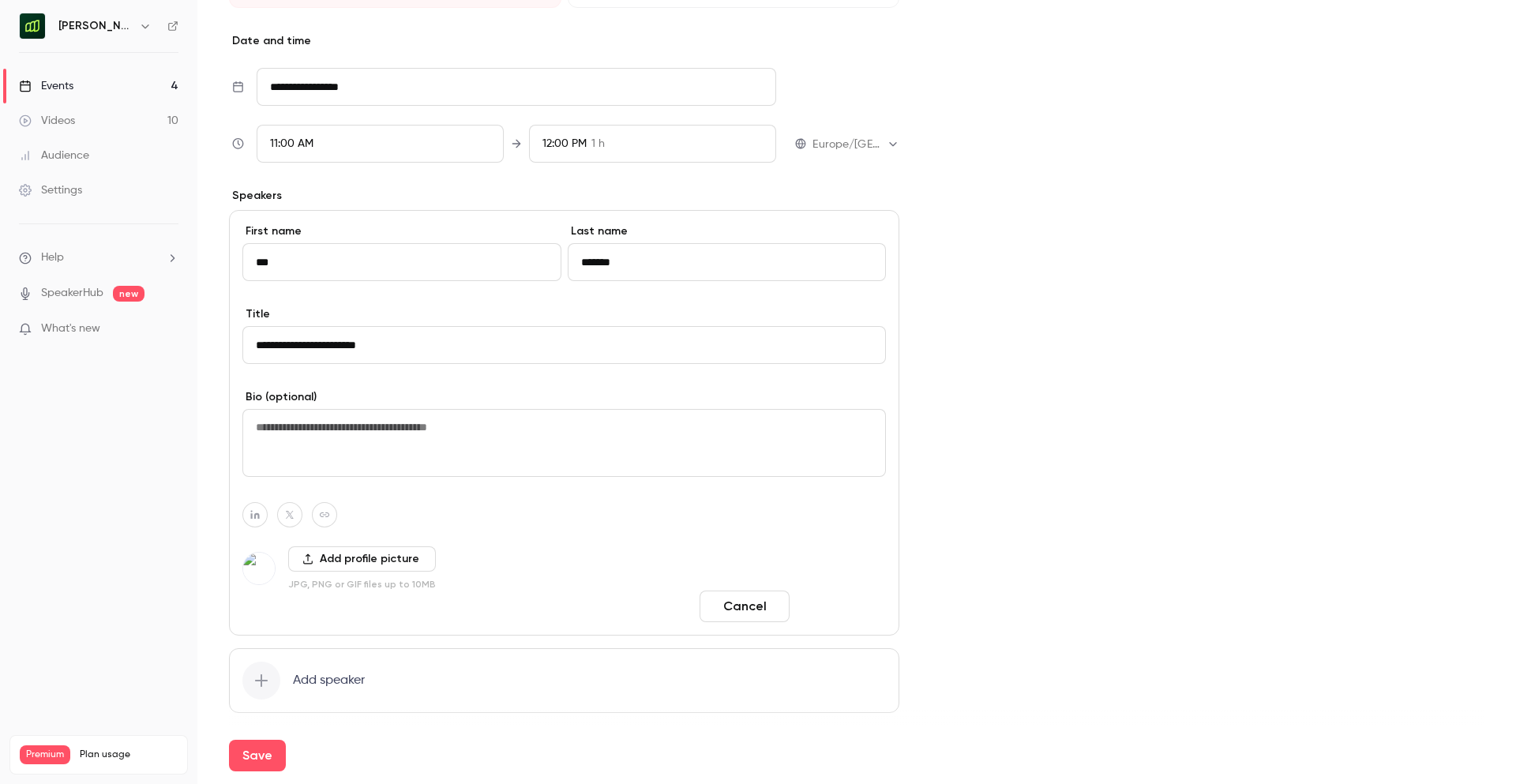 click on "Done" at bounding box center [841, 606] 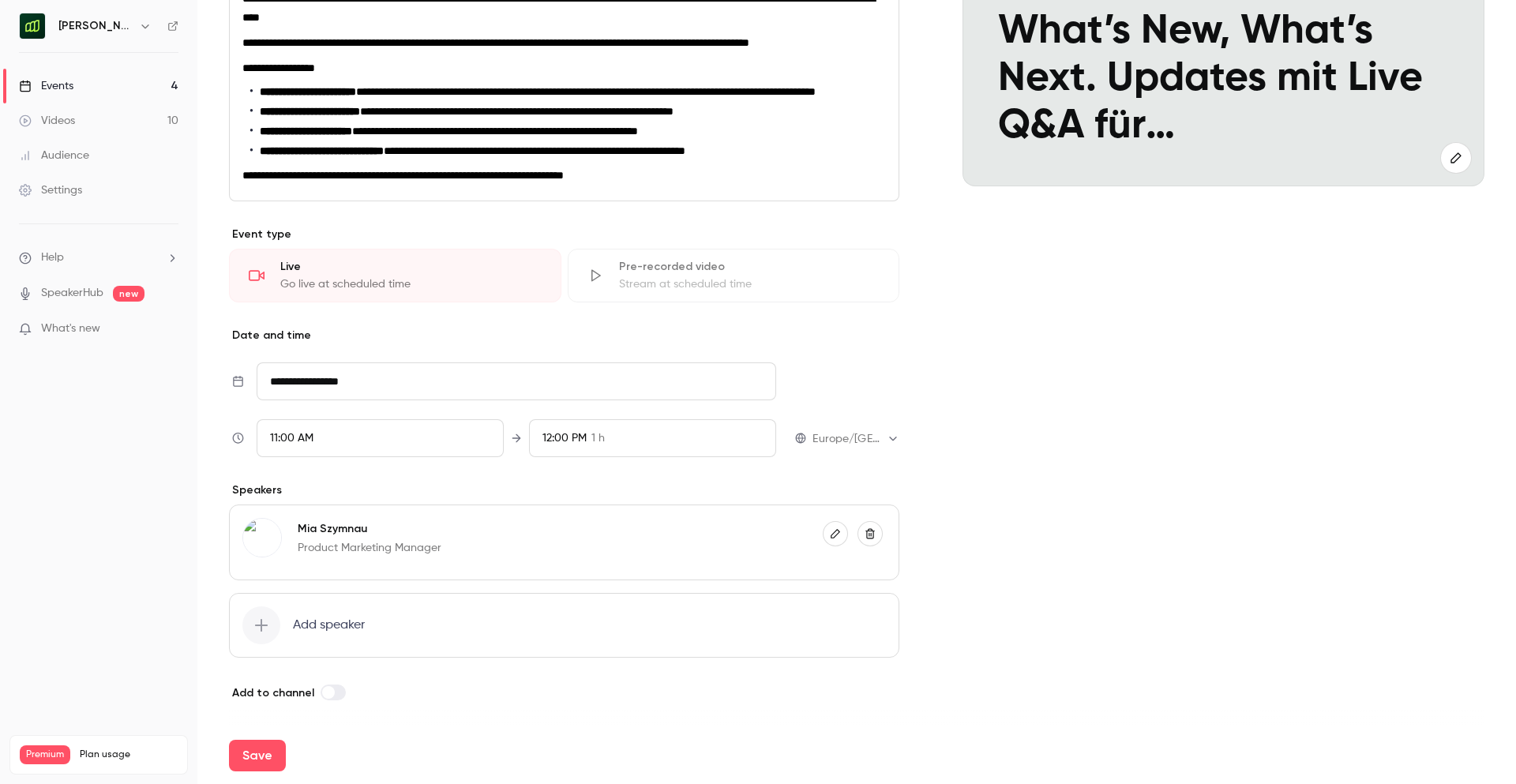 scroll, scrollTop: 305, scrollLeft: 0, axis: vertical 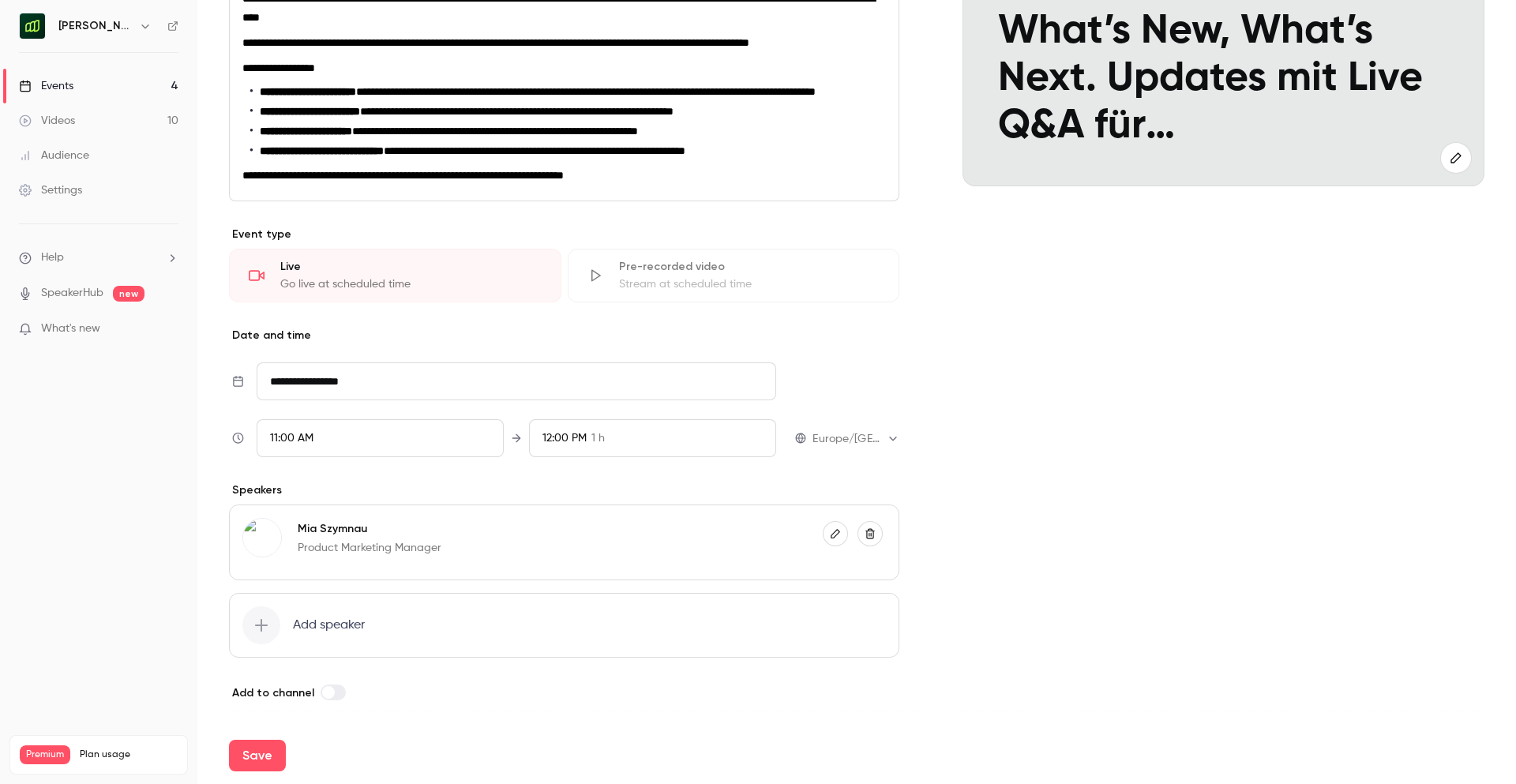 click 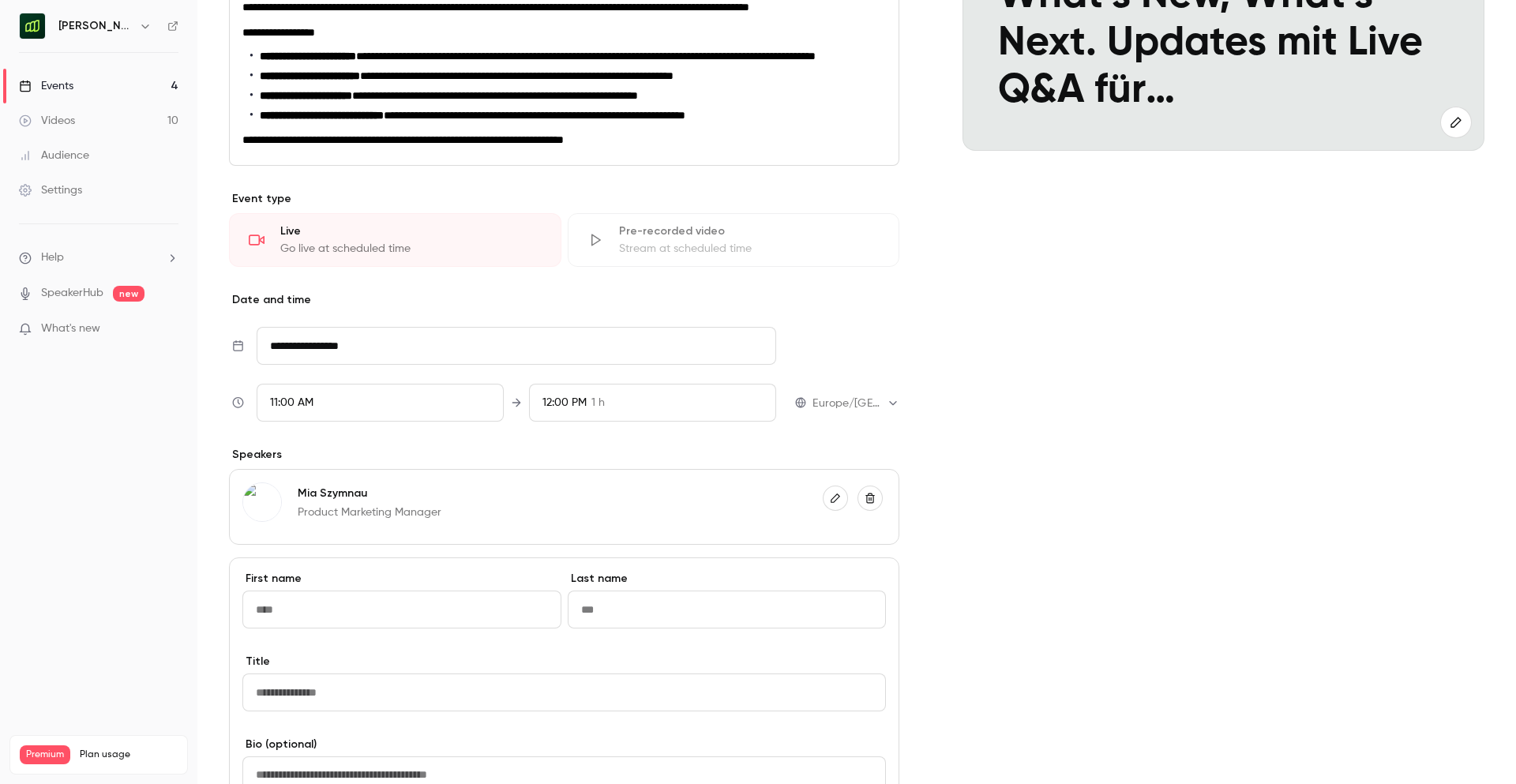 scroll, scrollTop: 564, scrollLeft: 0, axis: vertical 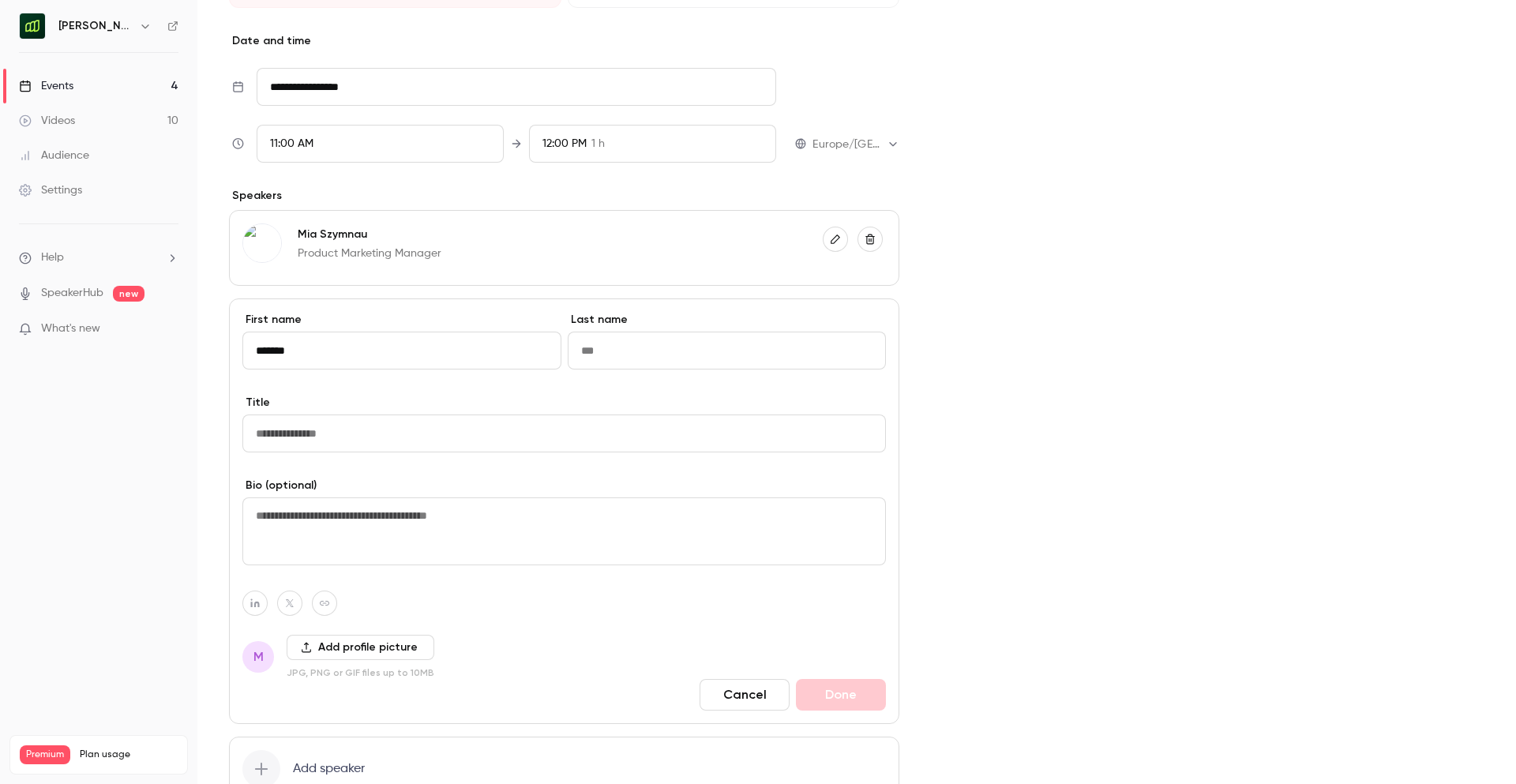 type on "******" 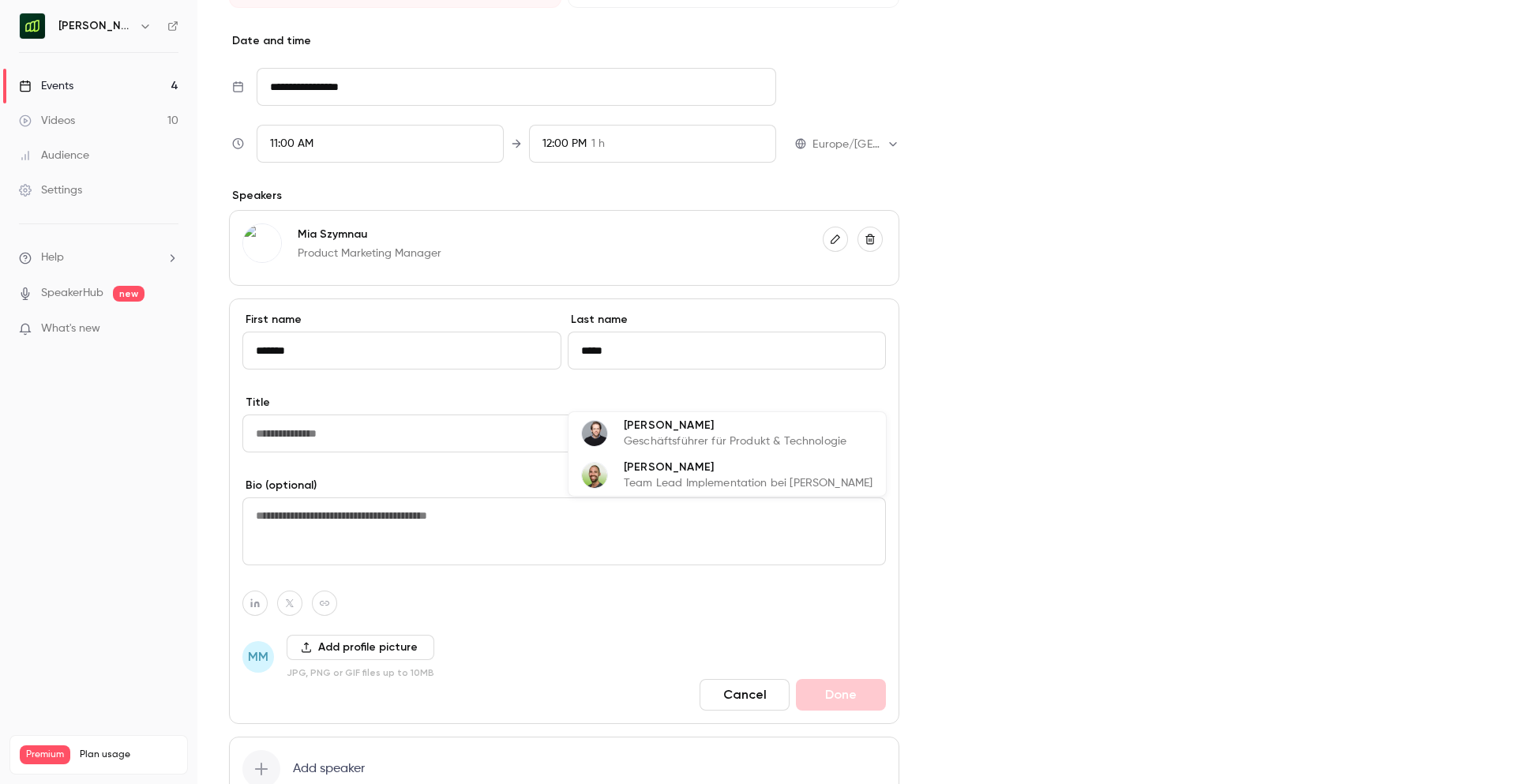 type on "*****" 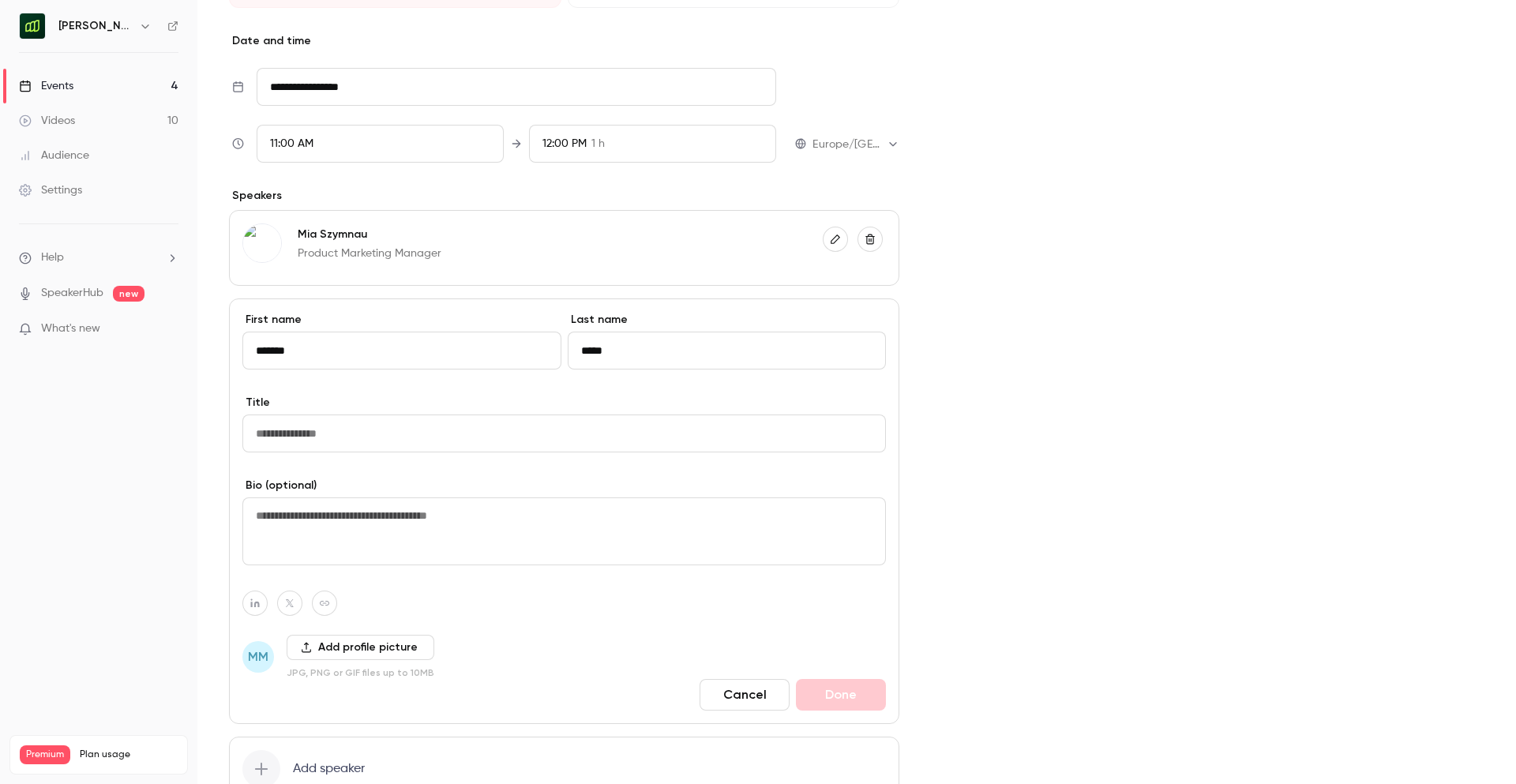 click at bounding box center (564, 433) 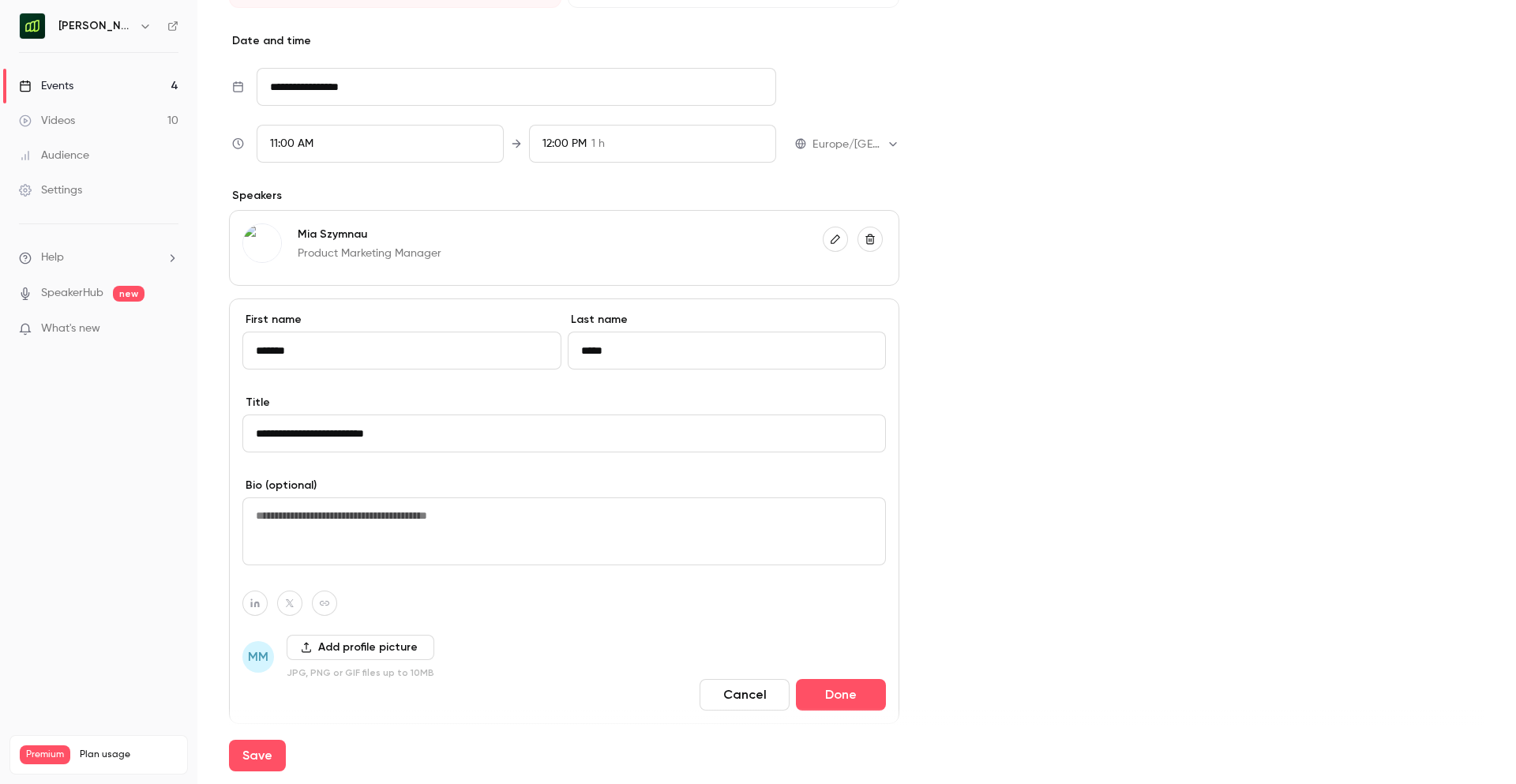 type on "**********" 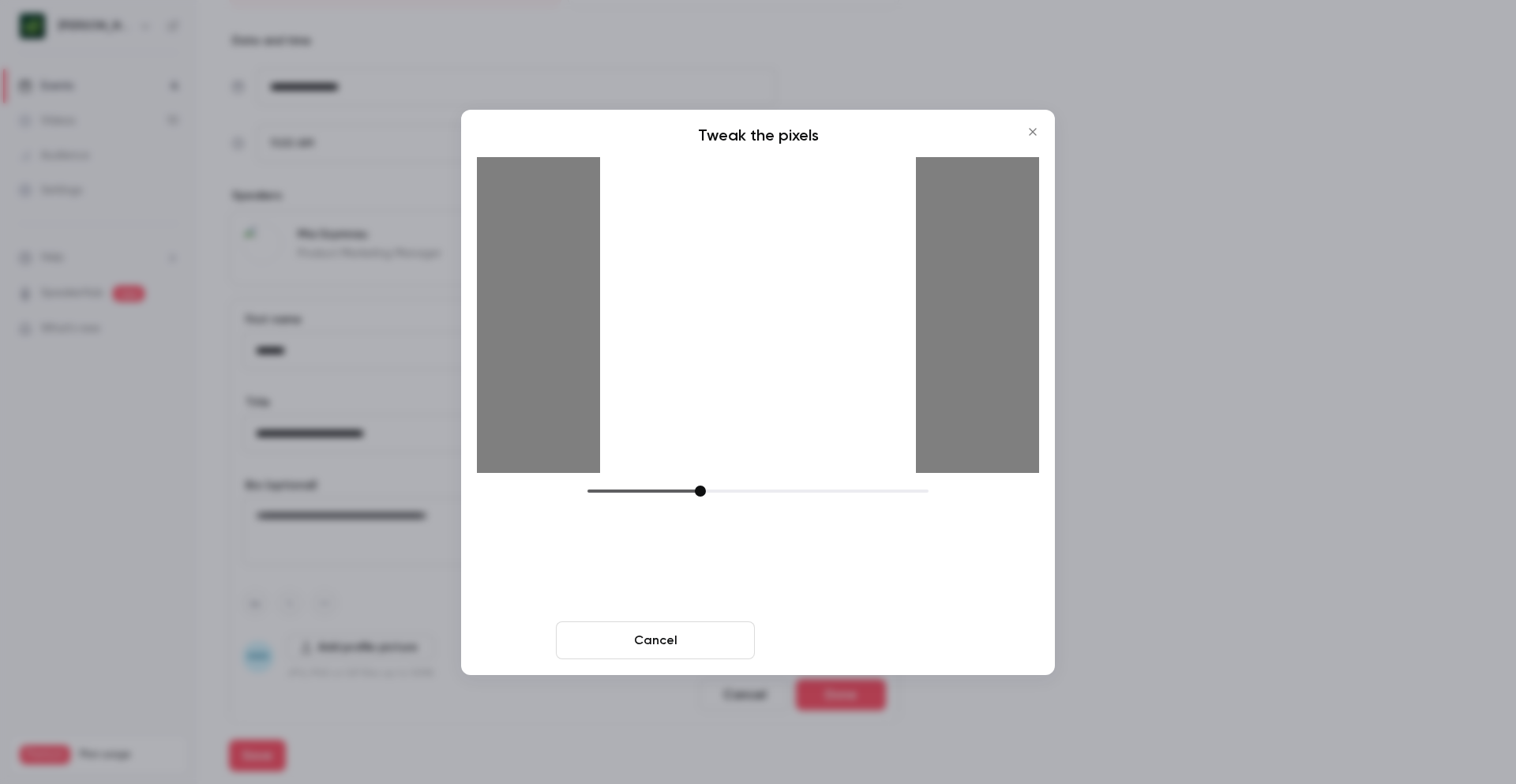 click on "Crop and save" at bounding box center [861, 640] 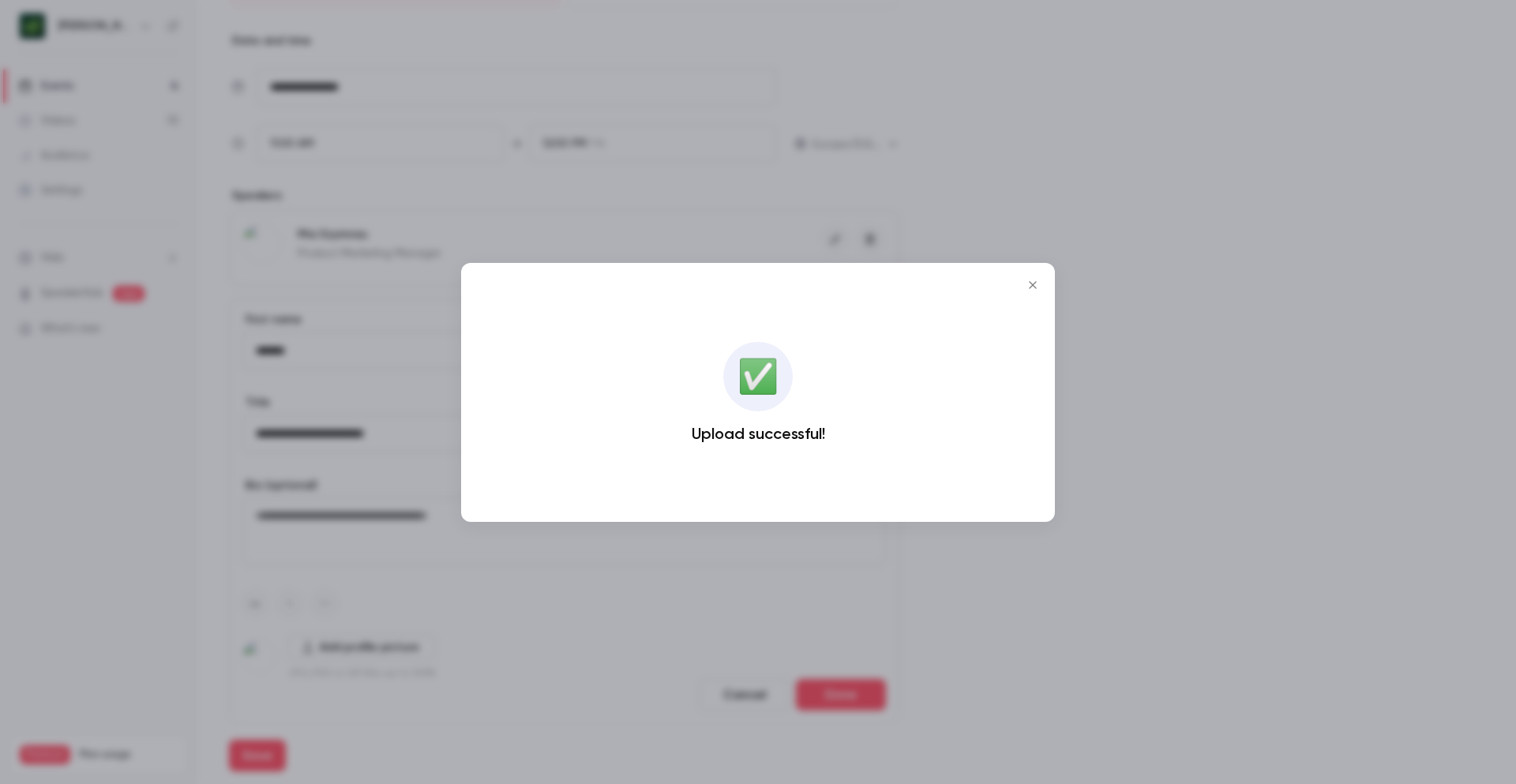 click at bounding box center [758, 392] 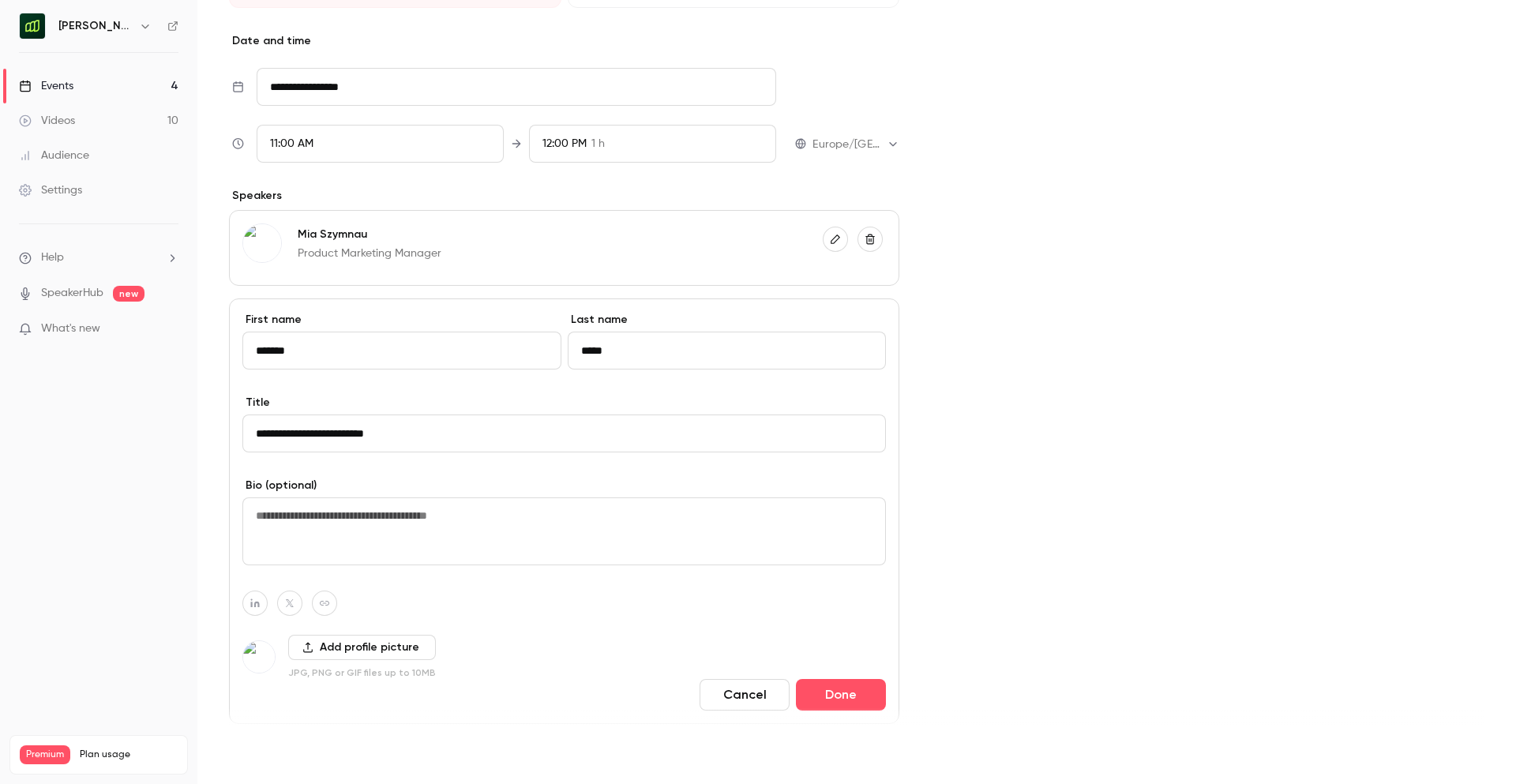 click on "Save" at bounding box center [257, 756] 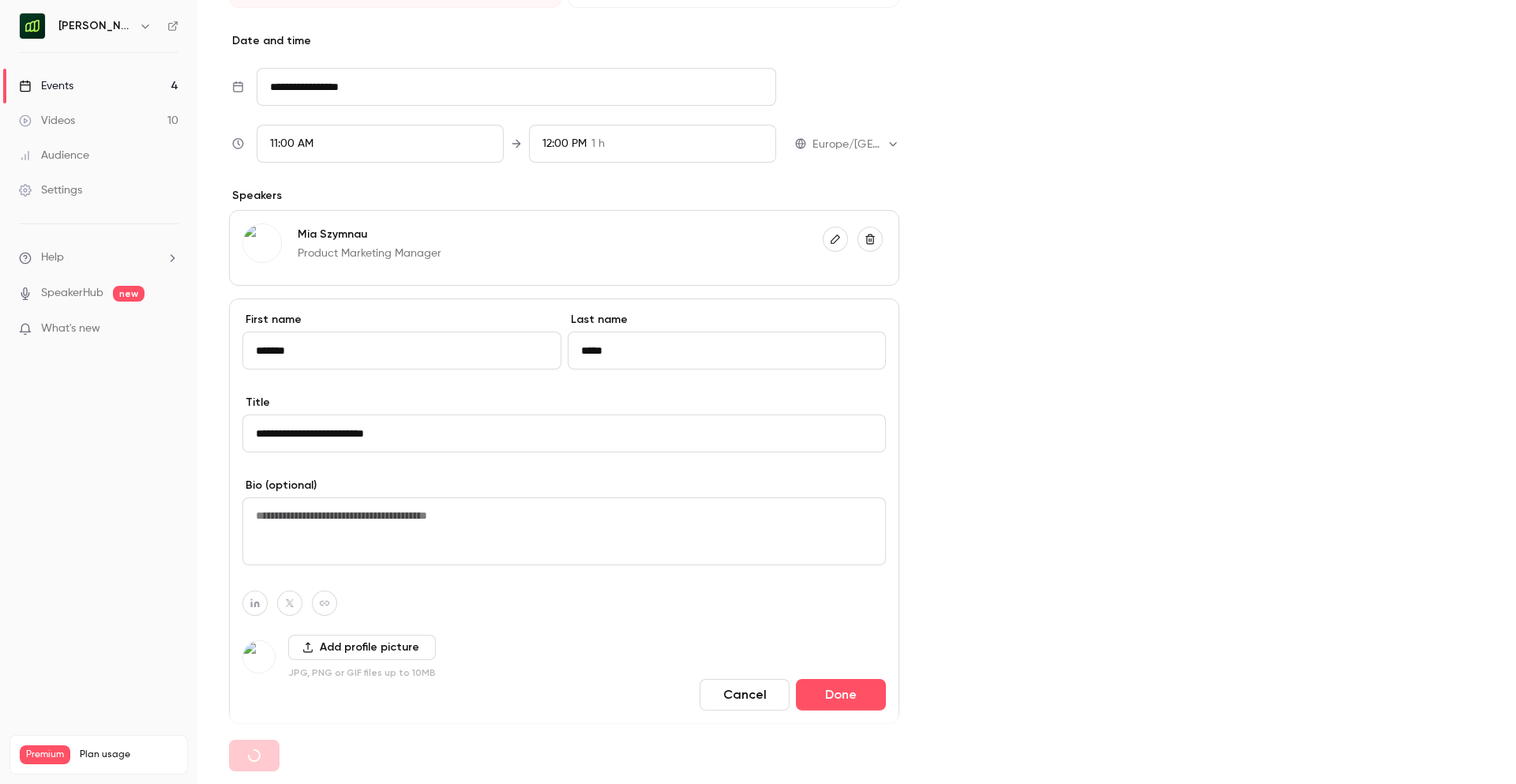type 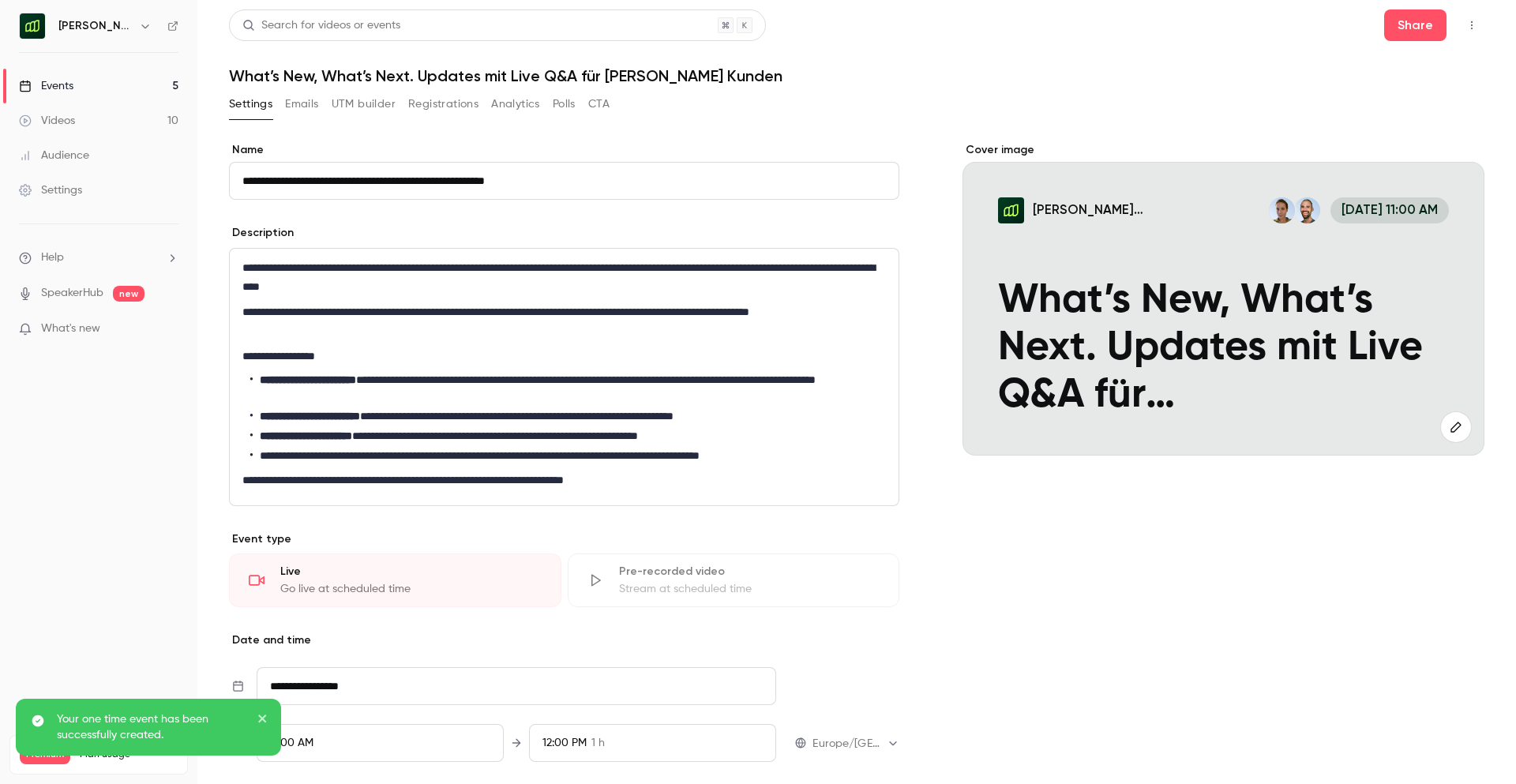 scroll, scrollTop: 400, scrollLeft: 0, axis: vertical 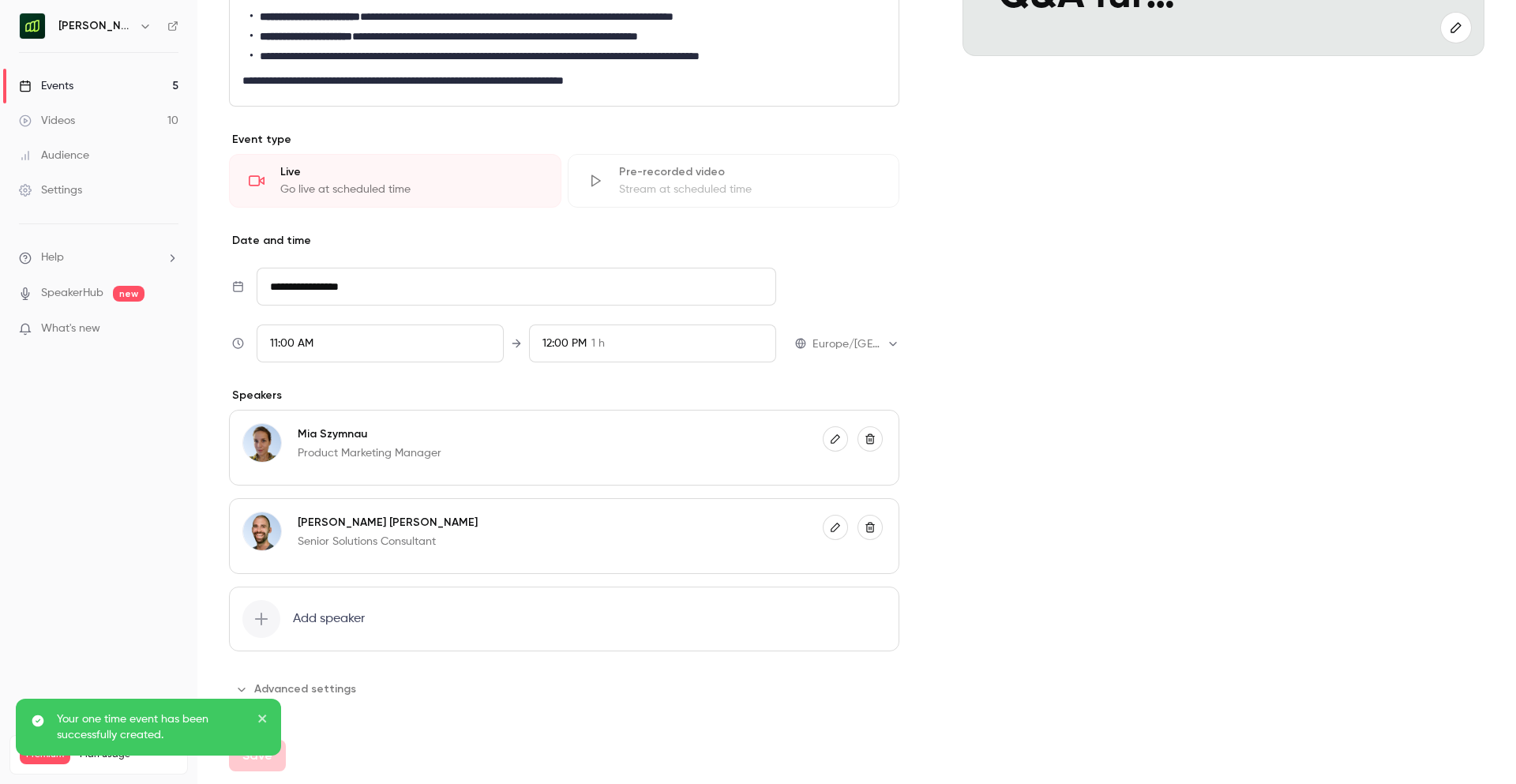 click on "Add speaker" at bounding box center (328, 619) 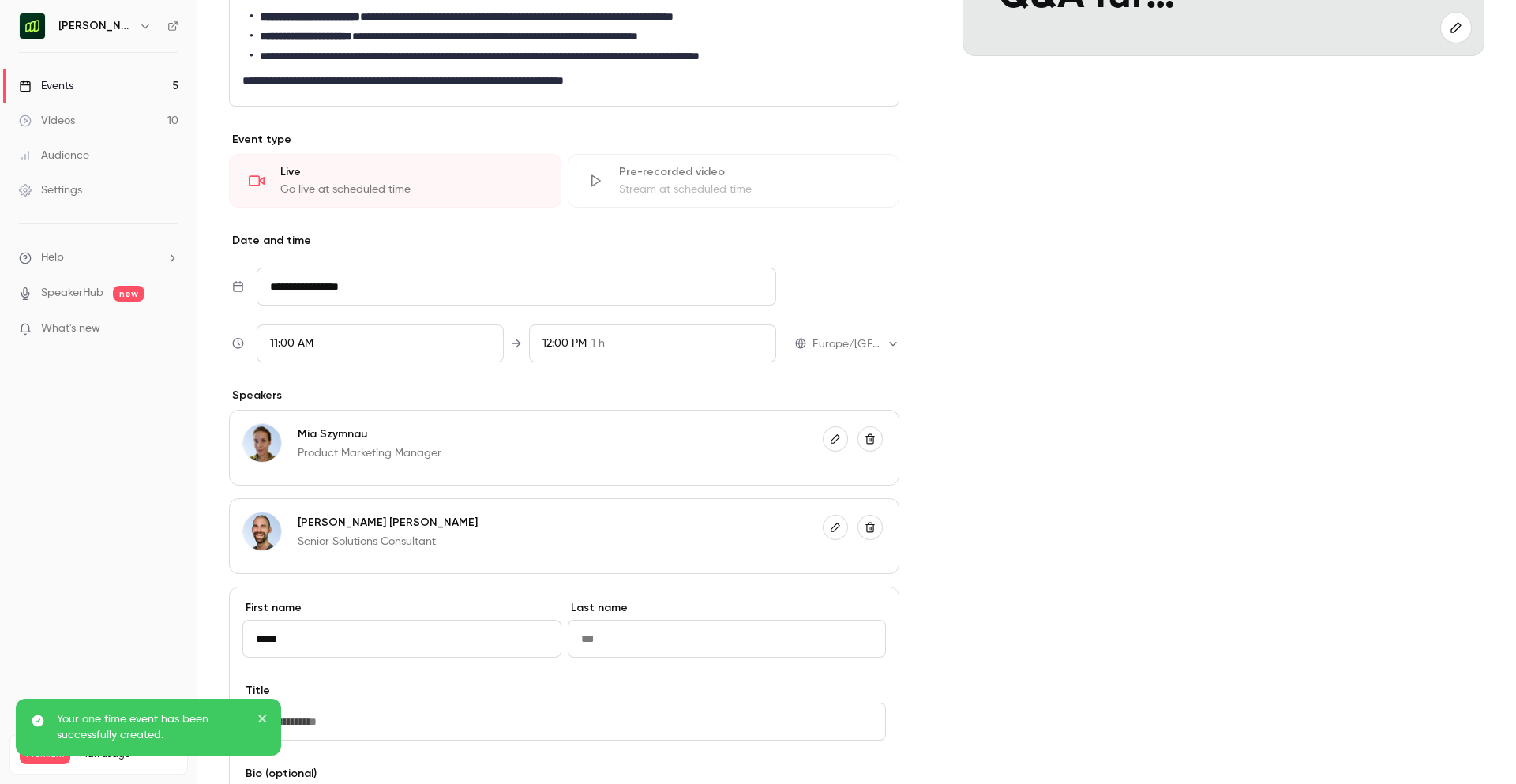type on "****" 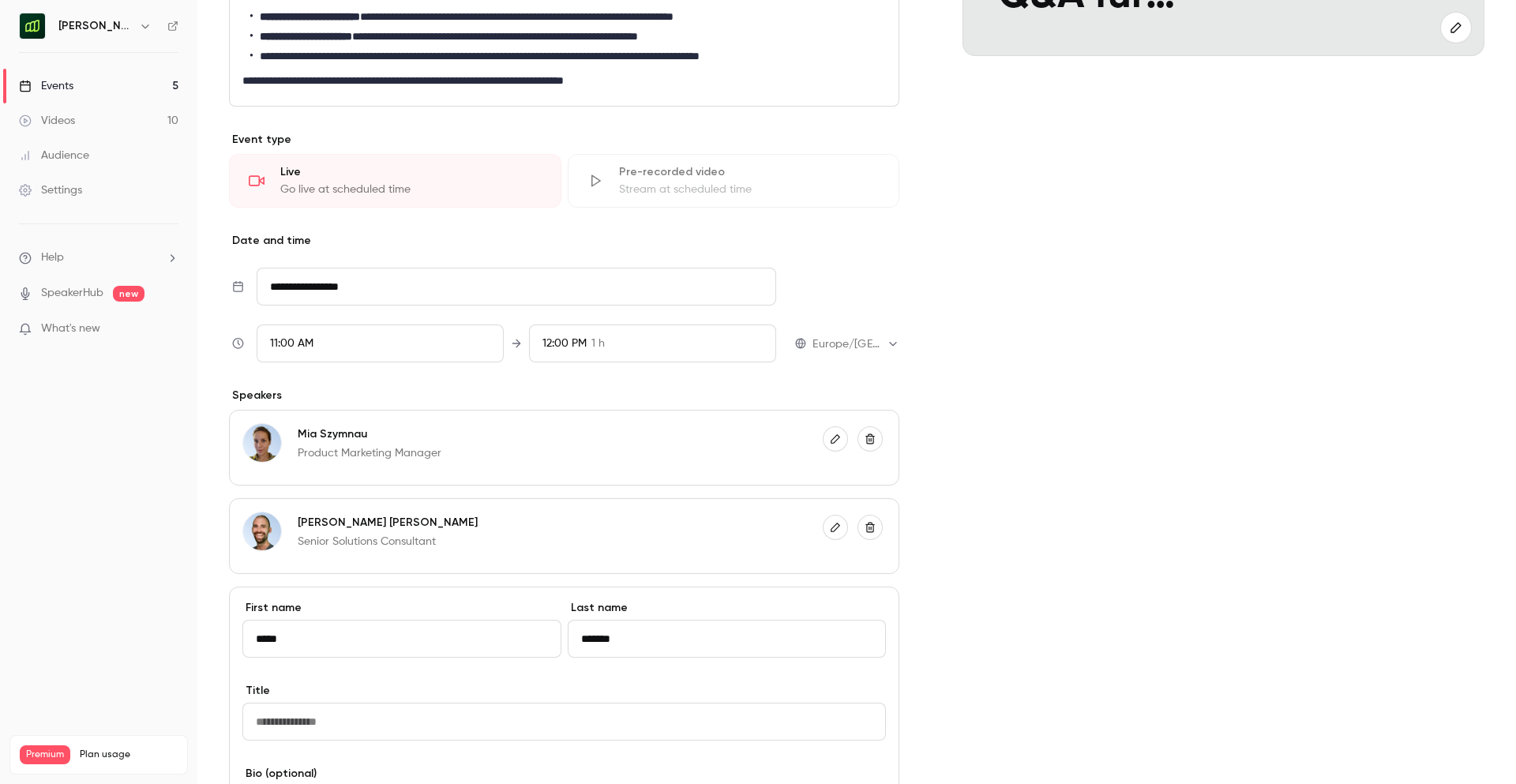 scroll, scrollTop: 477, scrollLeft: 0, axis: vertical 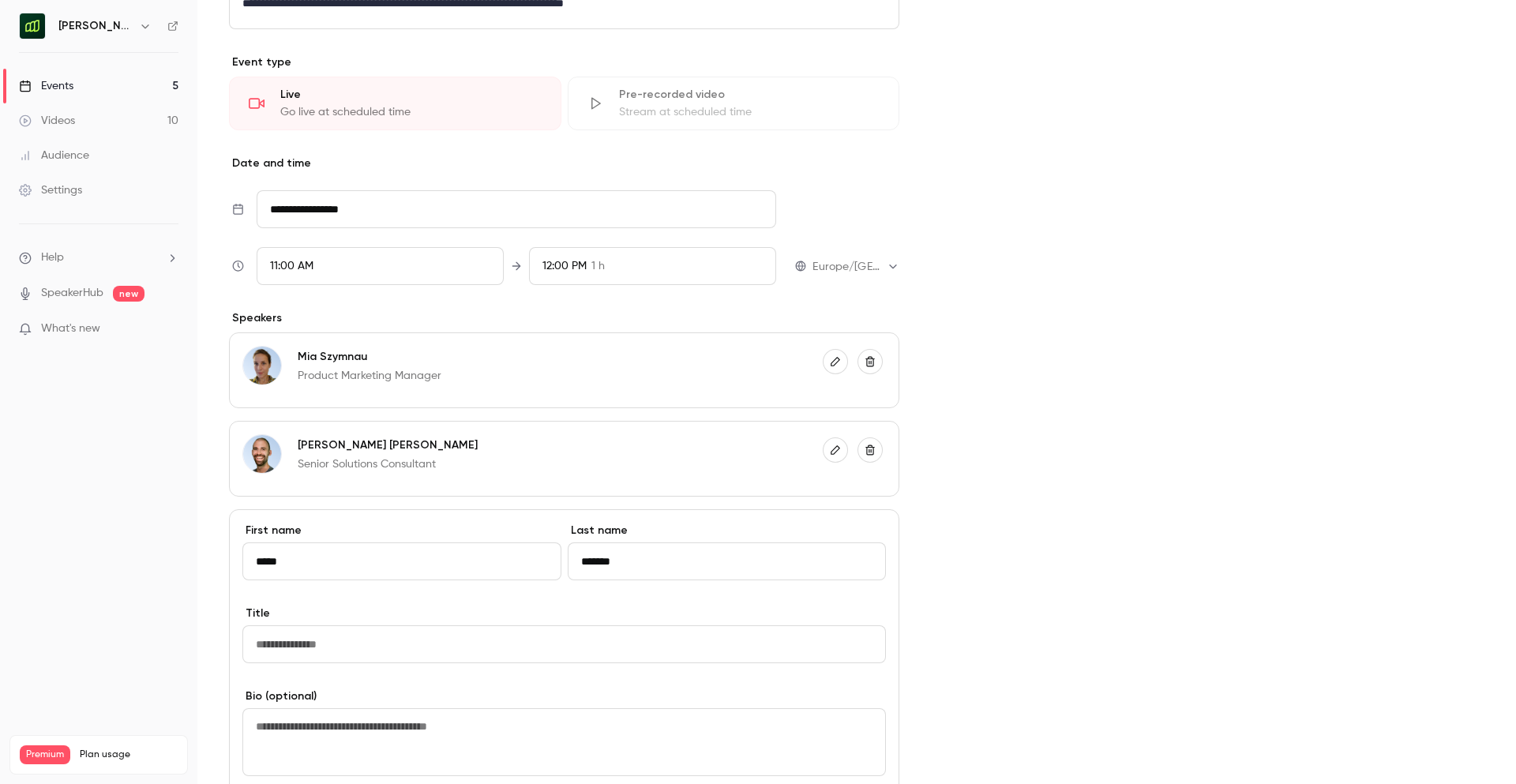 type on "*******" 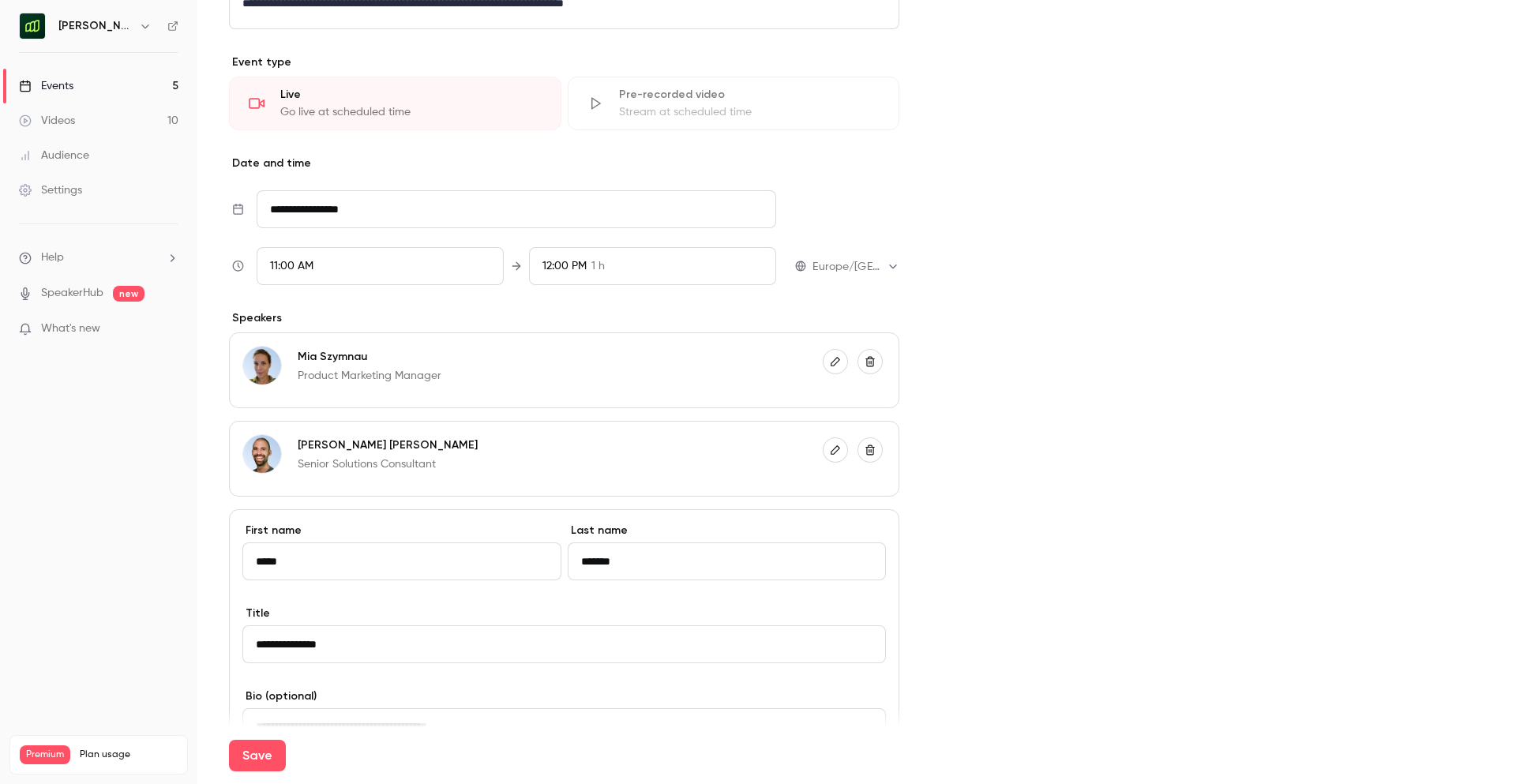type on "**********" 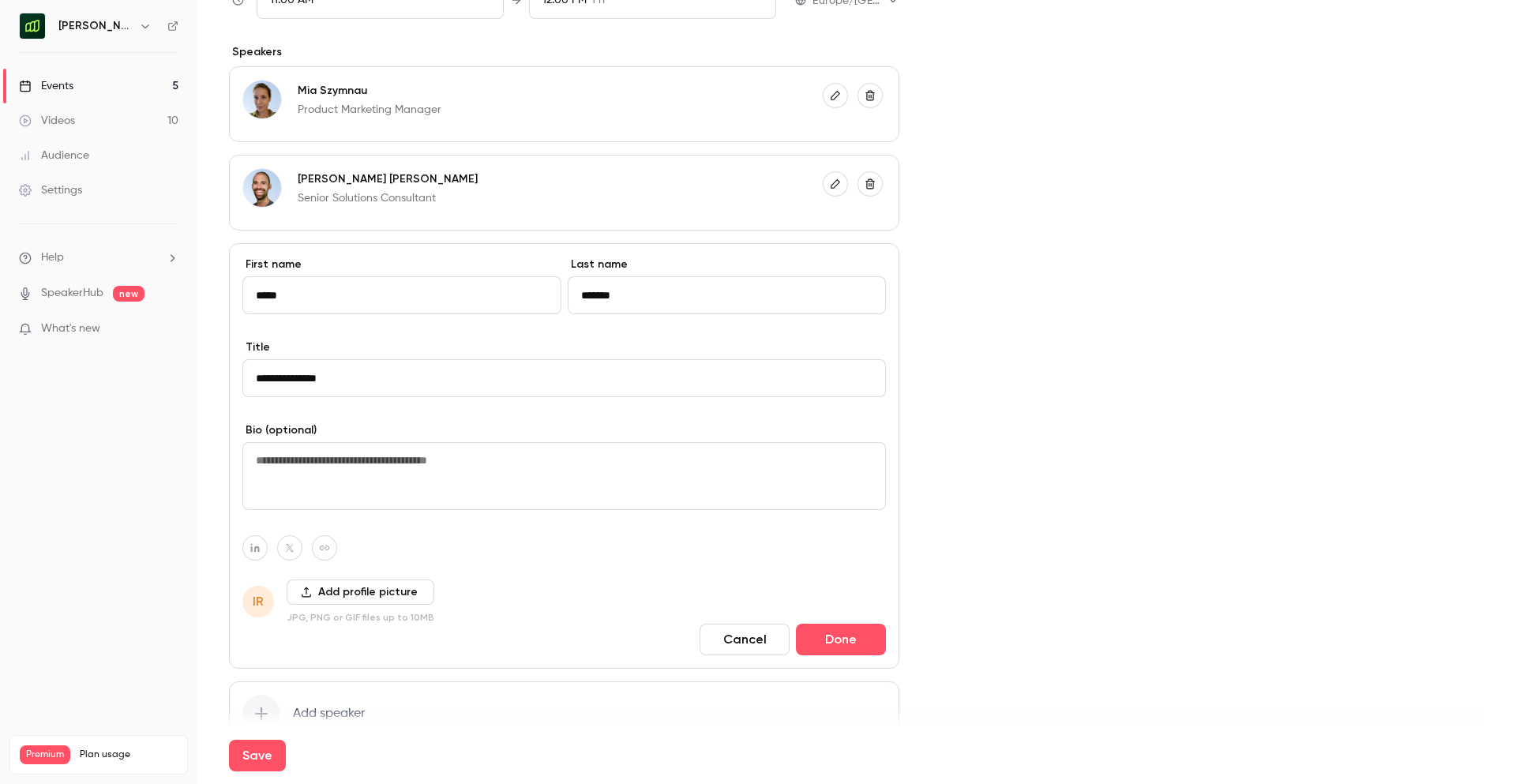 scroll, scrollTop: 838, scrollLeft: 0, axis: vertical 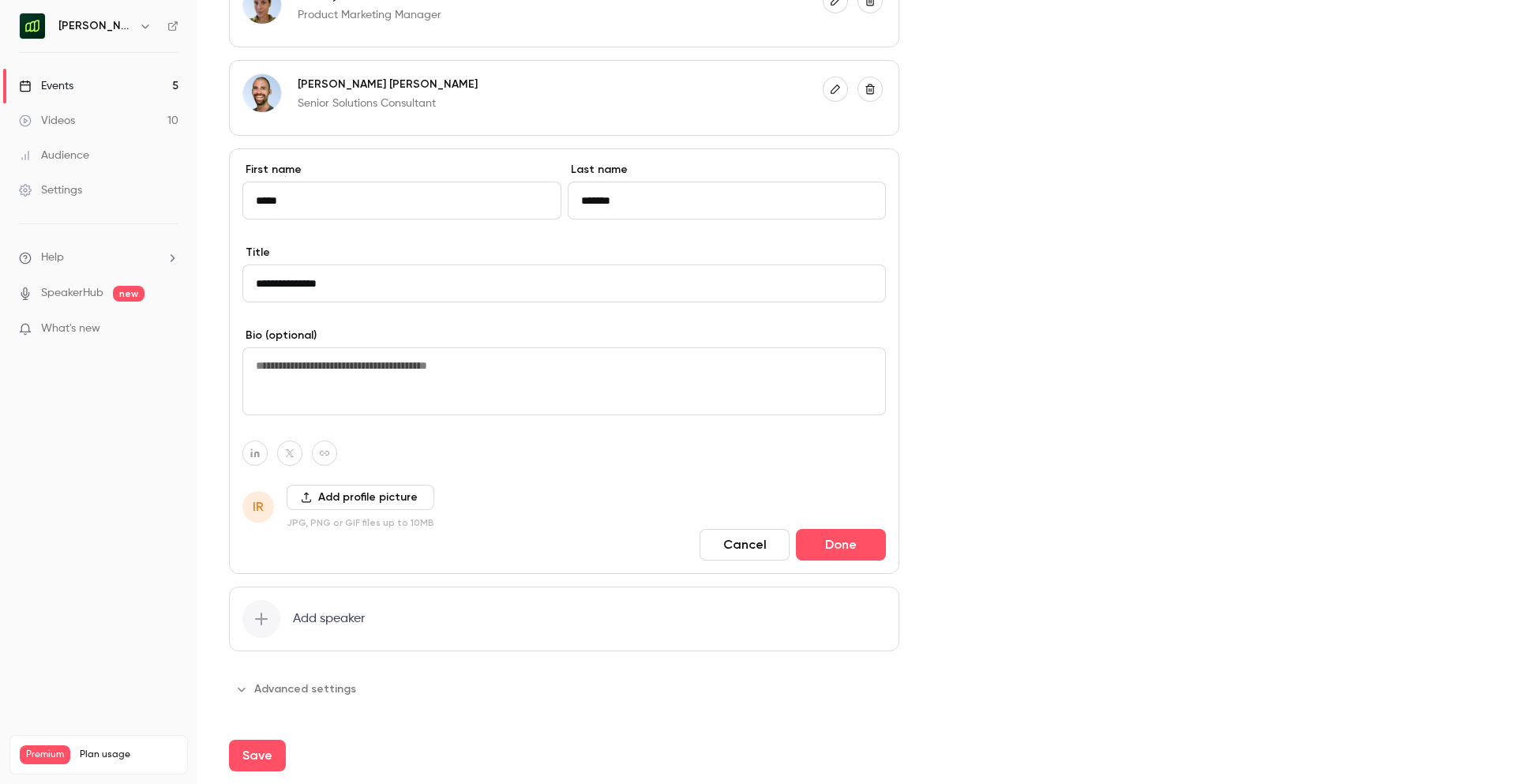click on "Add profile picture" at bounding box center [360, 497] 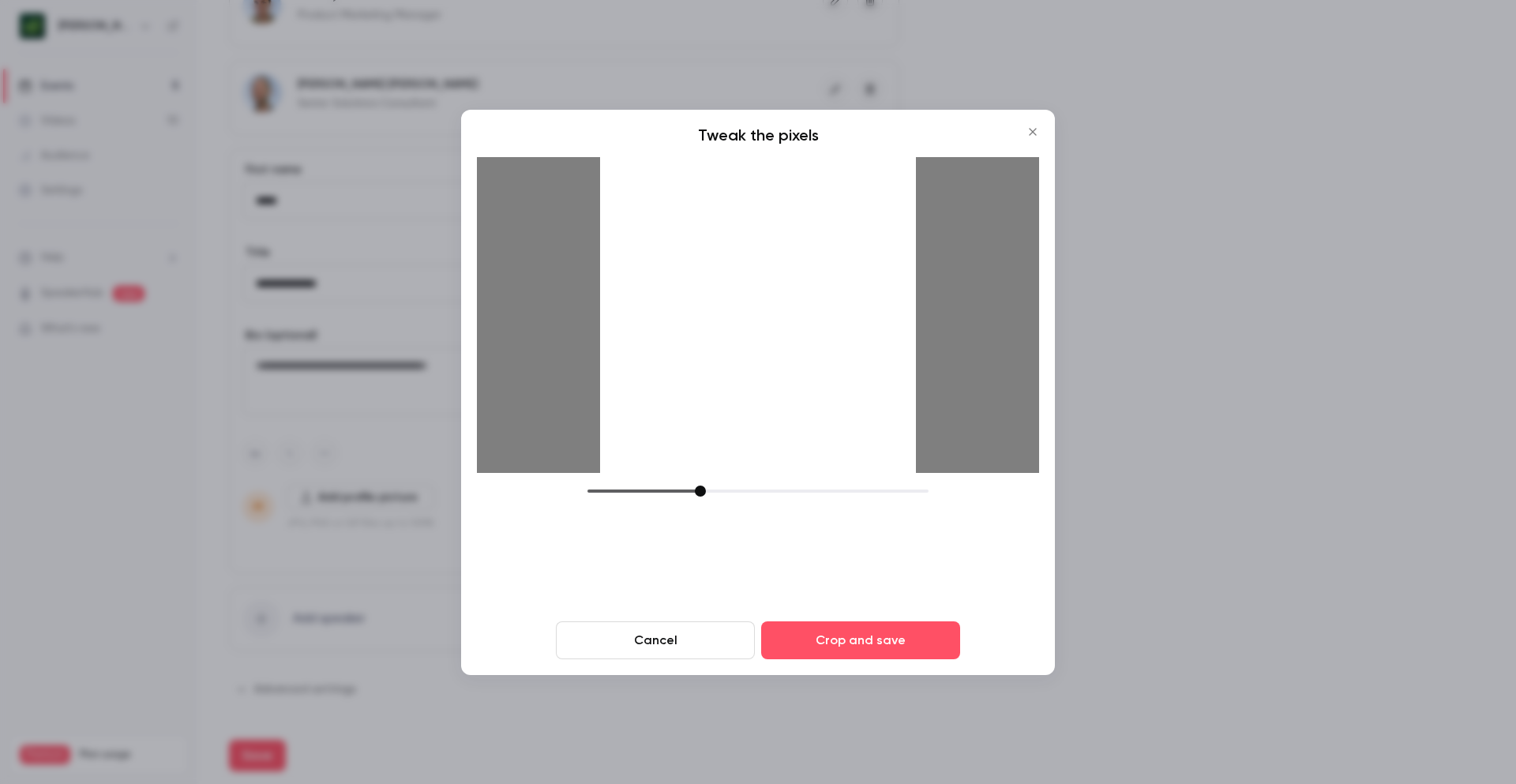 click on "Crop and save" at bounding box center [861, 640] 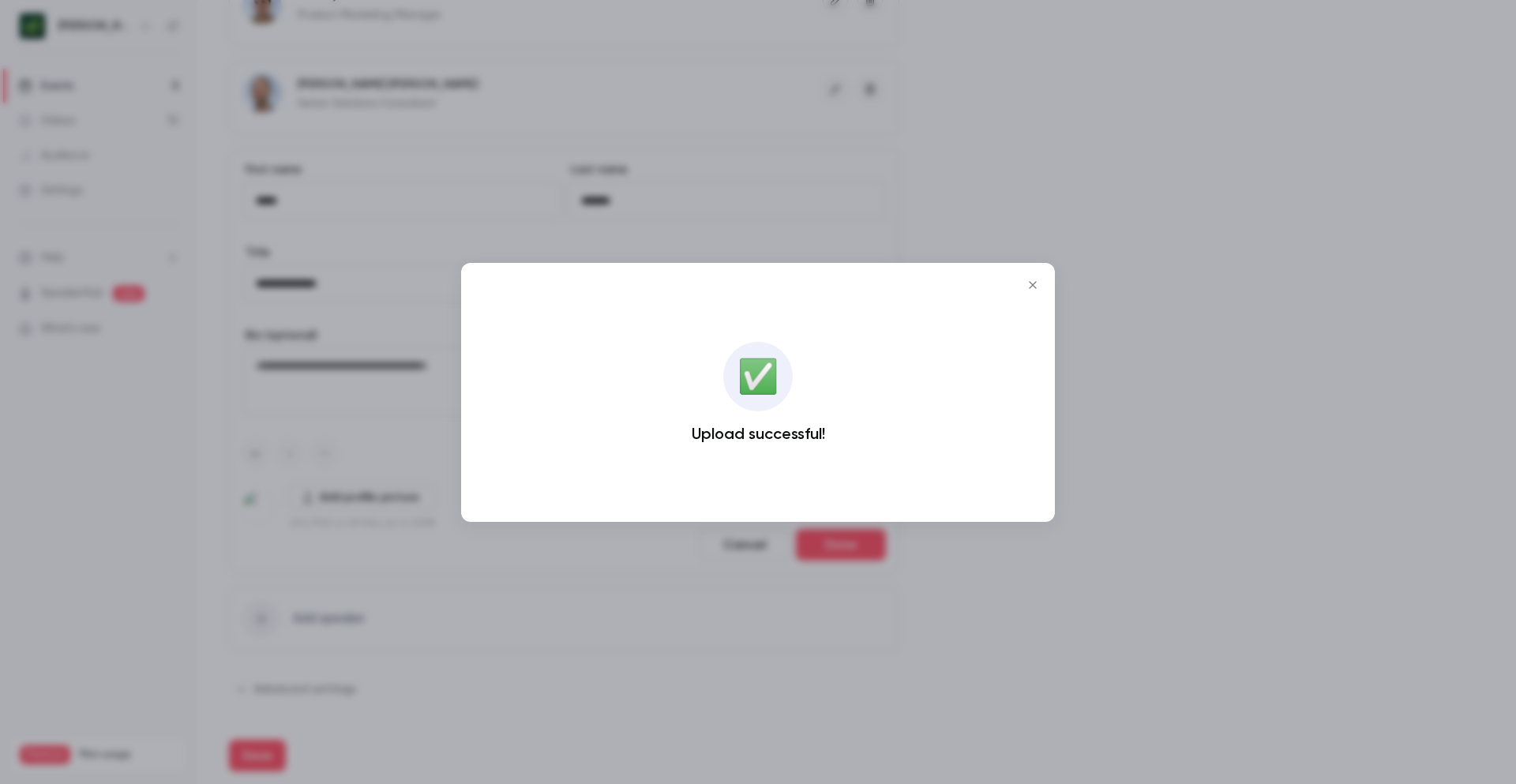 click 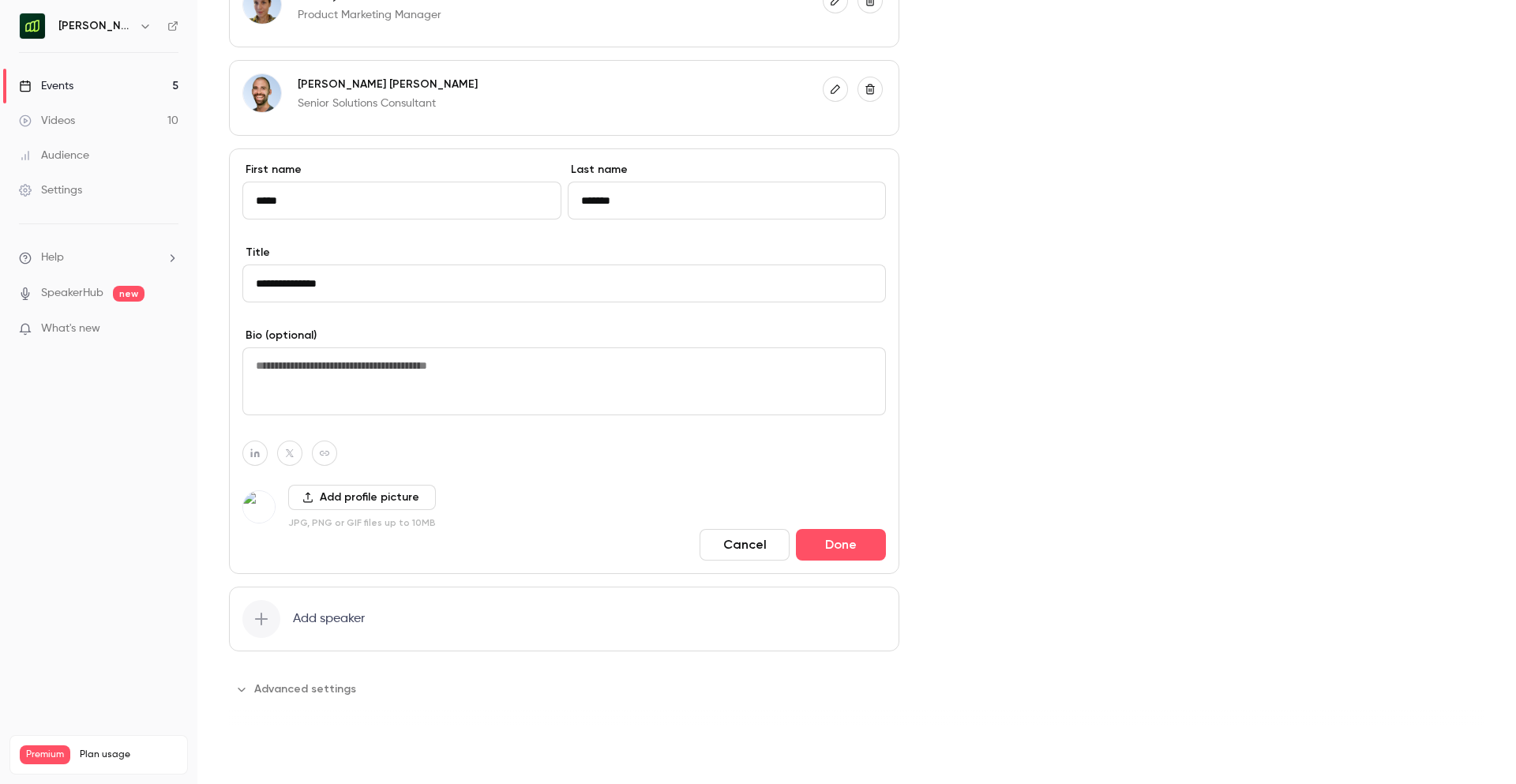 click on "Save" at bounding box center (257, 756) 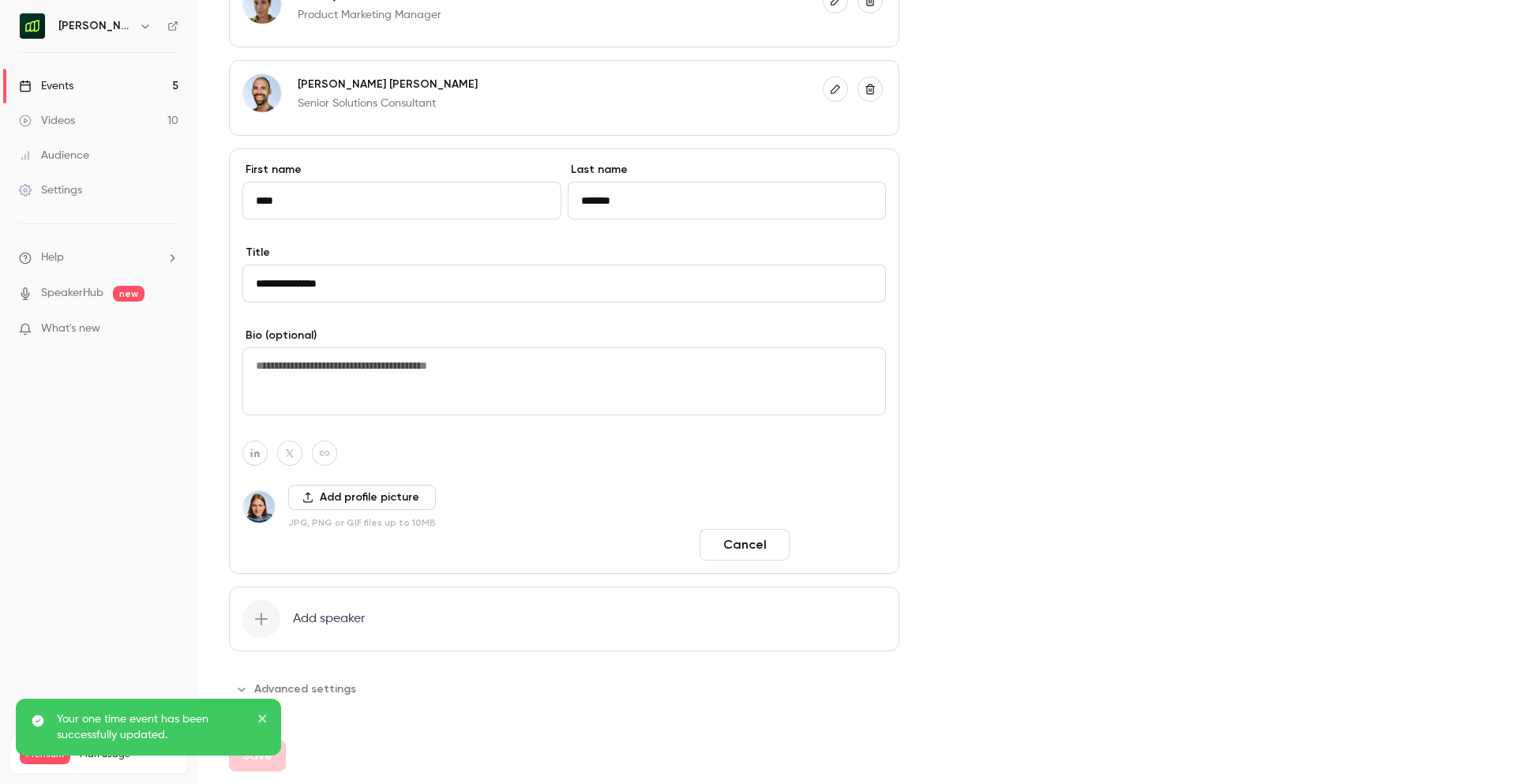 click on "Done" at bounding box center (841, 545) 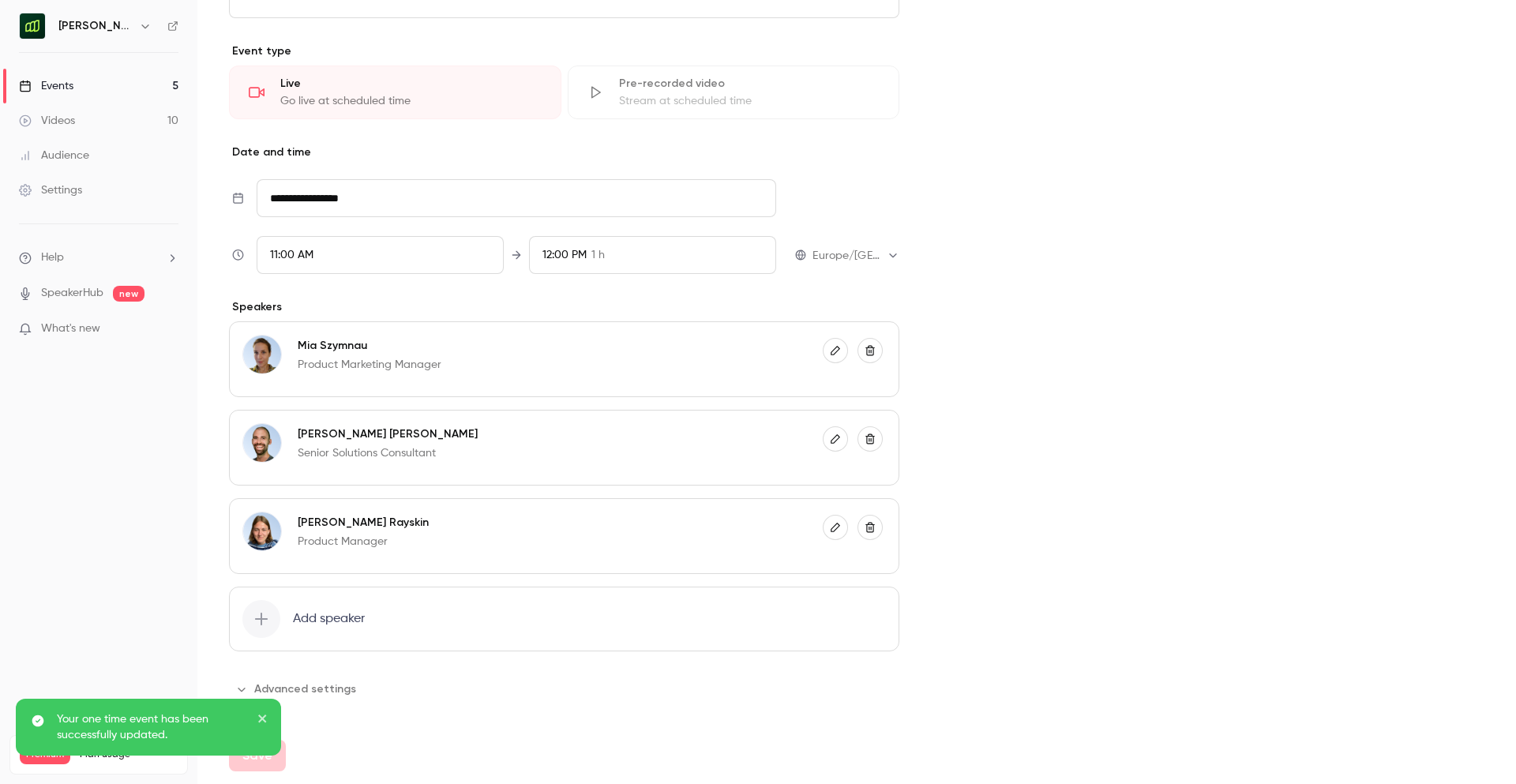 click 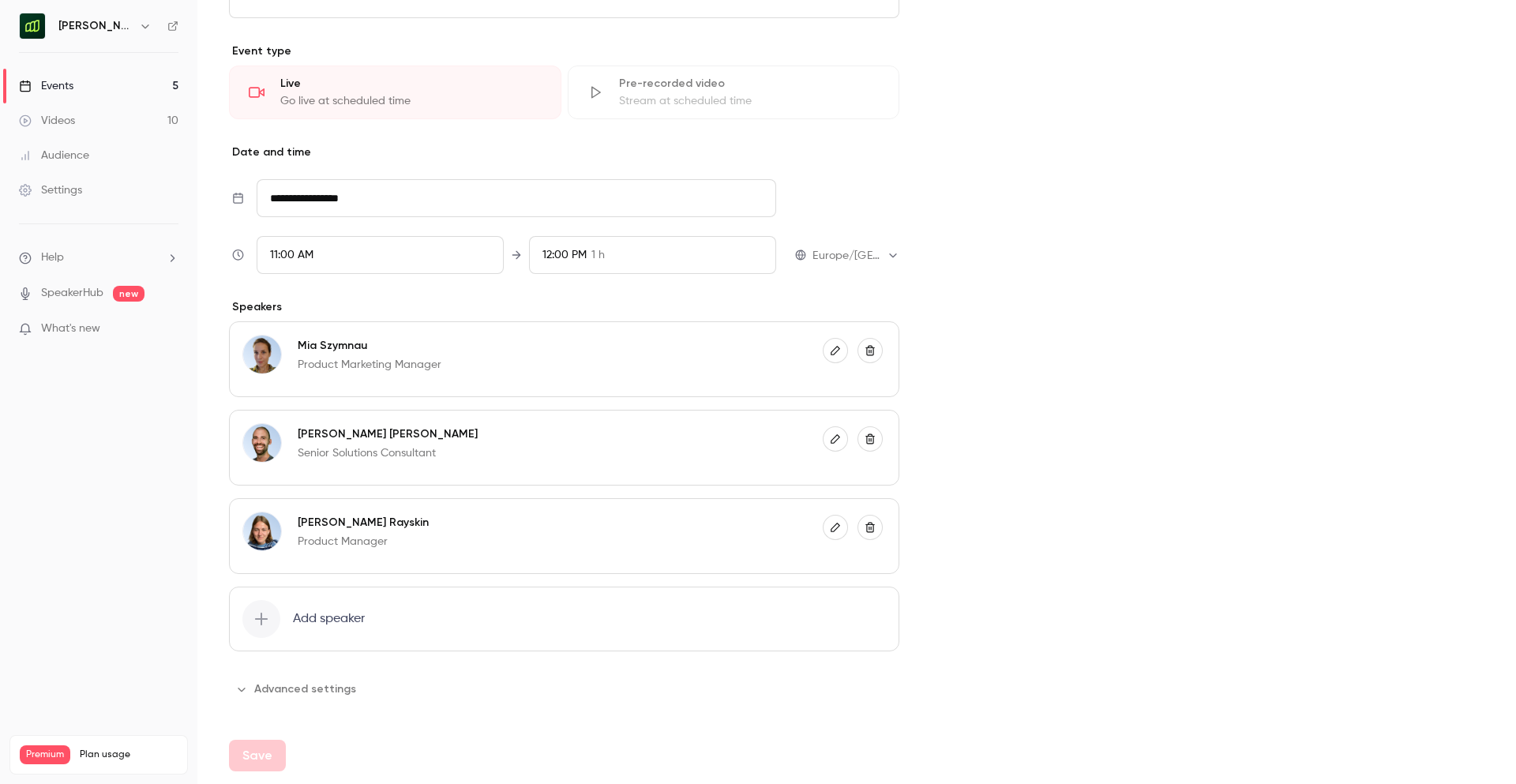 scroll, scrollTop: 0, scrollLeft: 0, axis: both 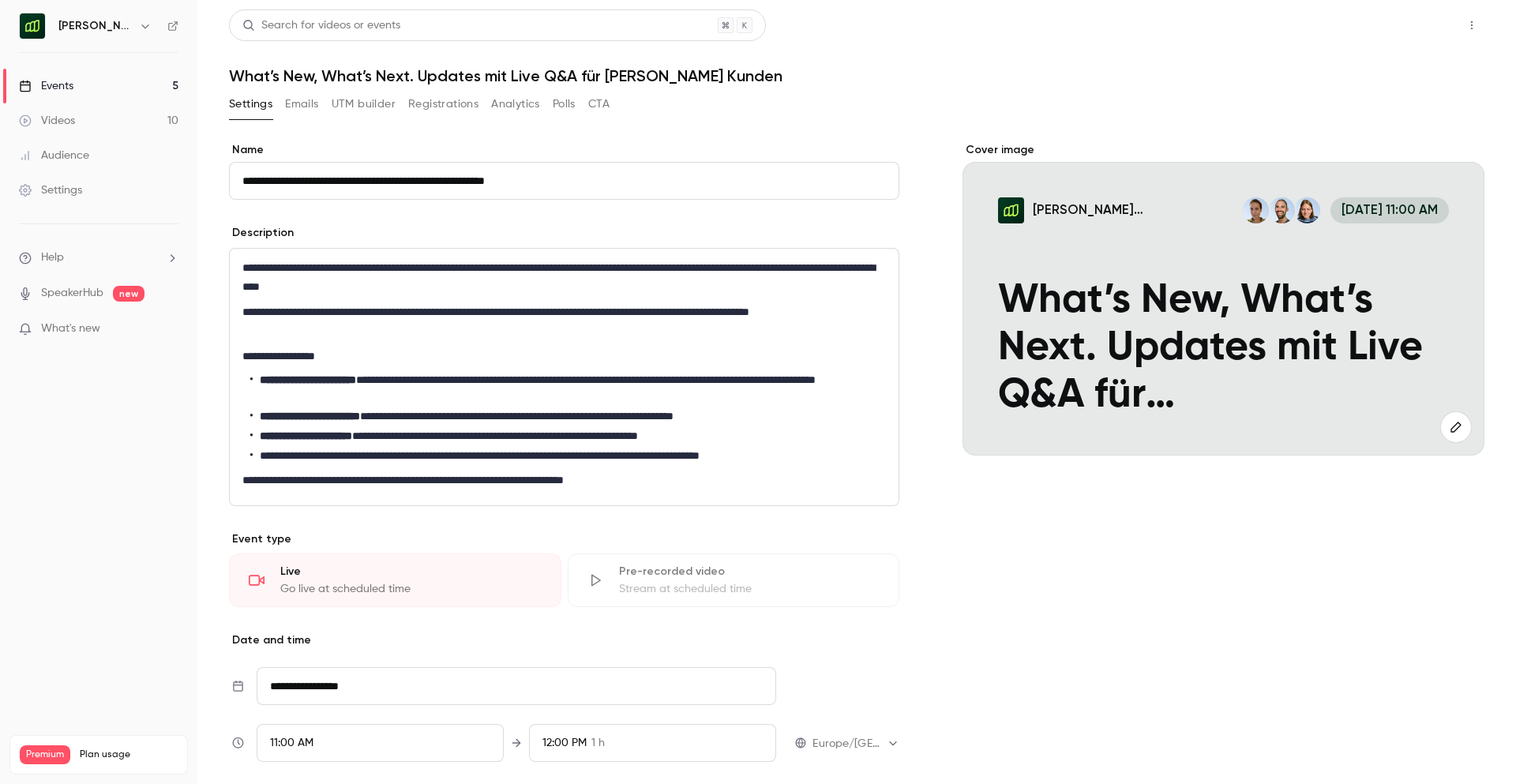 click on "Share" at bounding box center (1415, 25) 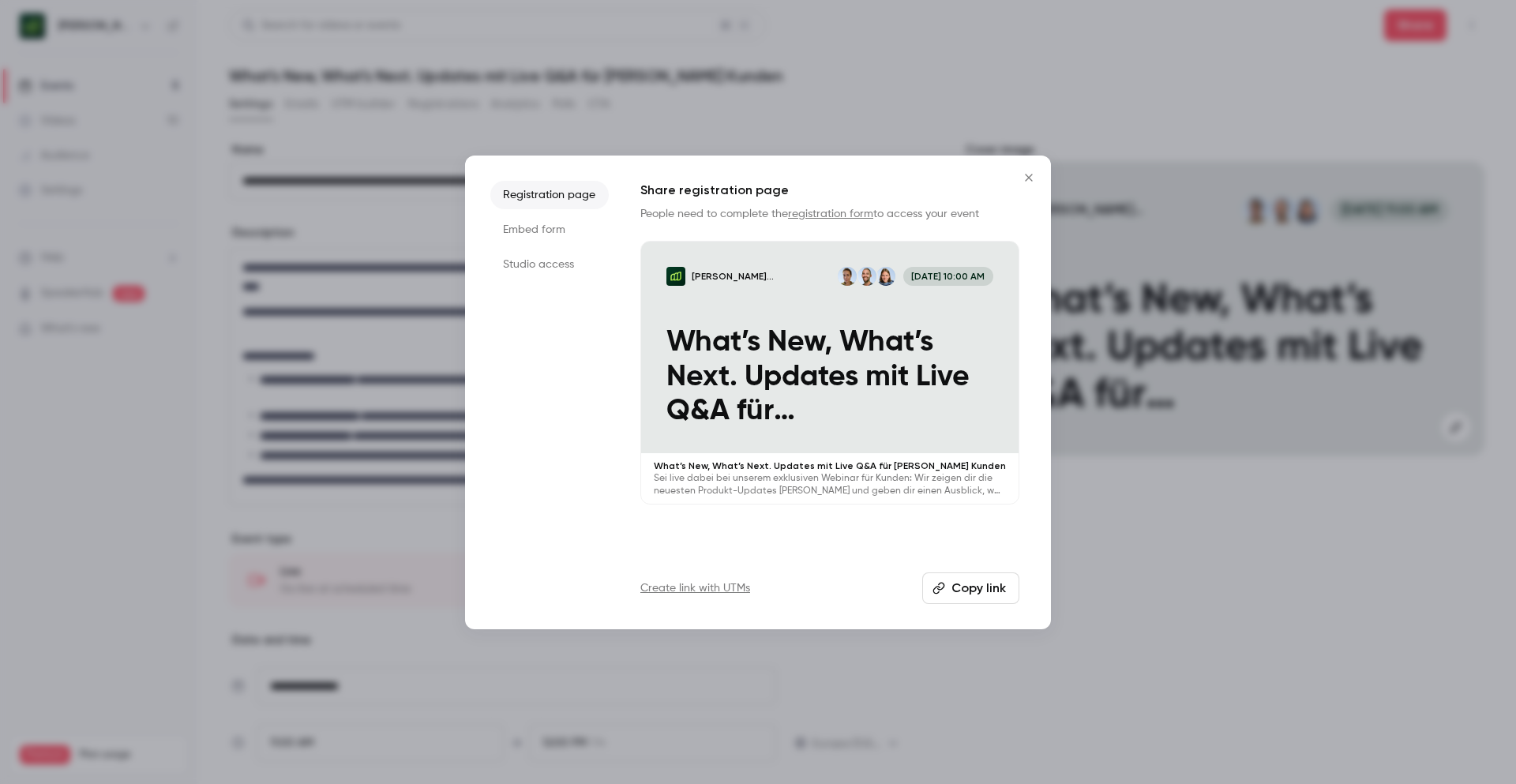 click on "Copy link" at bounding box center (970, 588) 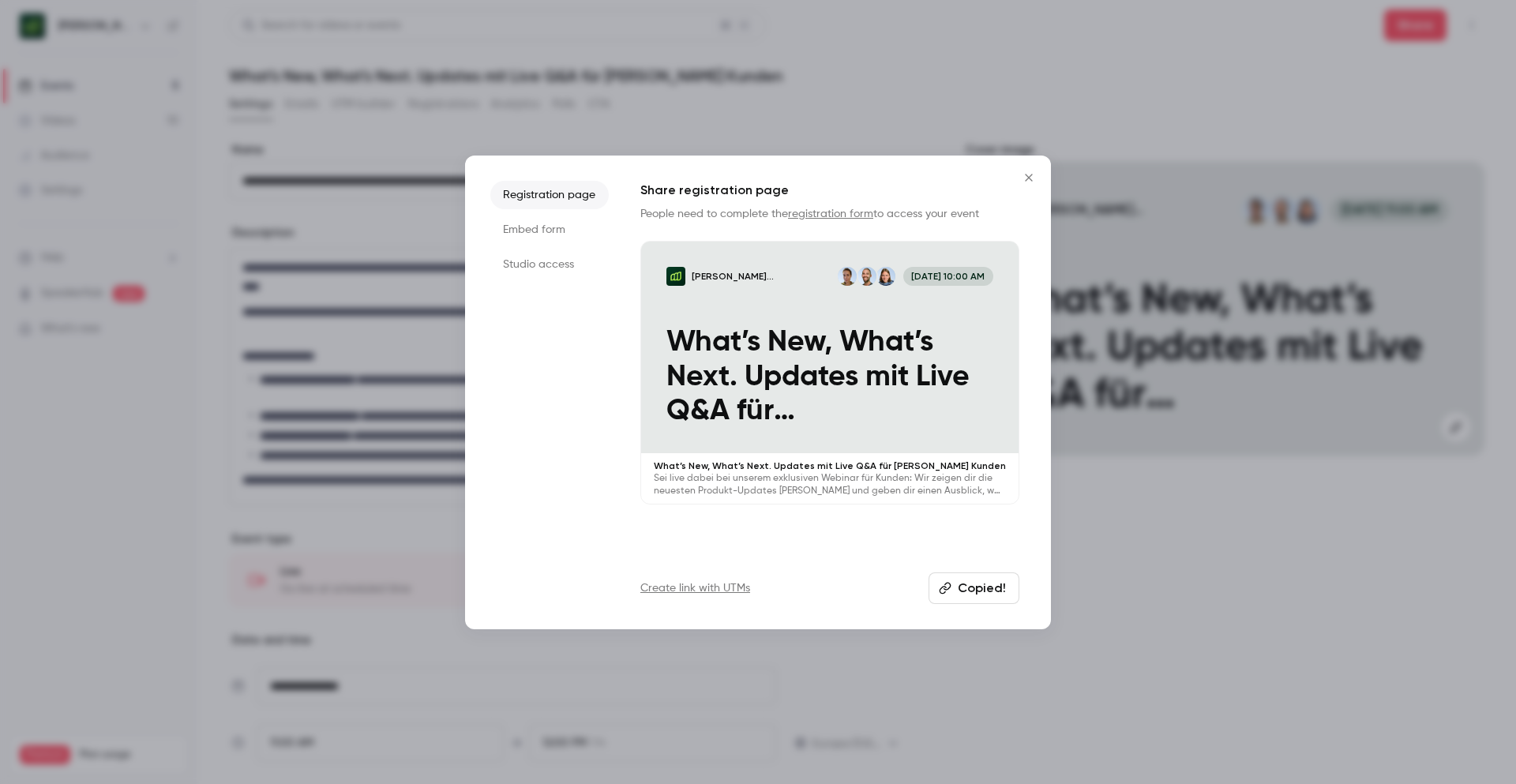 type 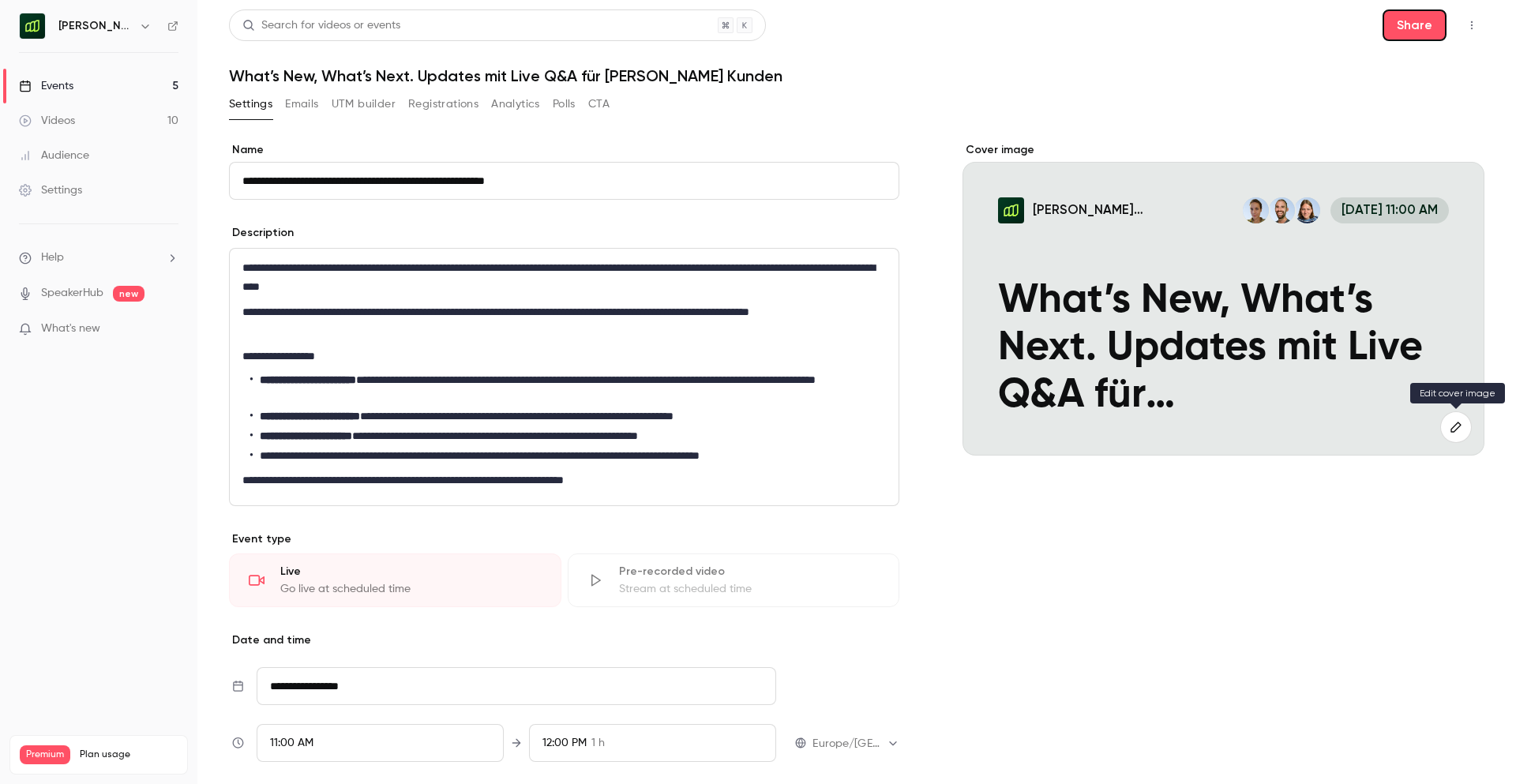 click at bounding box center [1456, 427] 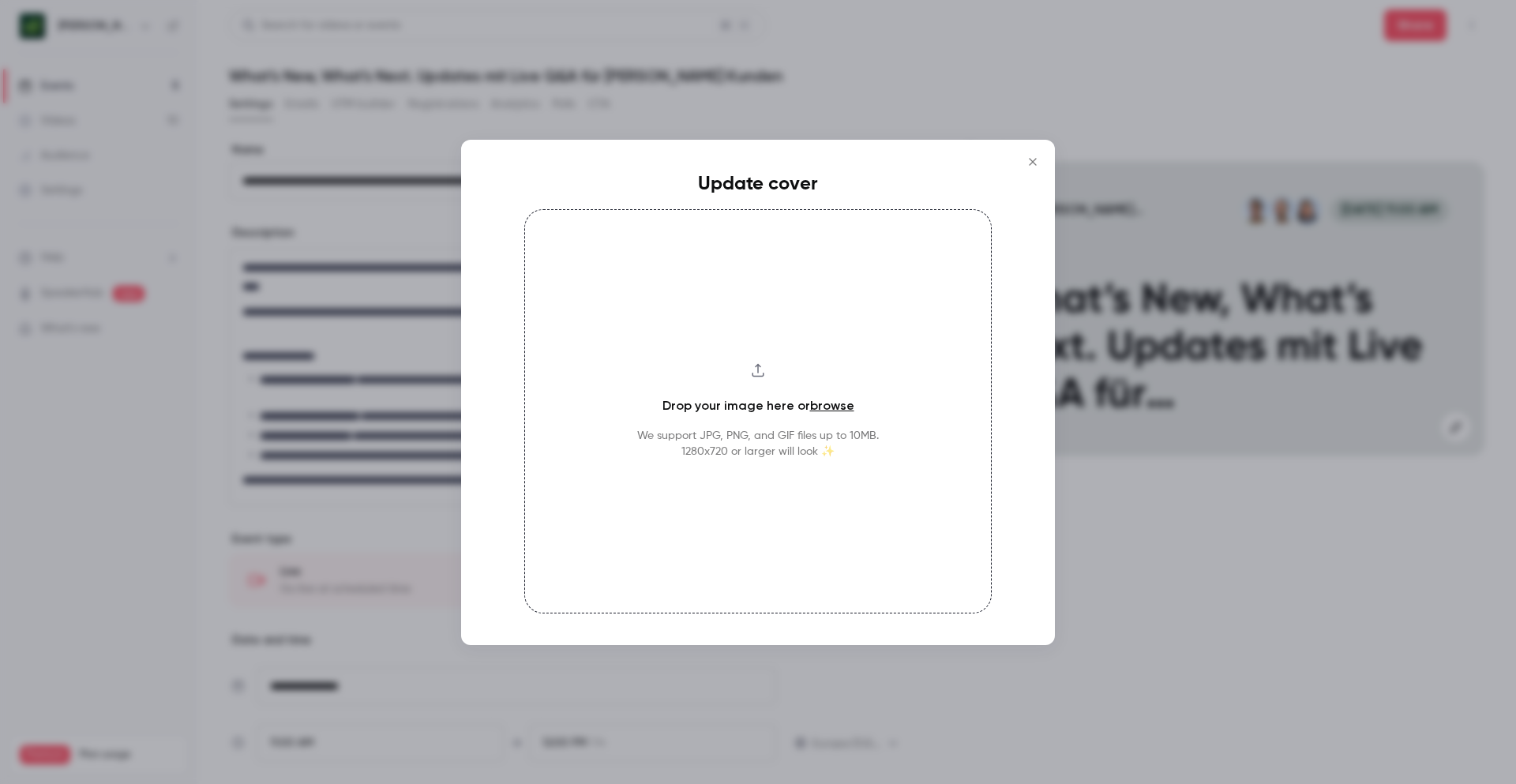 click on "browse" at bounding box center (832, 405) 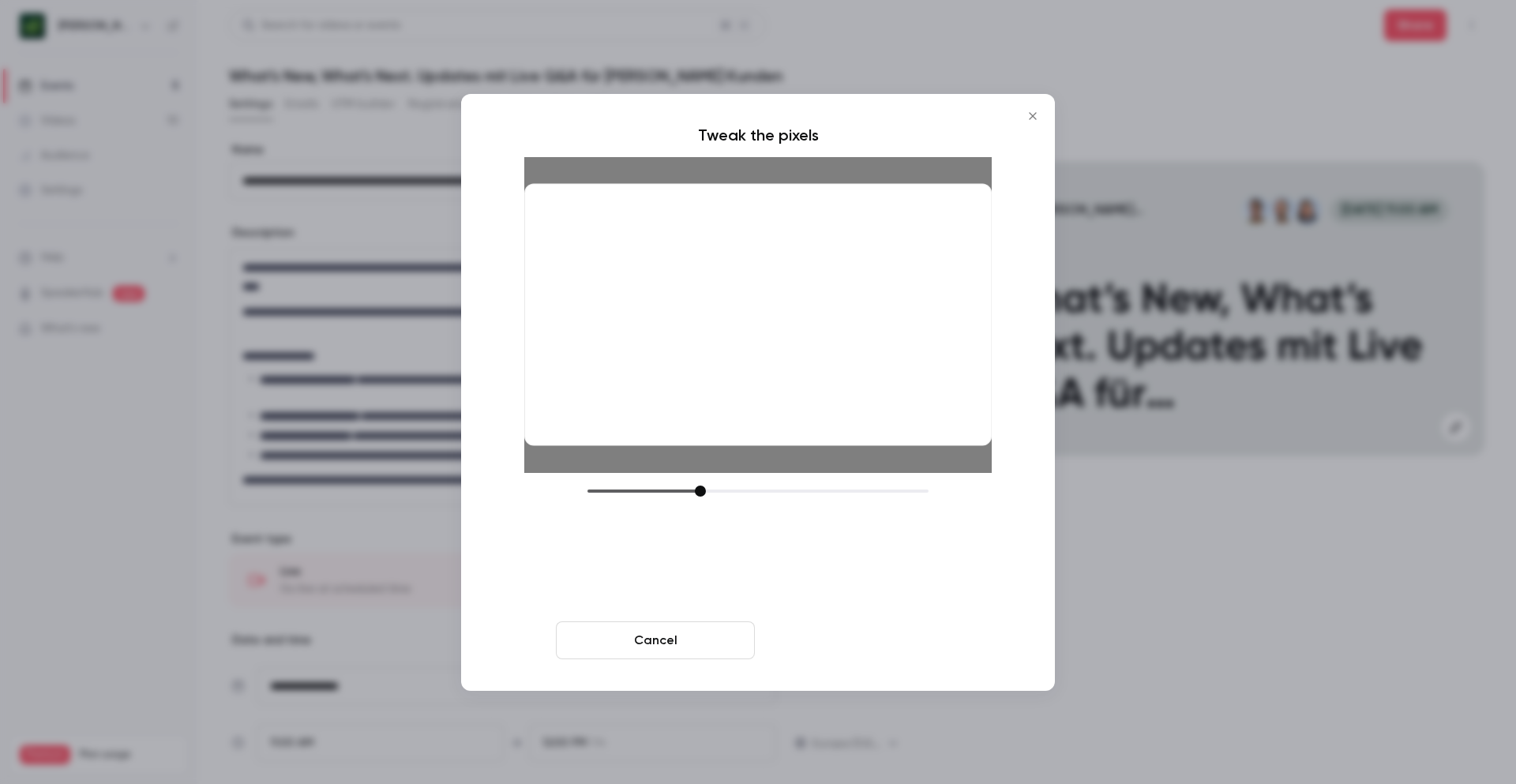 click on "Crop and save" at bounding box center [861, 640] 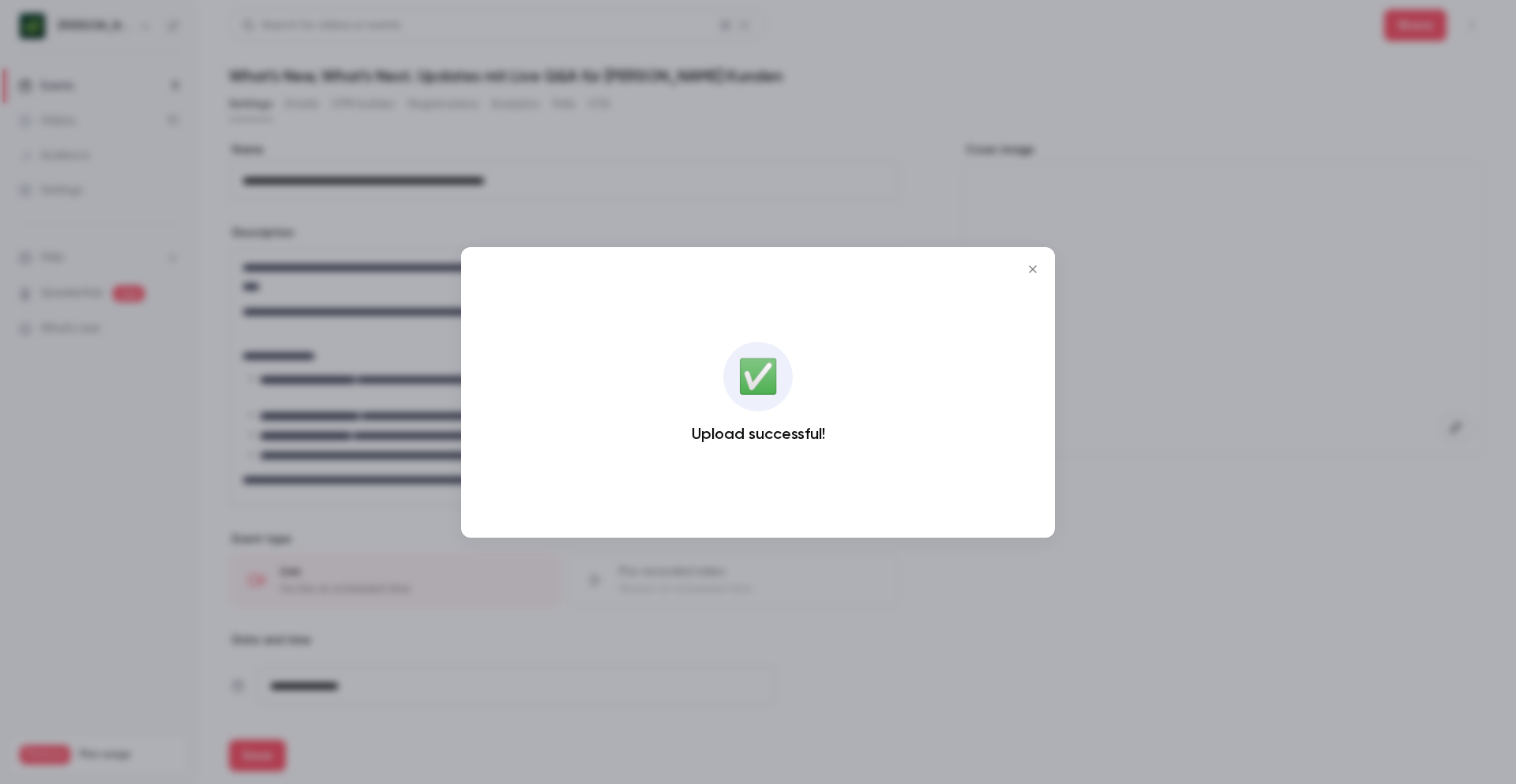 click at bounding box center [758, 392] 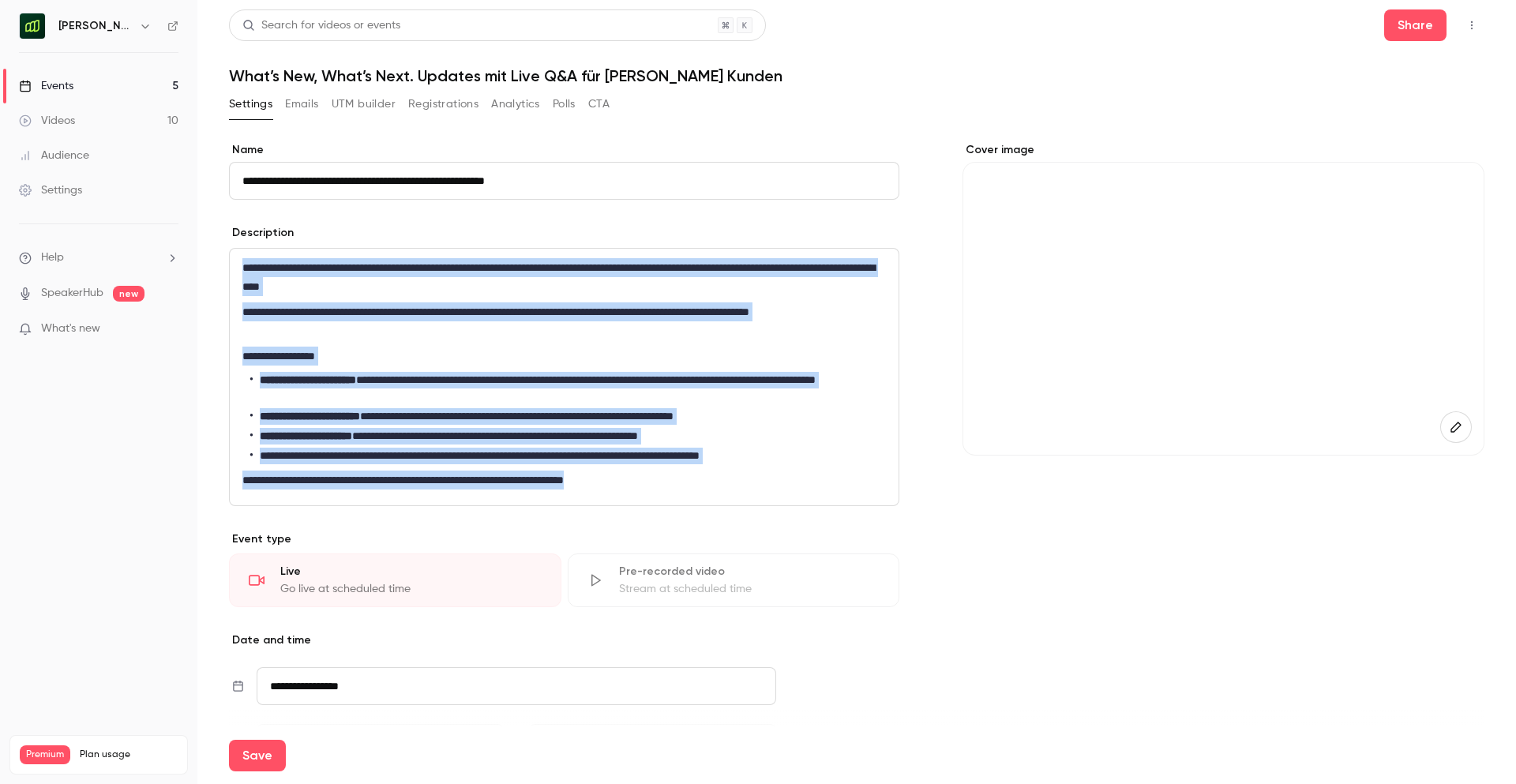 drag, startPoint x: 674, startPoint y: 478, endPoint x: 228, endPoint y: 260, distance: 496.4272 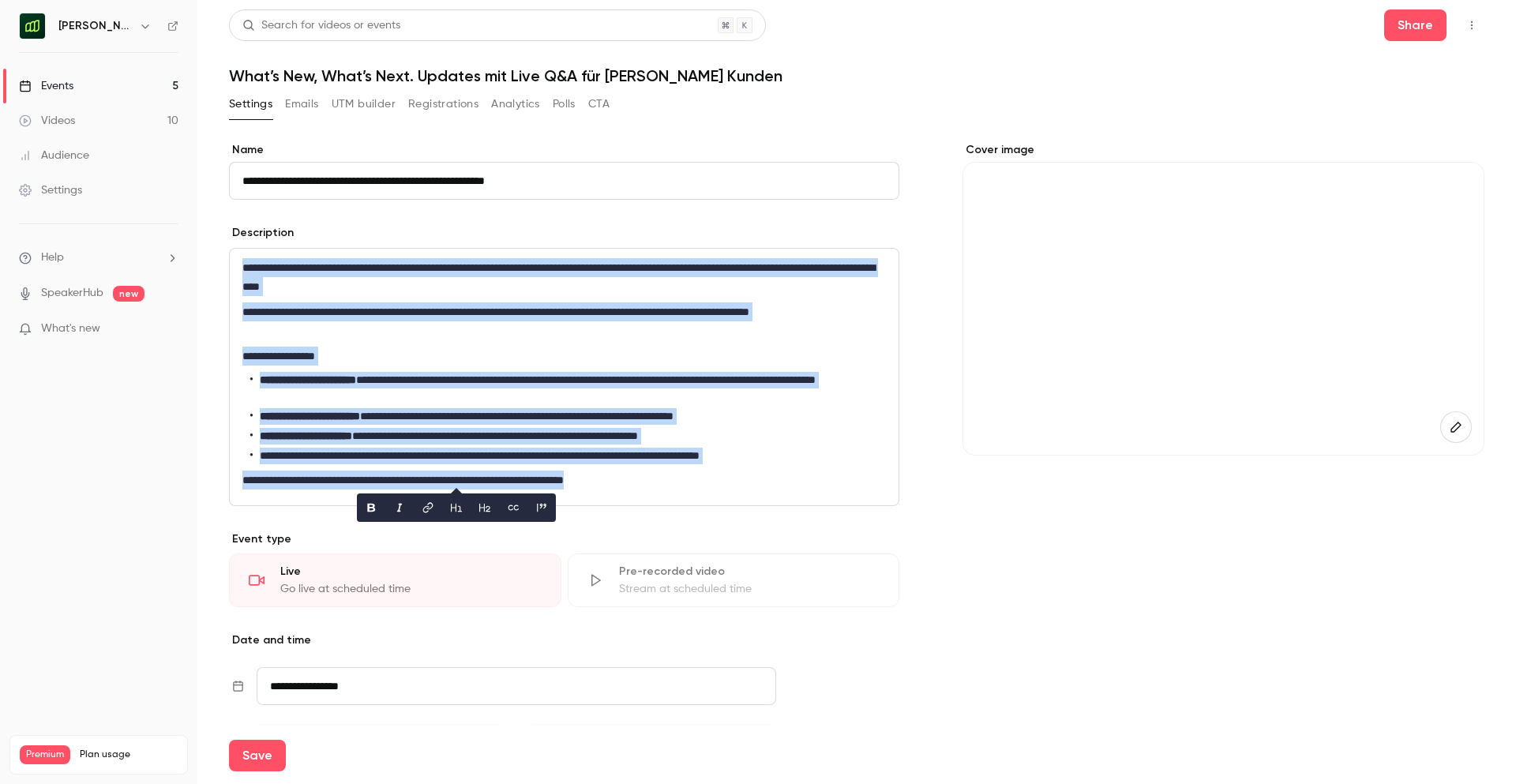 copy on "**********" 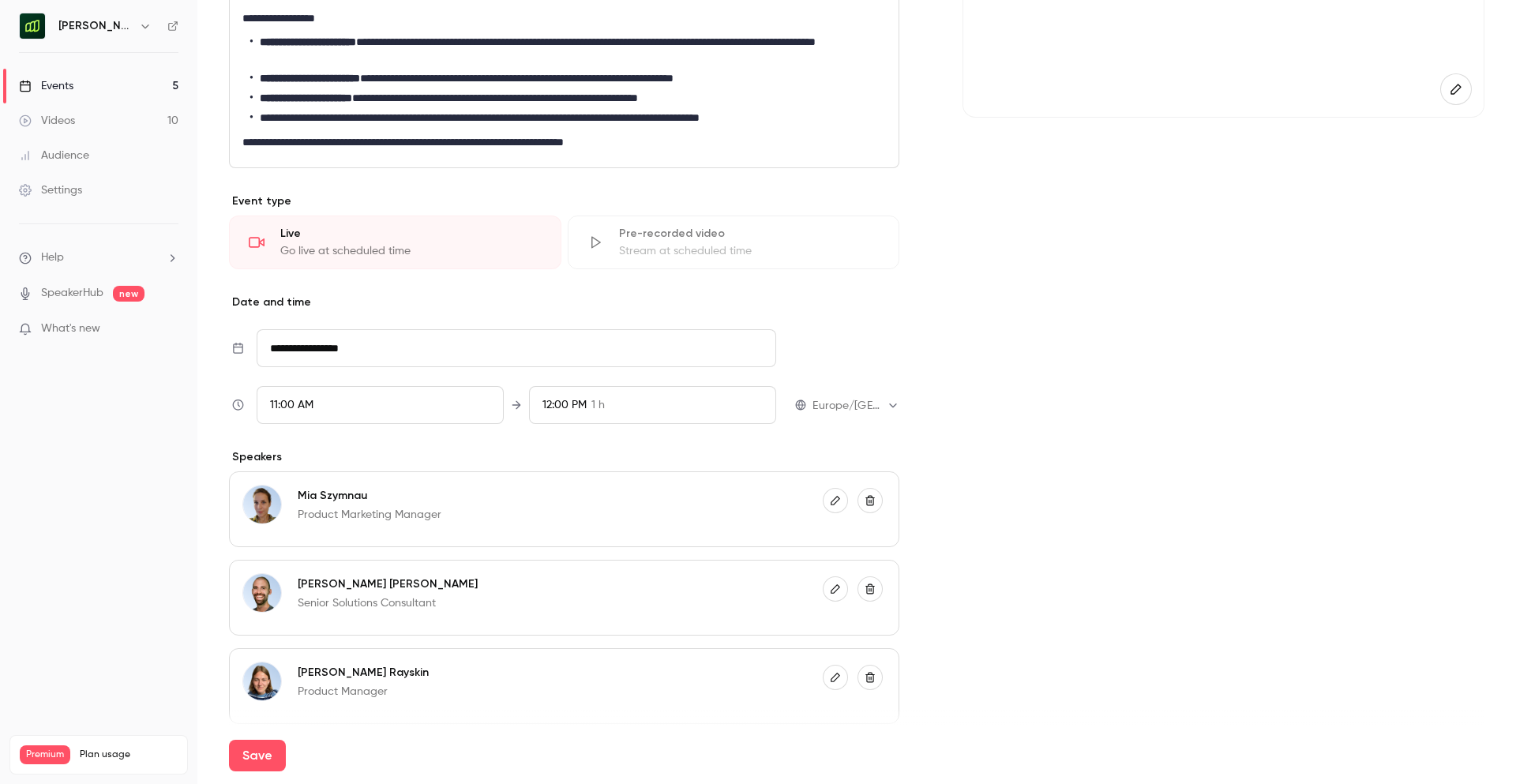 scroll, scrollTop: 149, scrollLeft: 0, axis: vertical 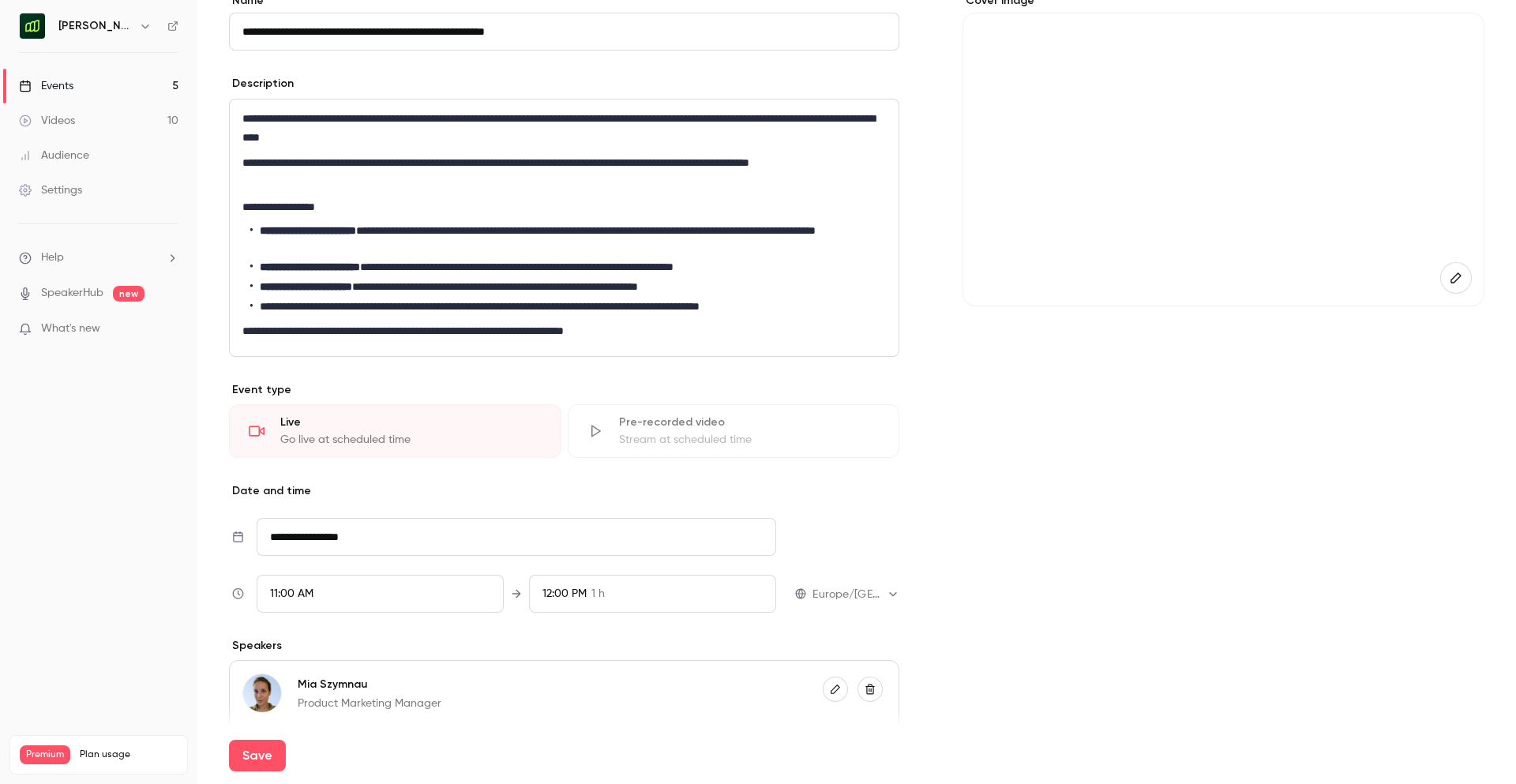 click on "**********" at bounding box center [564, 227] 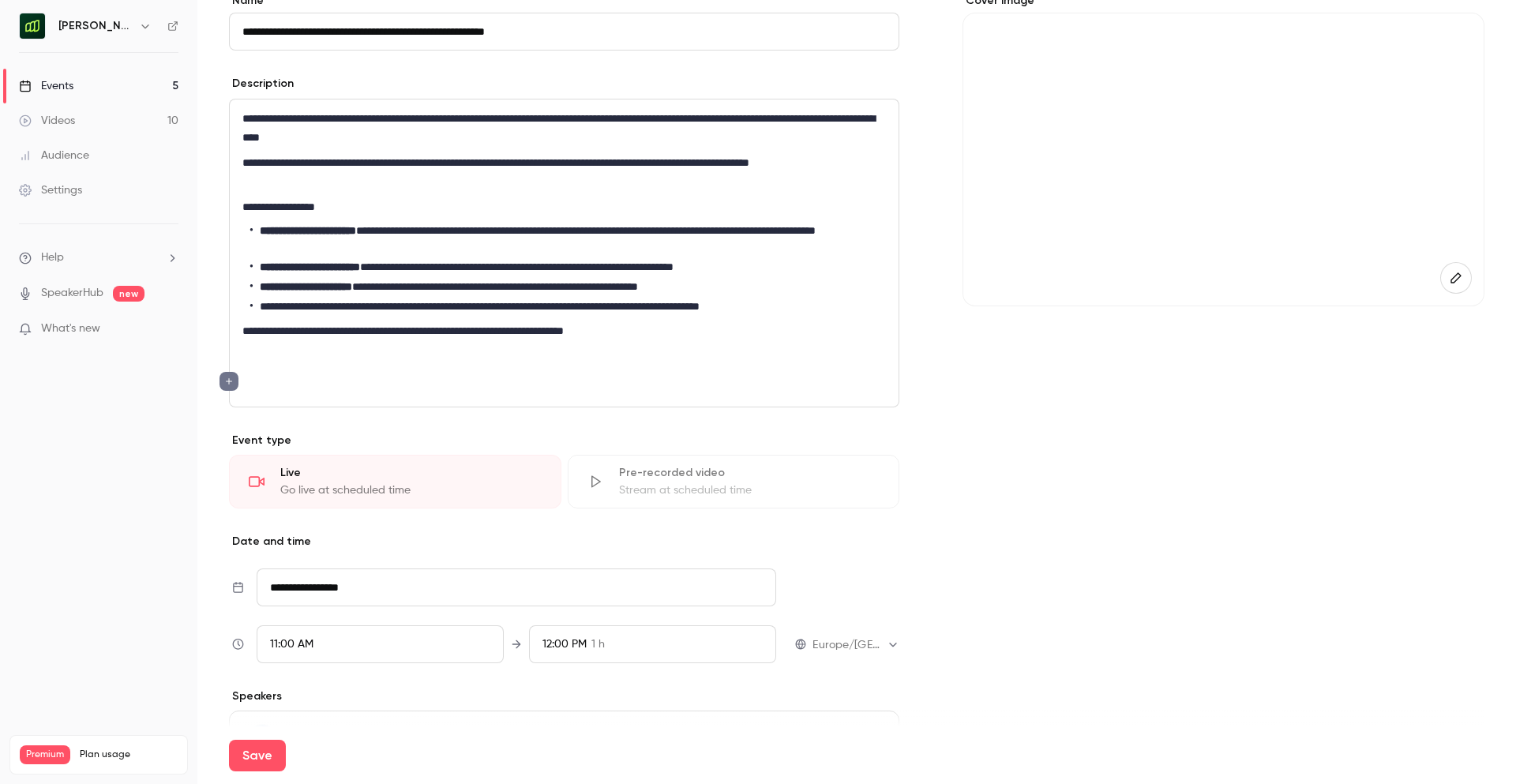 scroll, scrollTop: 0, scrollLeft: 0, axis: both 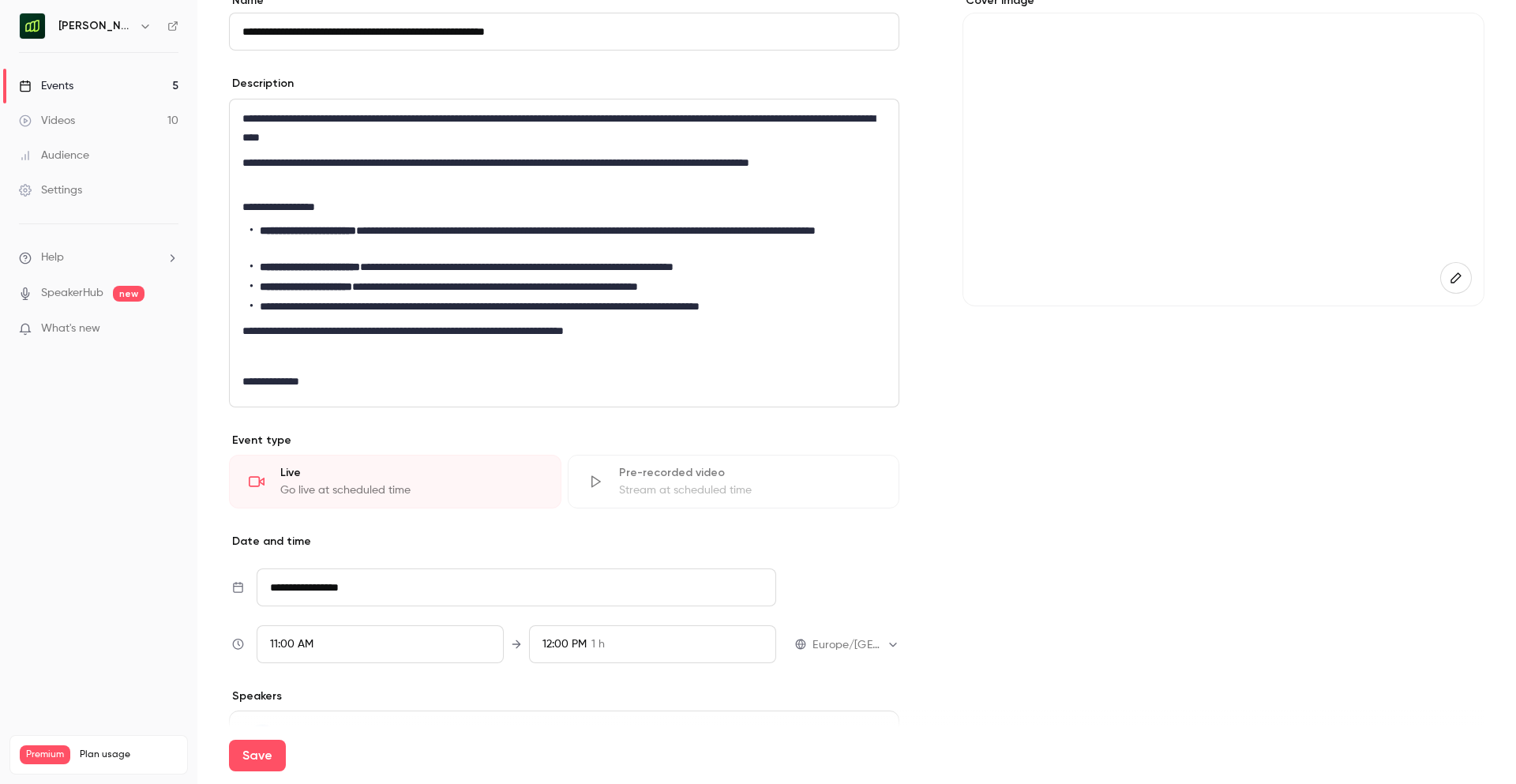 click at bounding box center [564, 356] 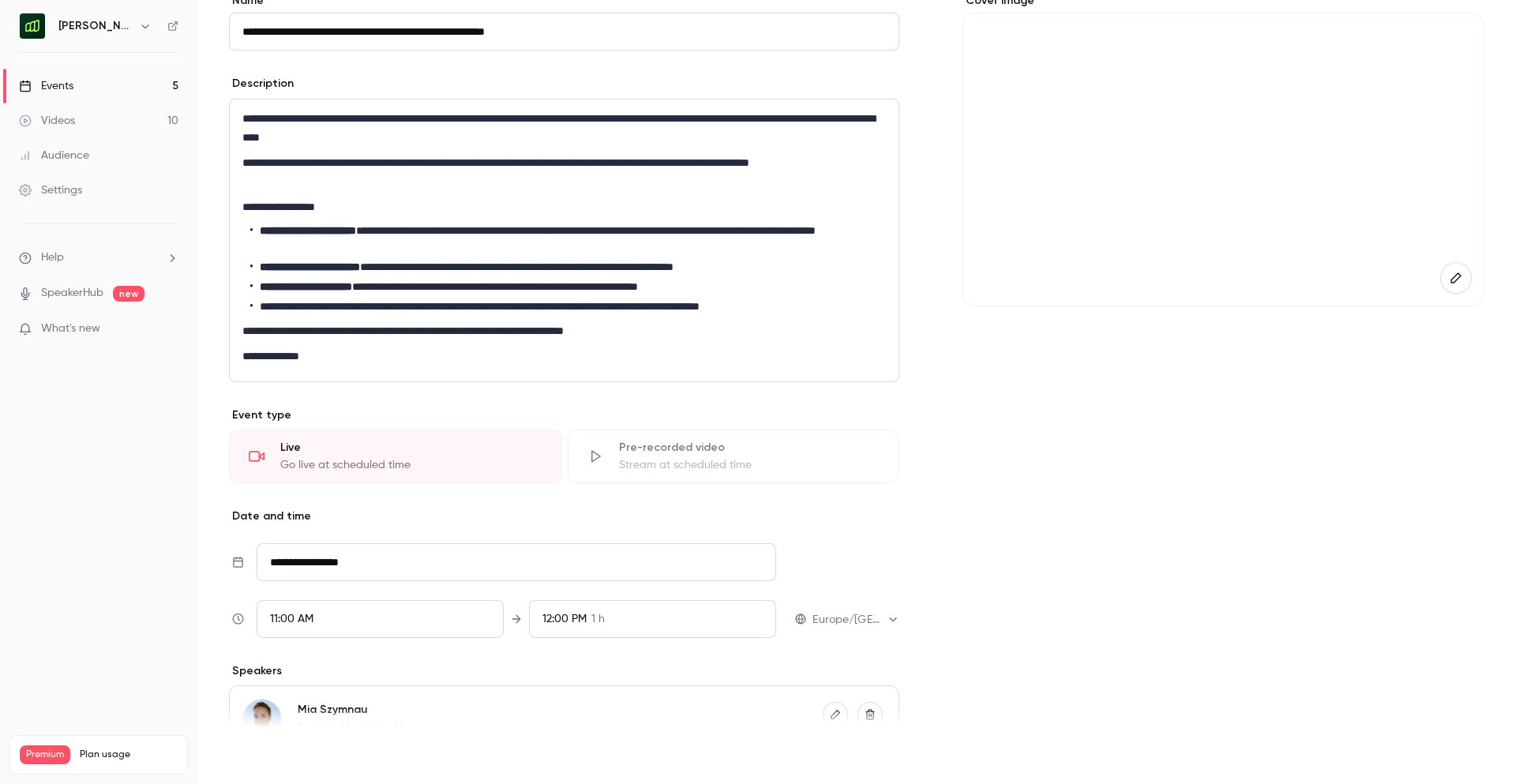 click on "Save" at bounding box center [257, 756] 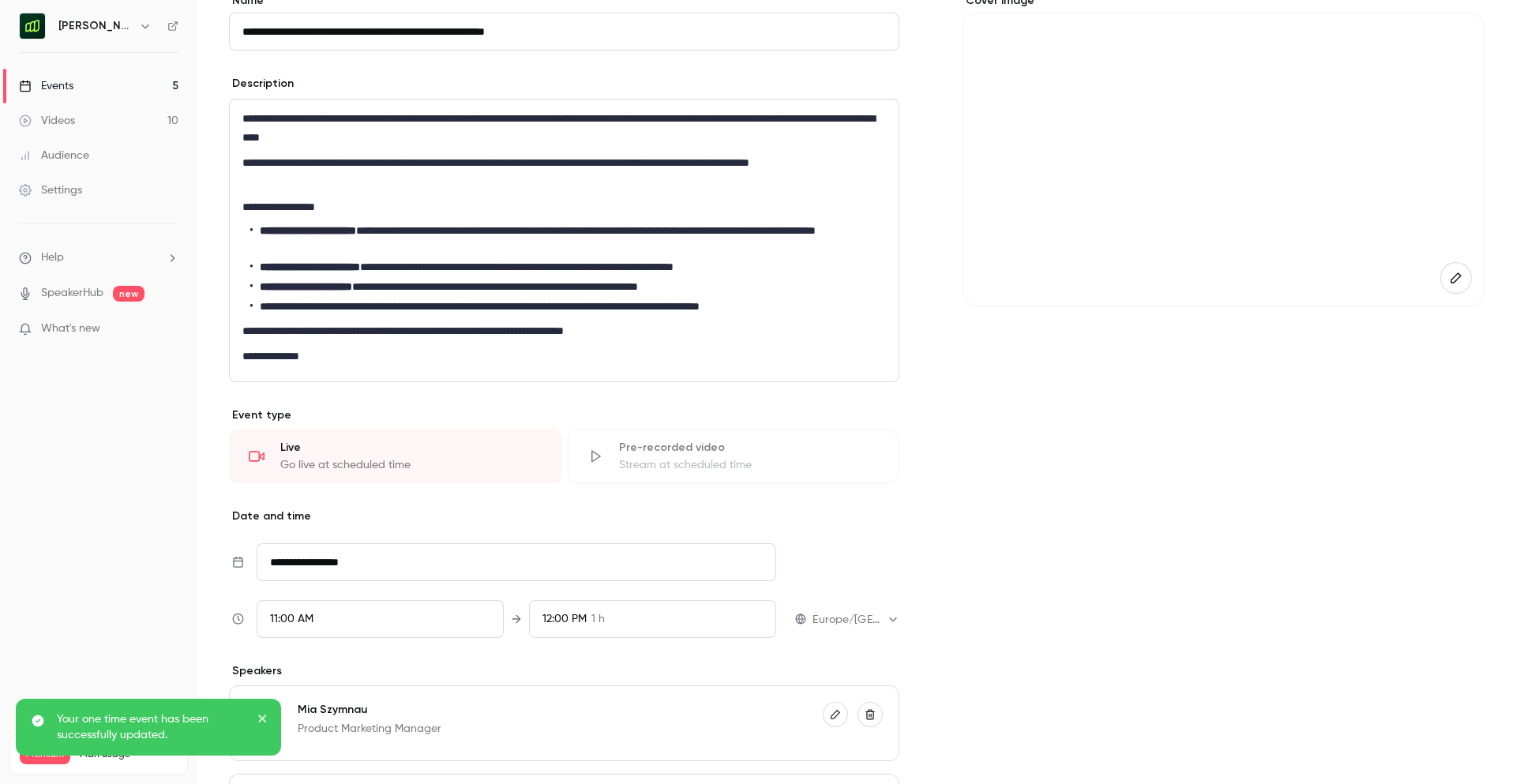 scroll, scrollTop: 0, scrollLeft: 0, axis: both 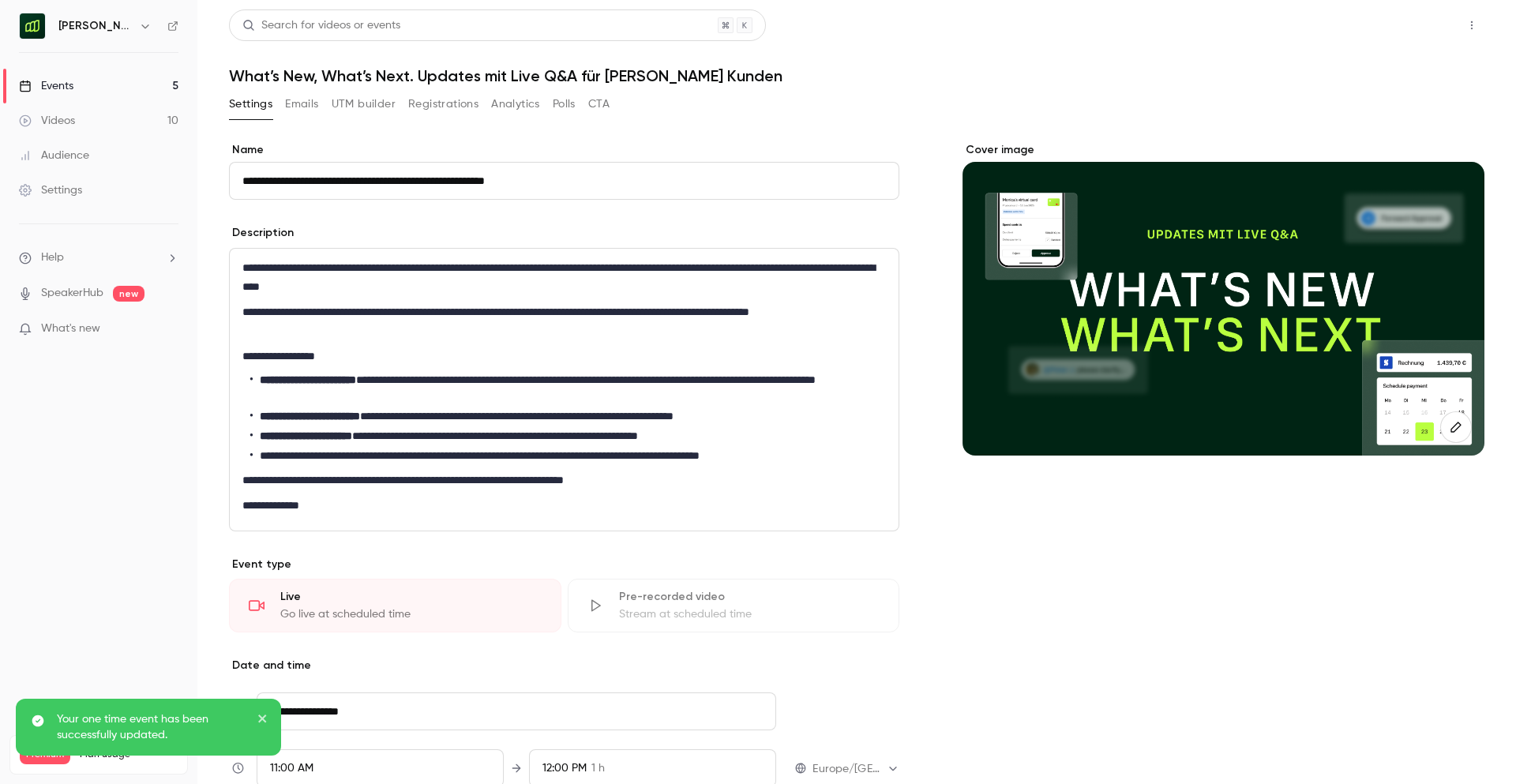 click on "Share" at bounding box center (1415, 25) 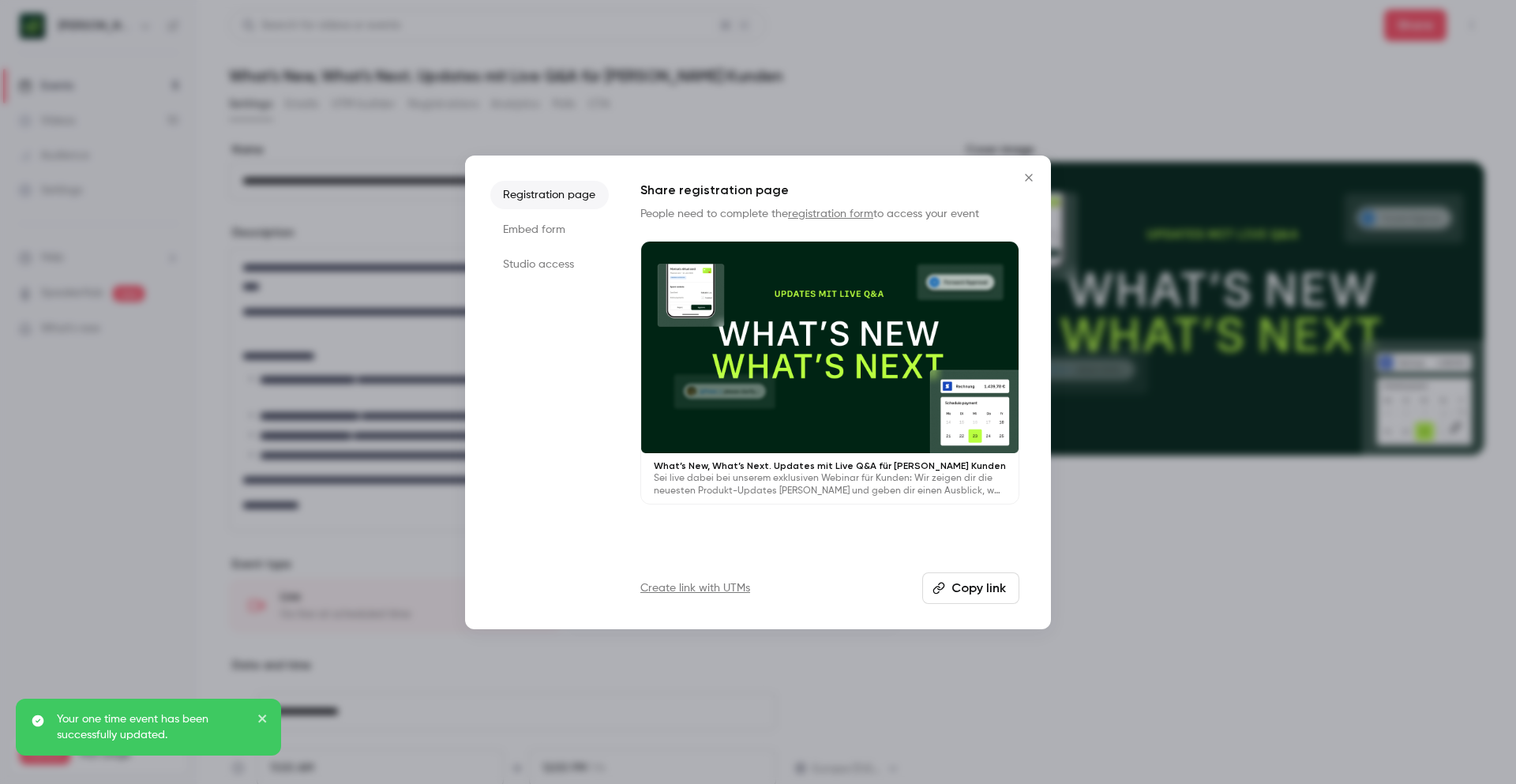 click on "Copy link" at bounding box center [970, 588] 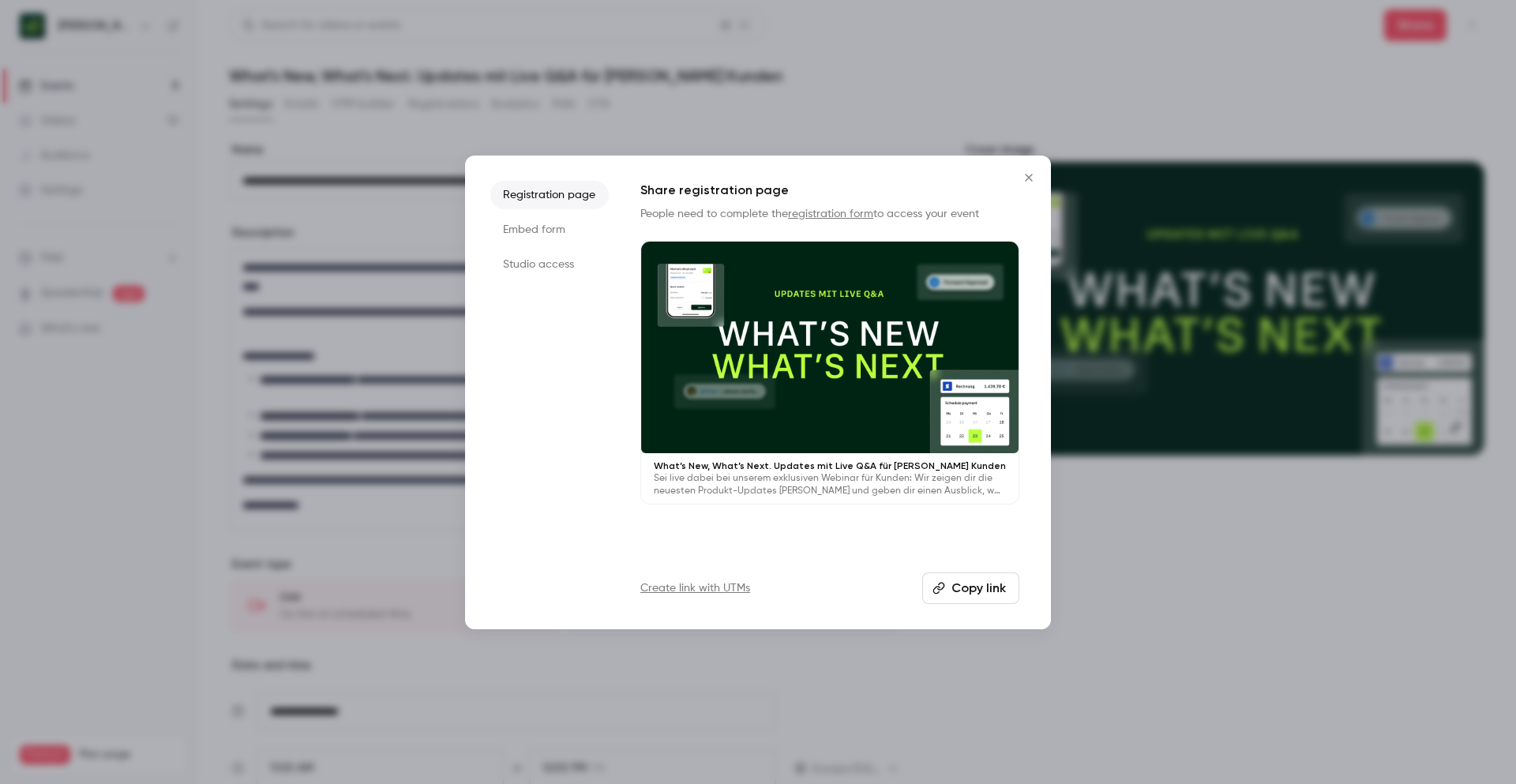 click 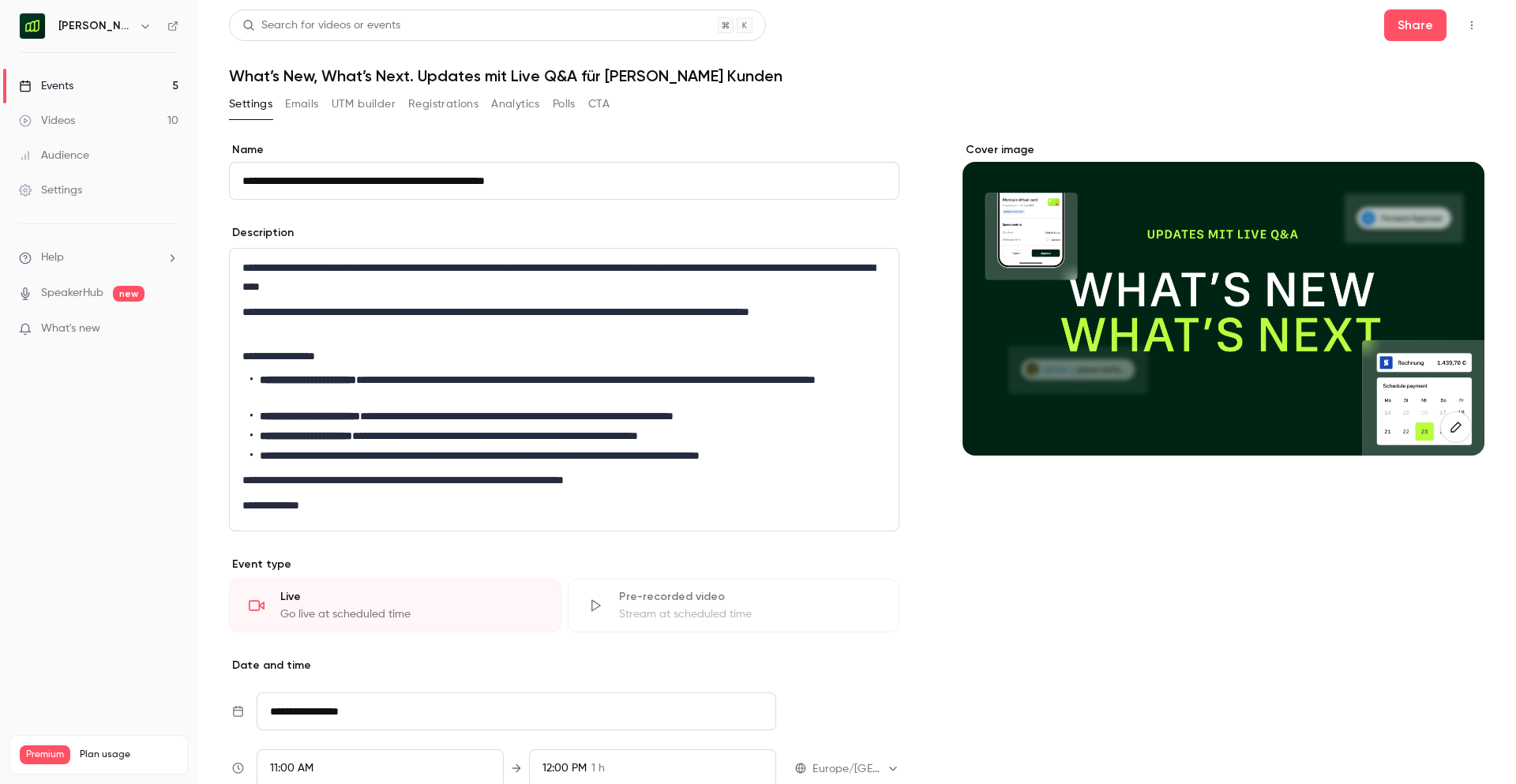 click at bounding box center [1223, 309] 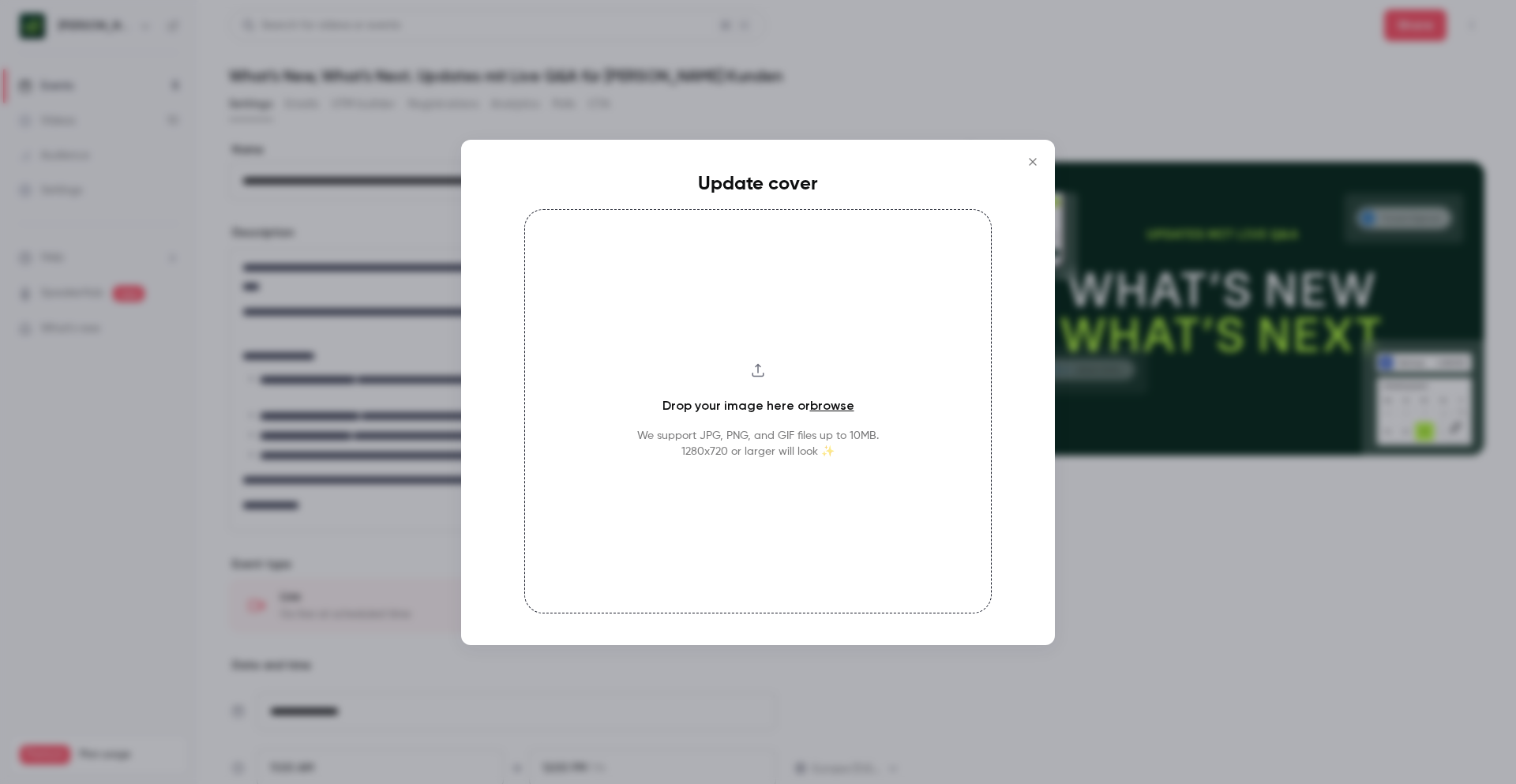 click on "browse" at bounding box center [832, 405] 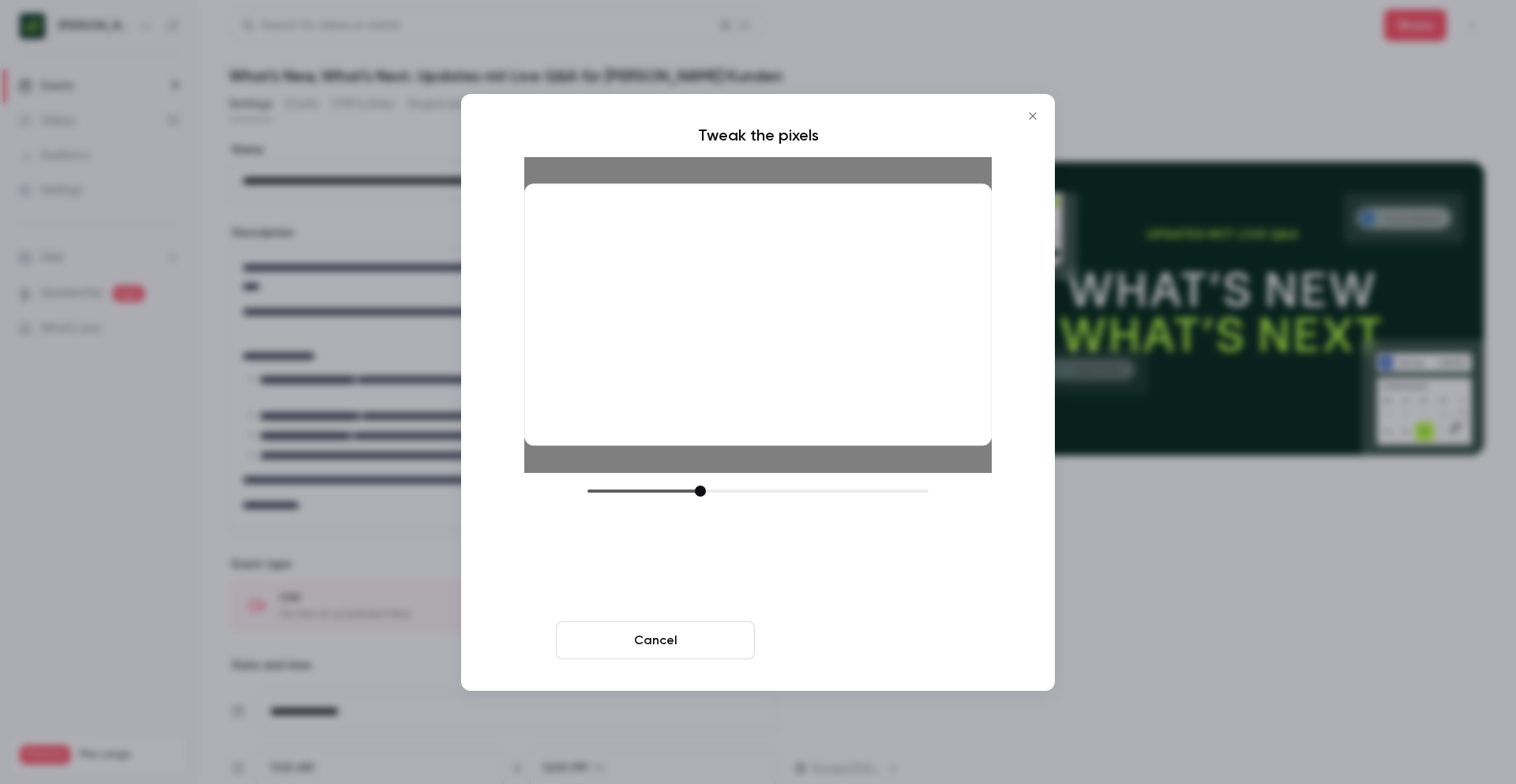 click on "Crop and save" at bounding box center [861, 640] 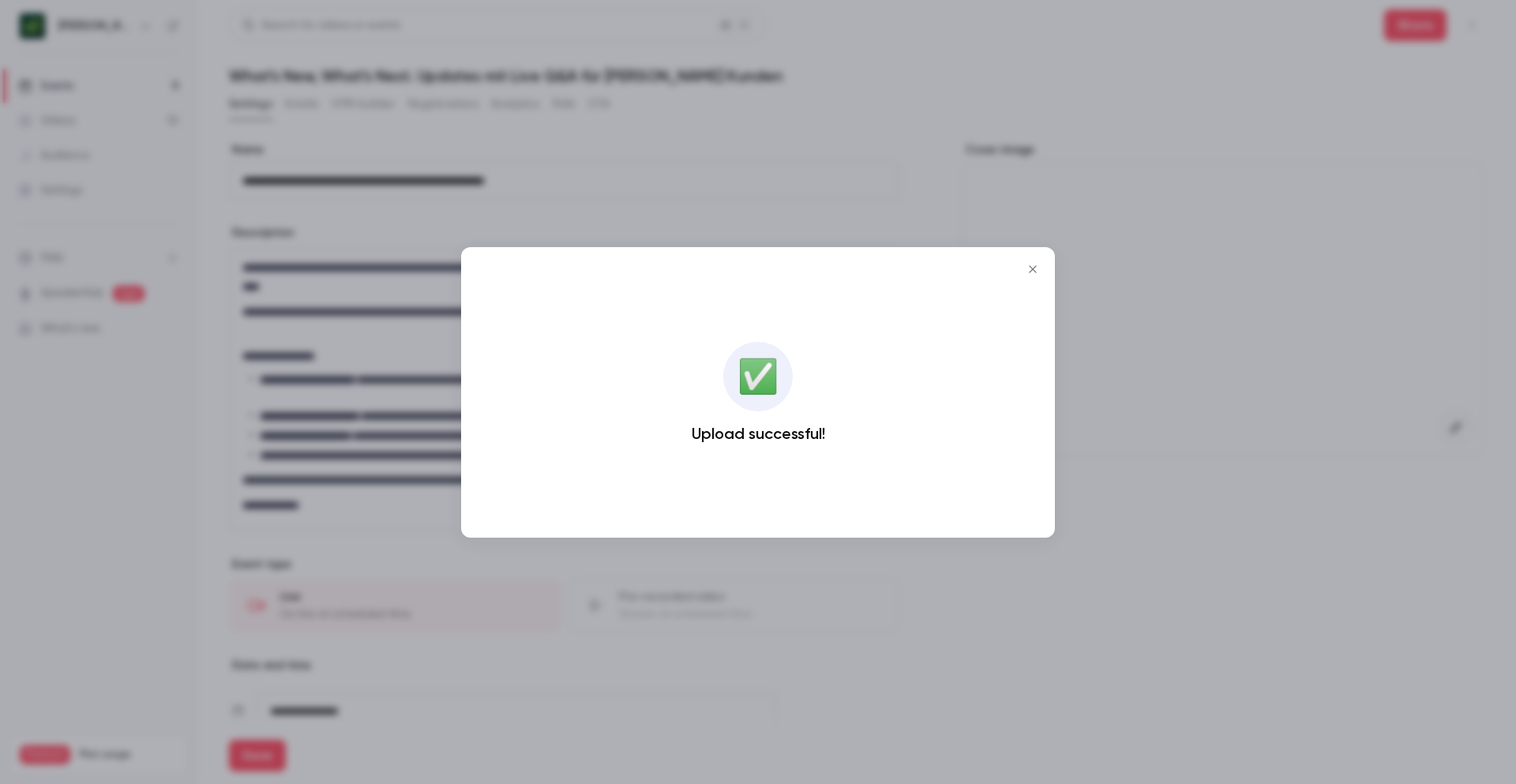 click at bounding box center [758, 392] 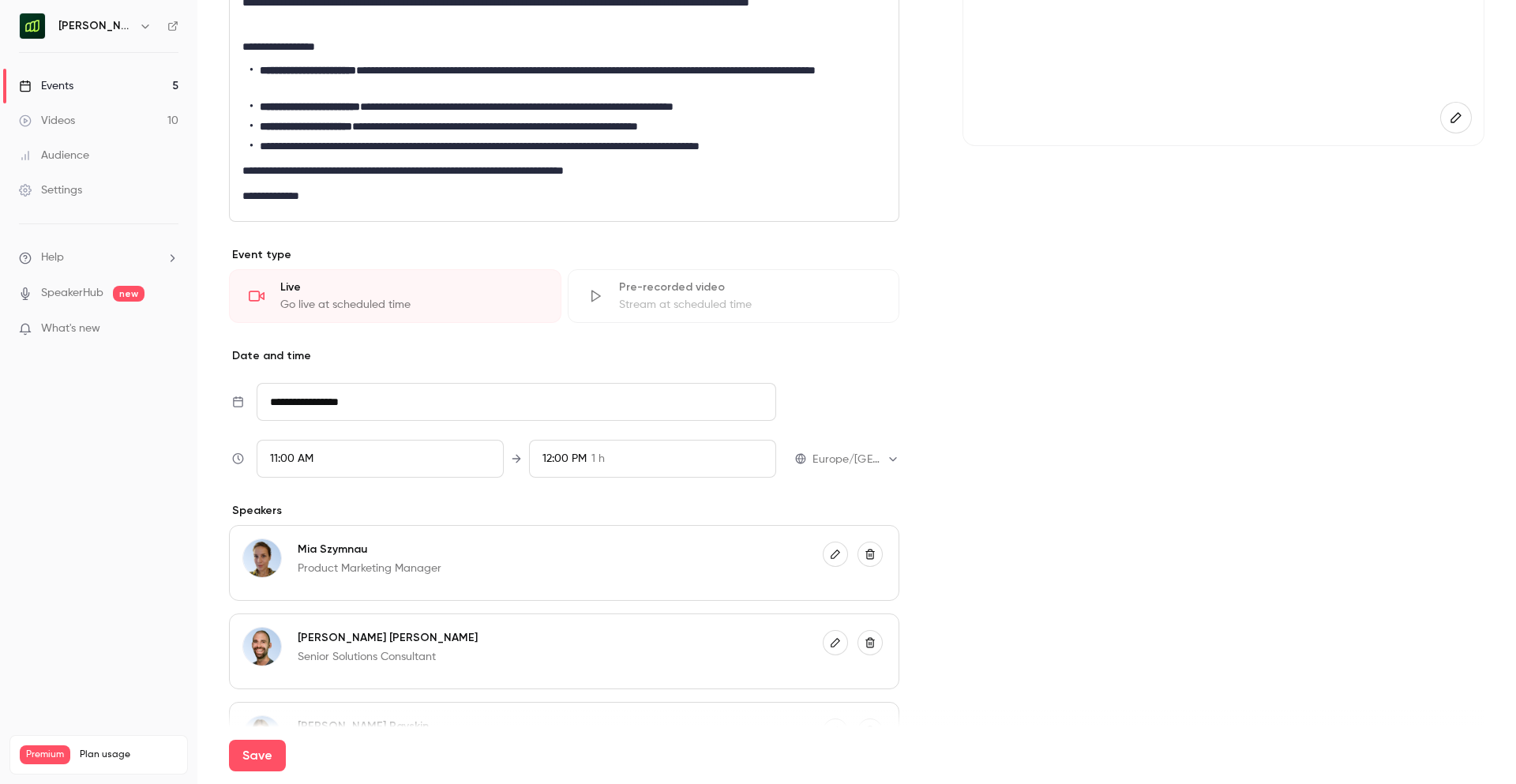 scroll, scrollTop: 513, scrollLeft: 0, axis: vertical 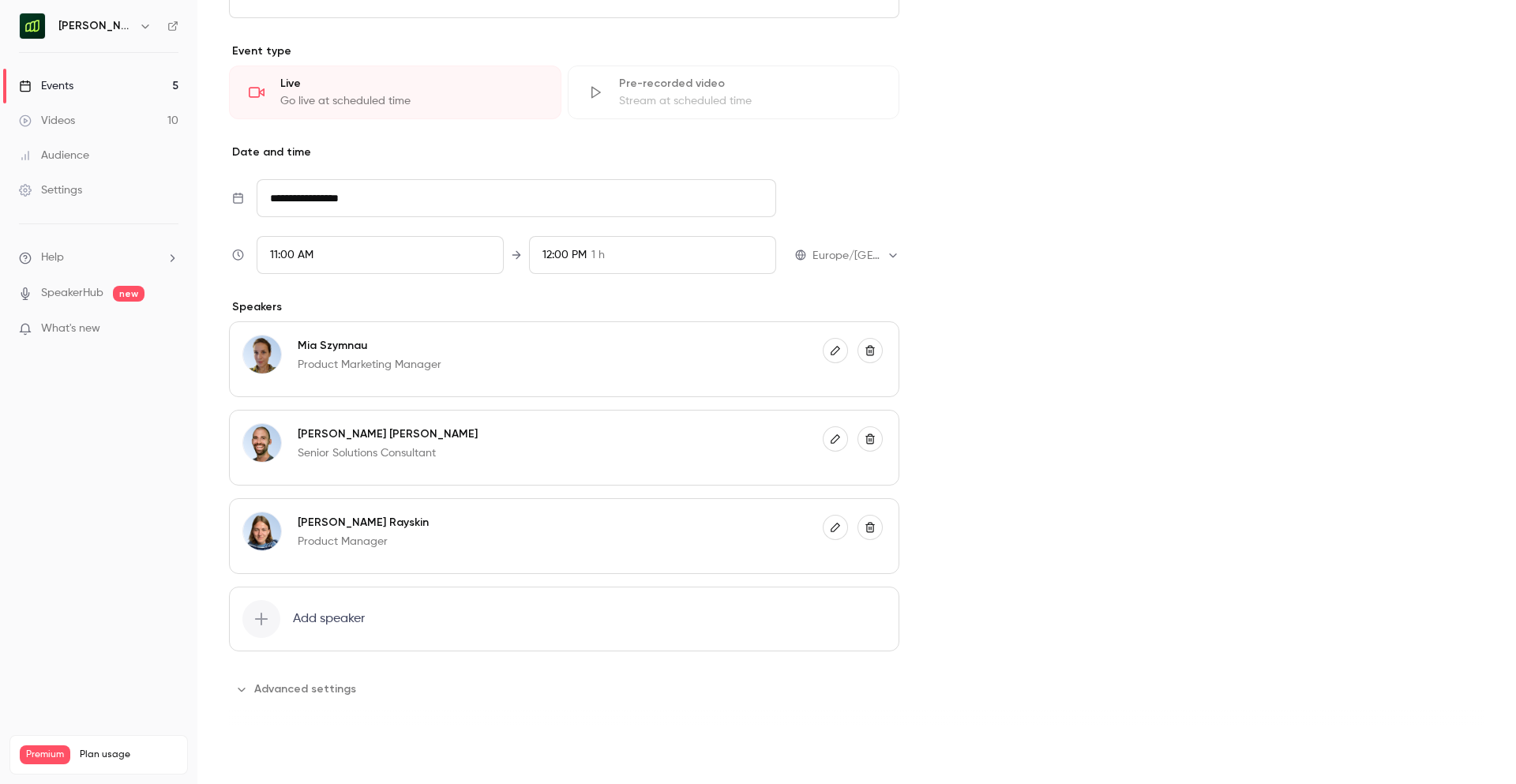 click on "Save" at bounding box center (257, 756) 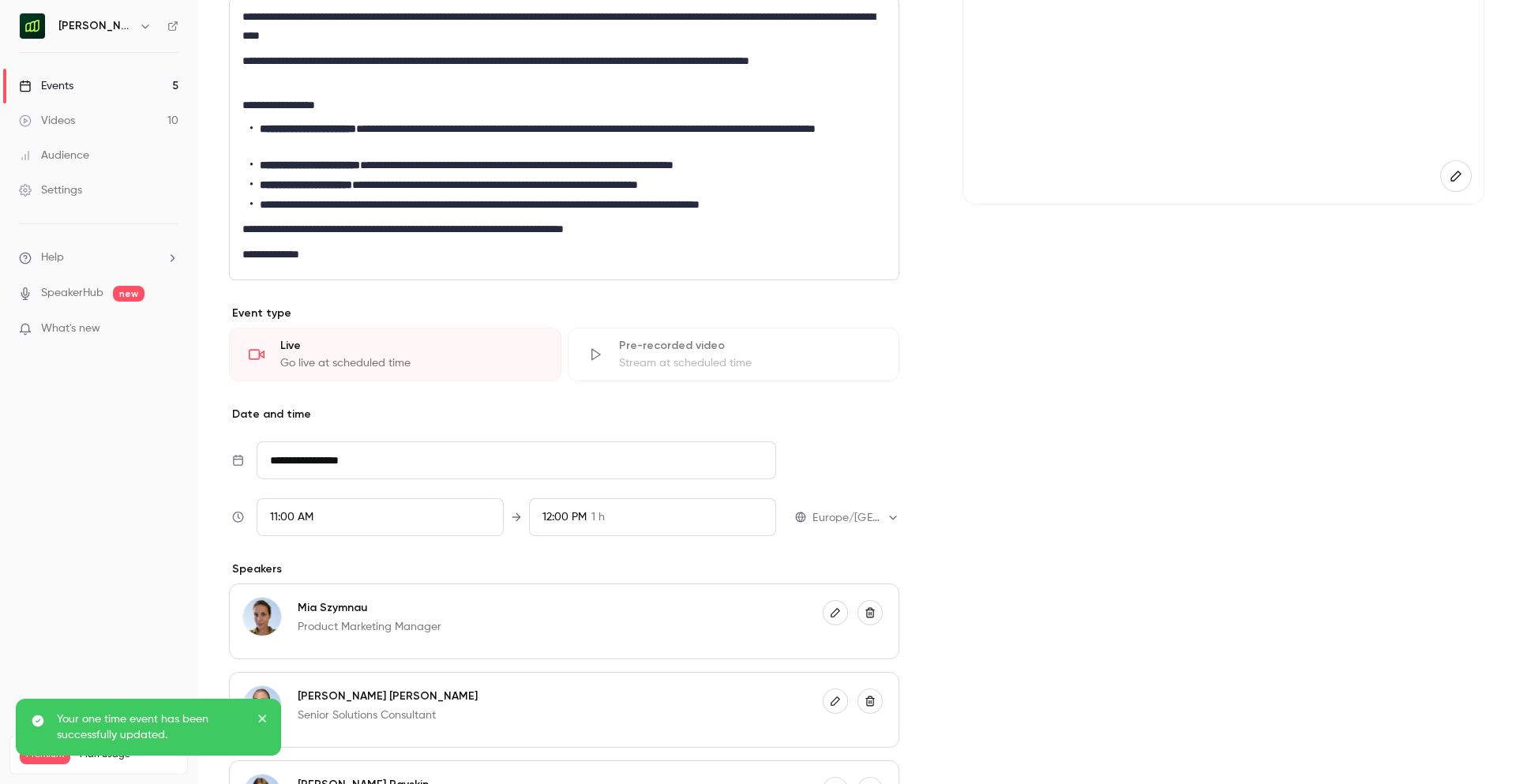 scroll, scrollTop: 0, scrollLeft: 0, axis: both 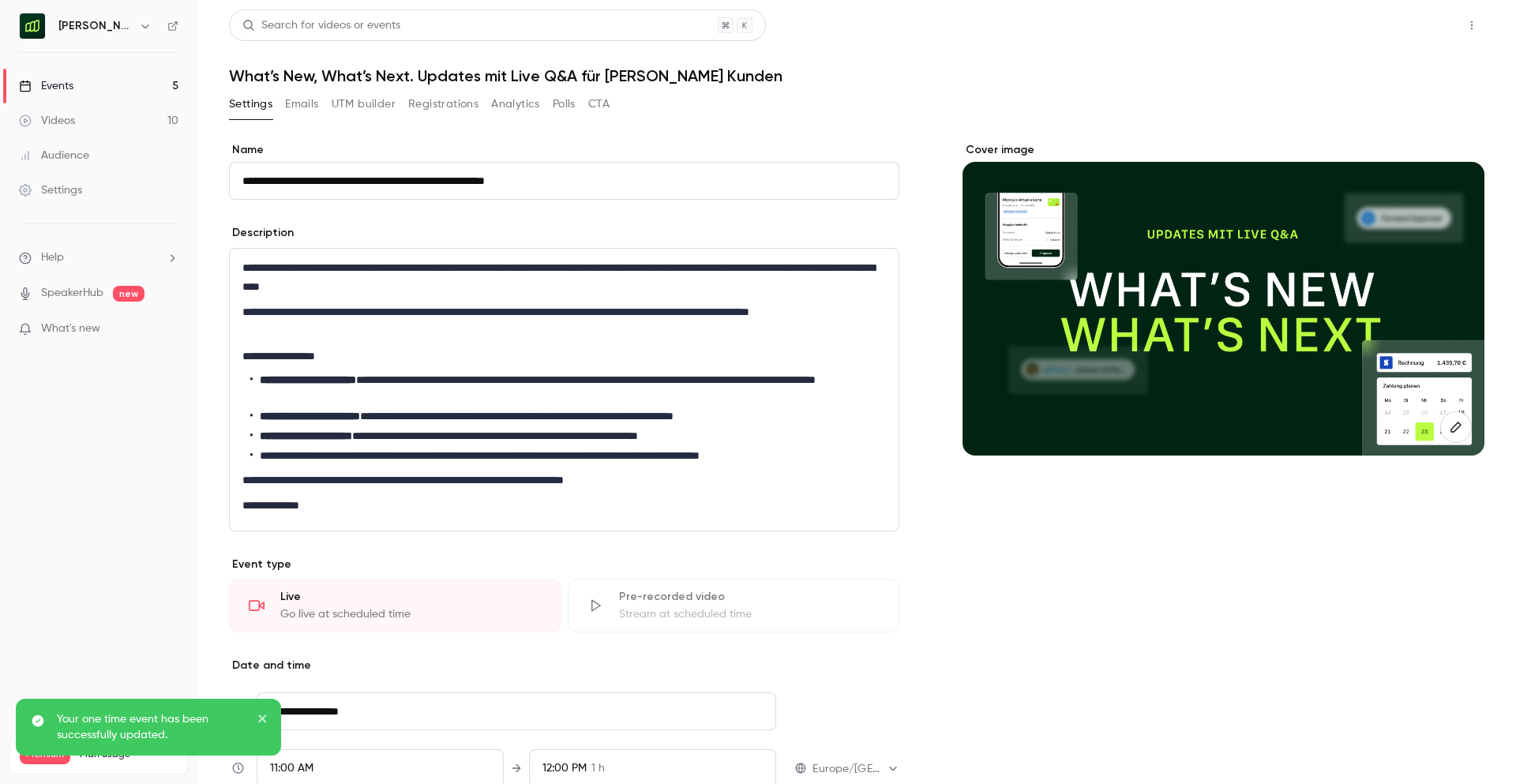click on "Share" at bounding box center (1415, 25) 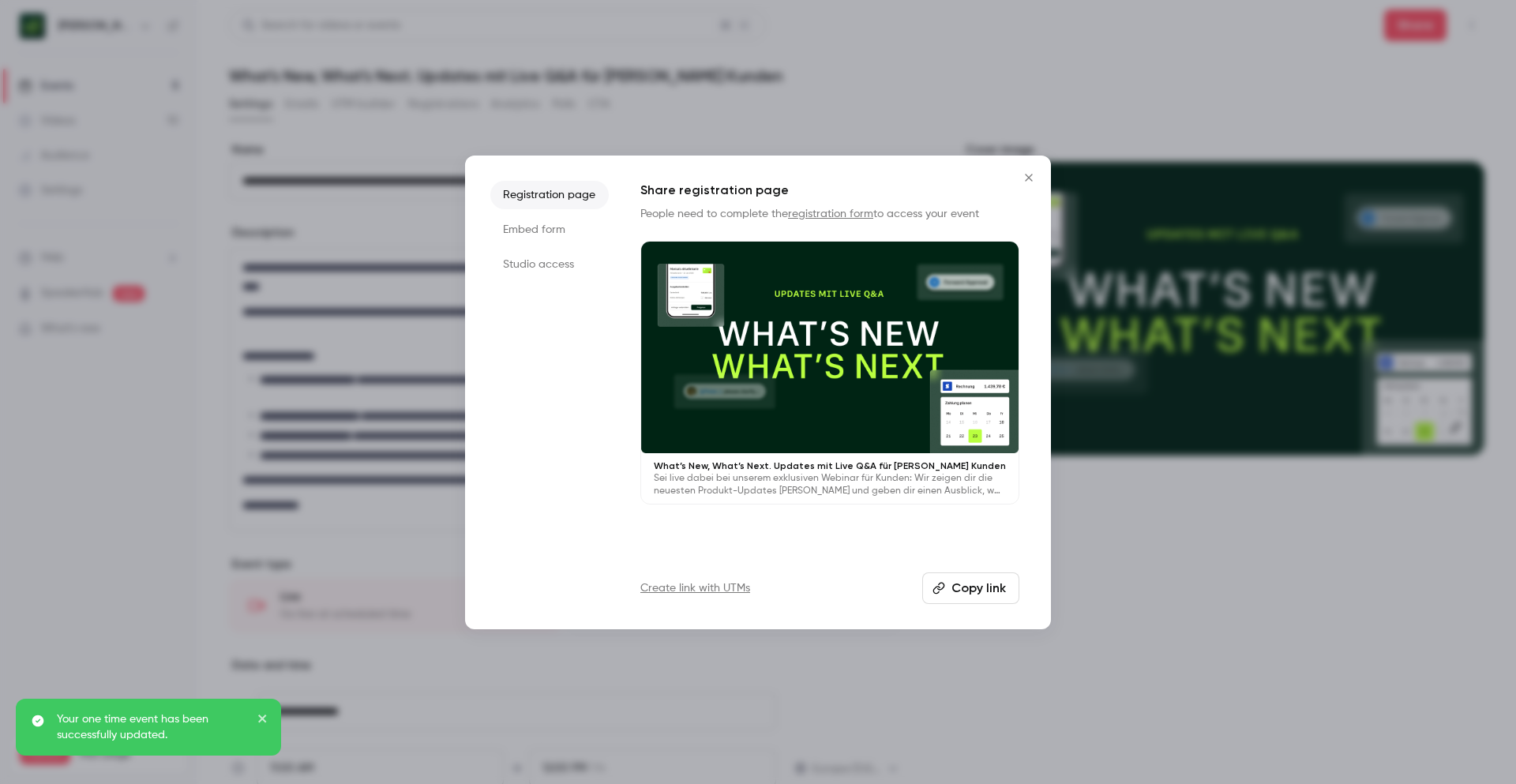 click on "Copy link" at bounding box center (970, 588) 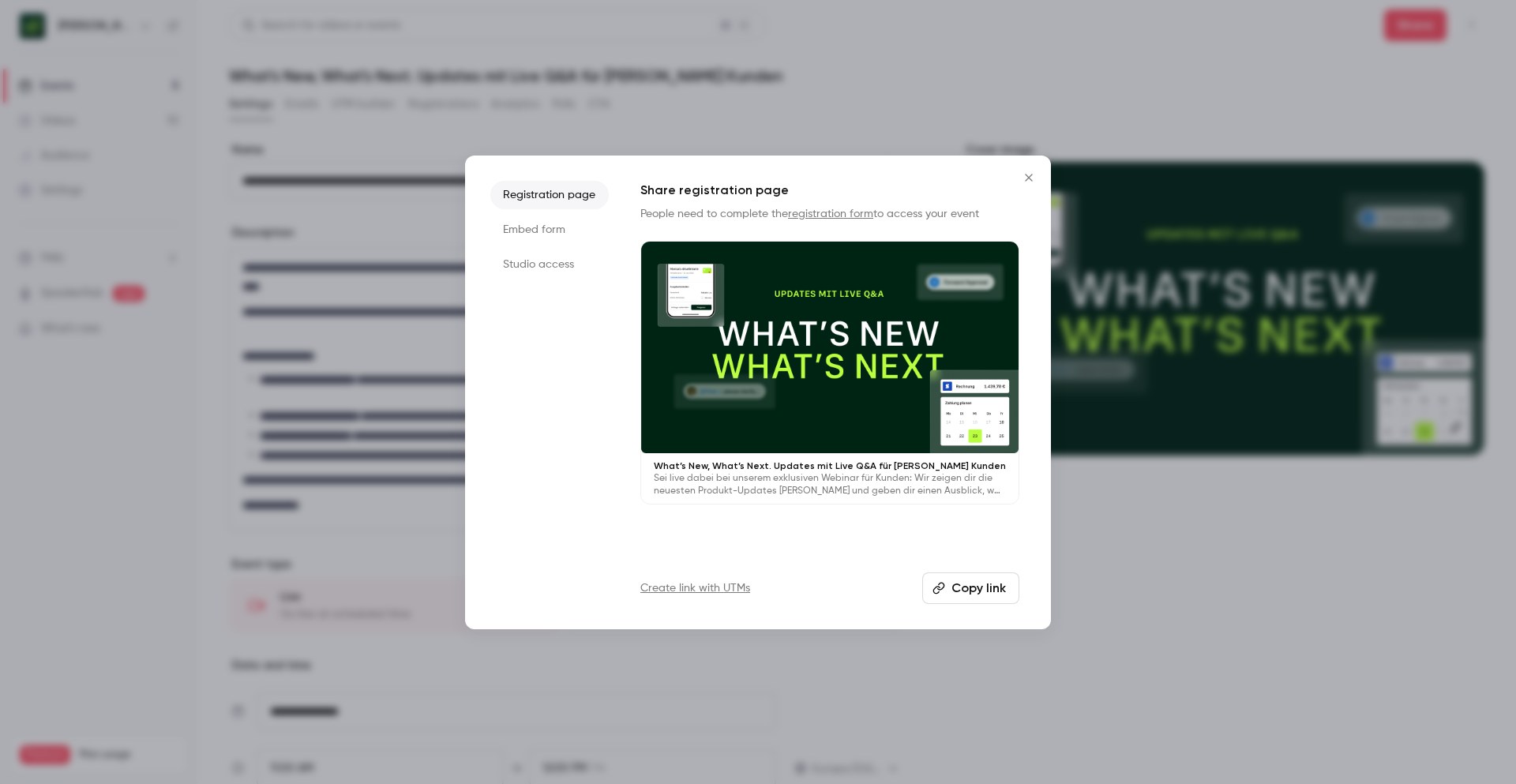 click on "Copy link" at bounding box center [970, 588] 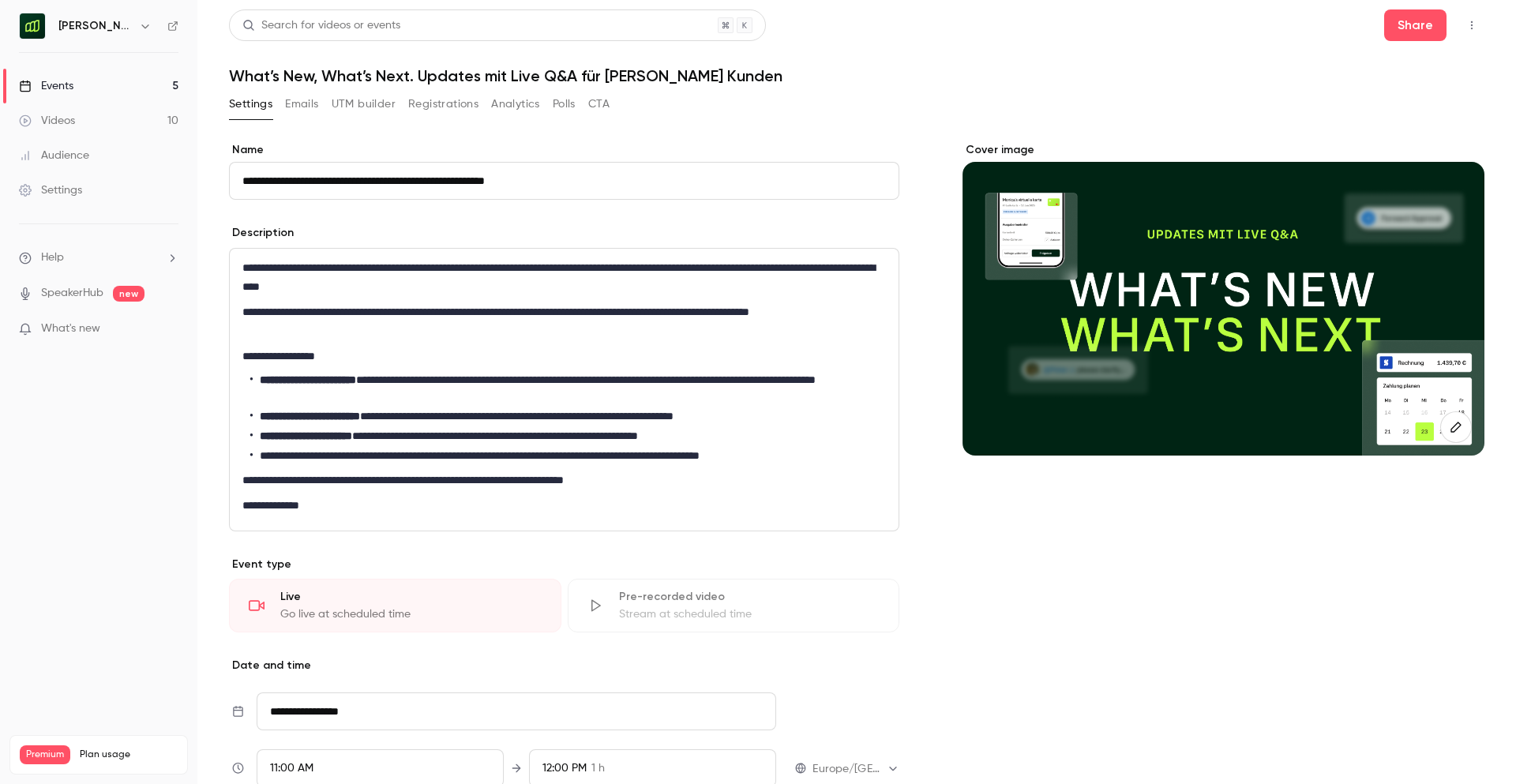 click on "**********" at bounding box center [857, 392] 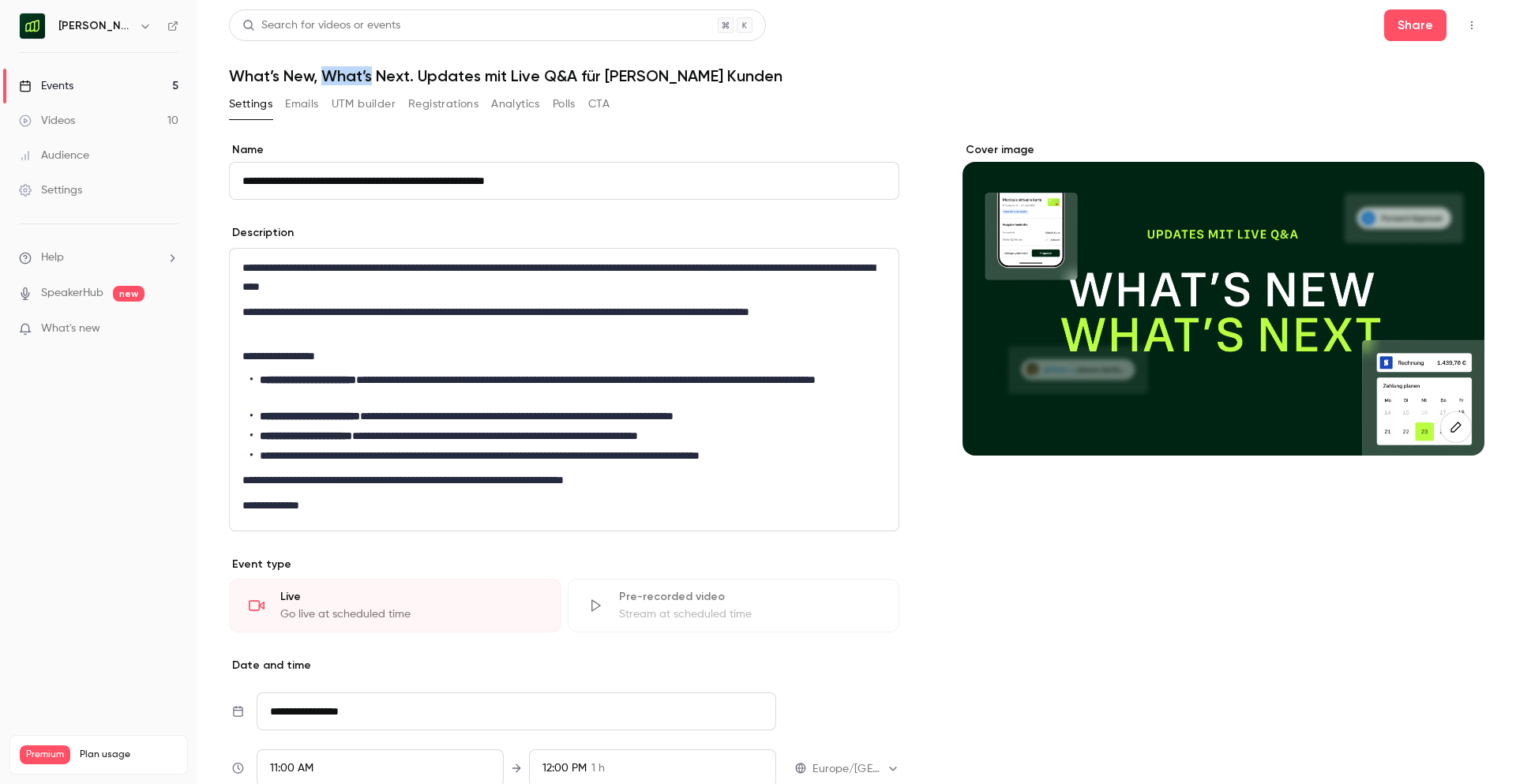 click on "What’s New, What’s Next. Updates mit Live Q&A für [PERSON_NAME] Kunden" at bounding box center [857, 76] 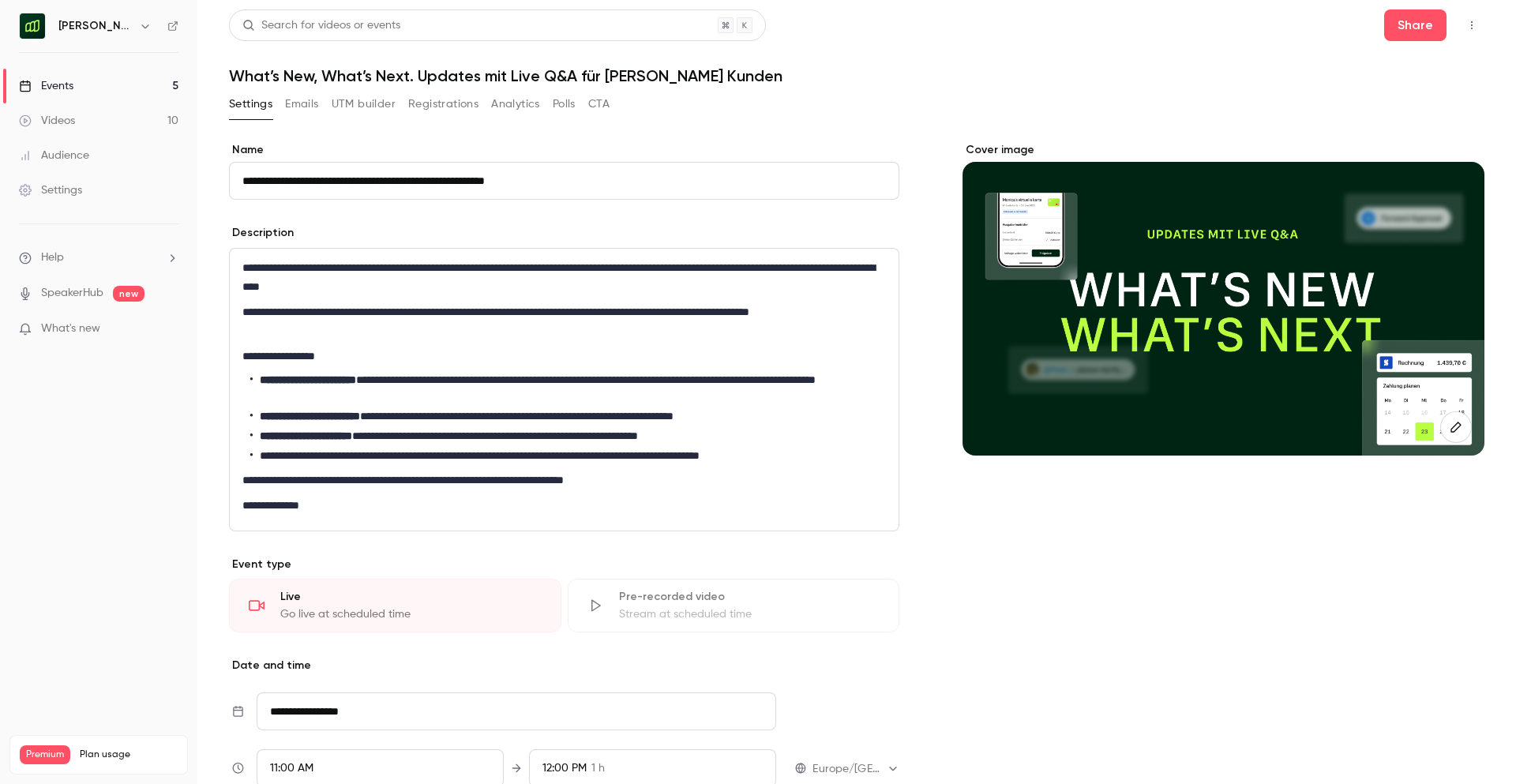 click on "Description" at bounding box center [564, 234] 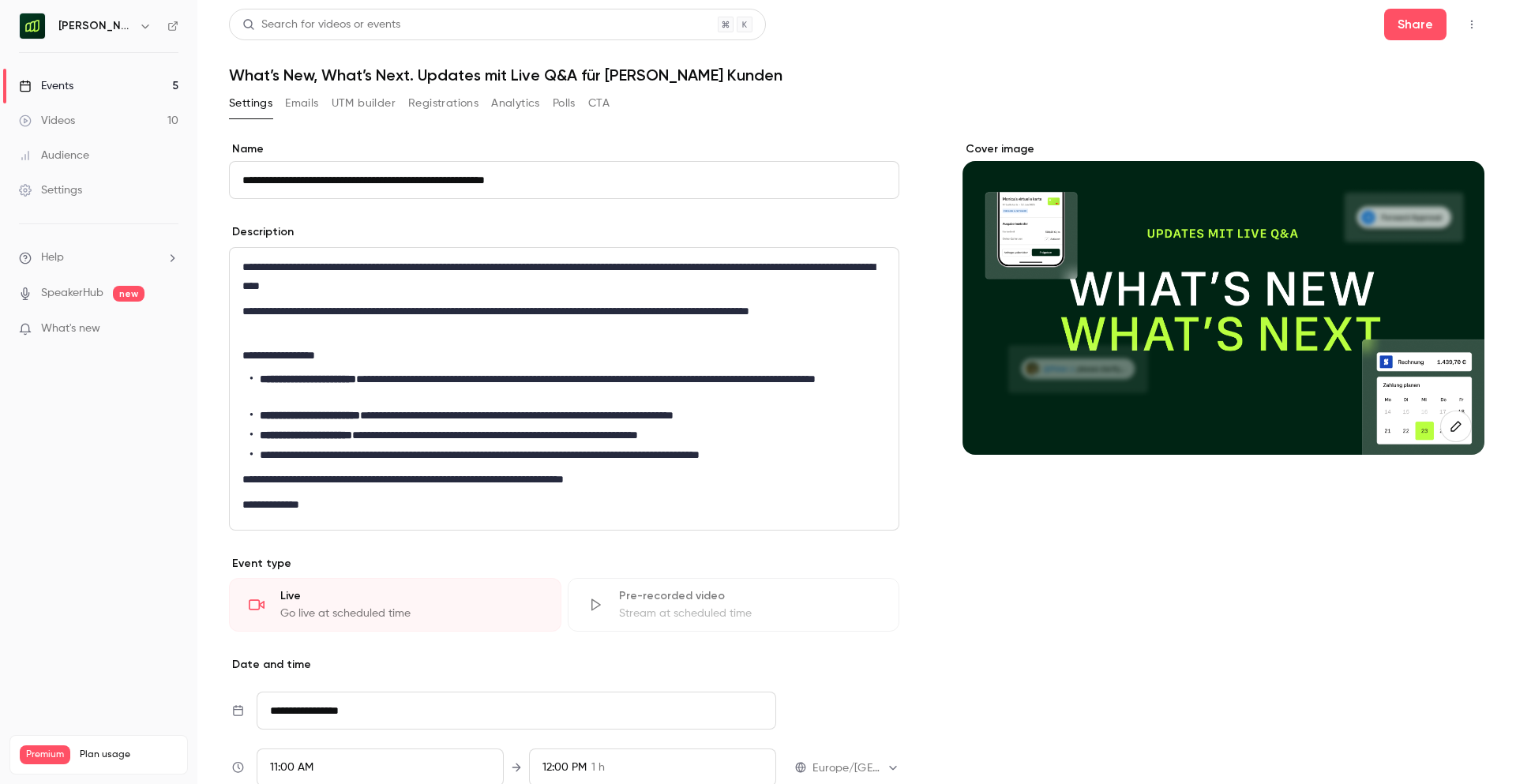 drag, startPoint x: 638, startPoint y: 121, endPoint x: 671, endPoint y: 93, distance: 43.27817 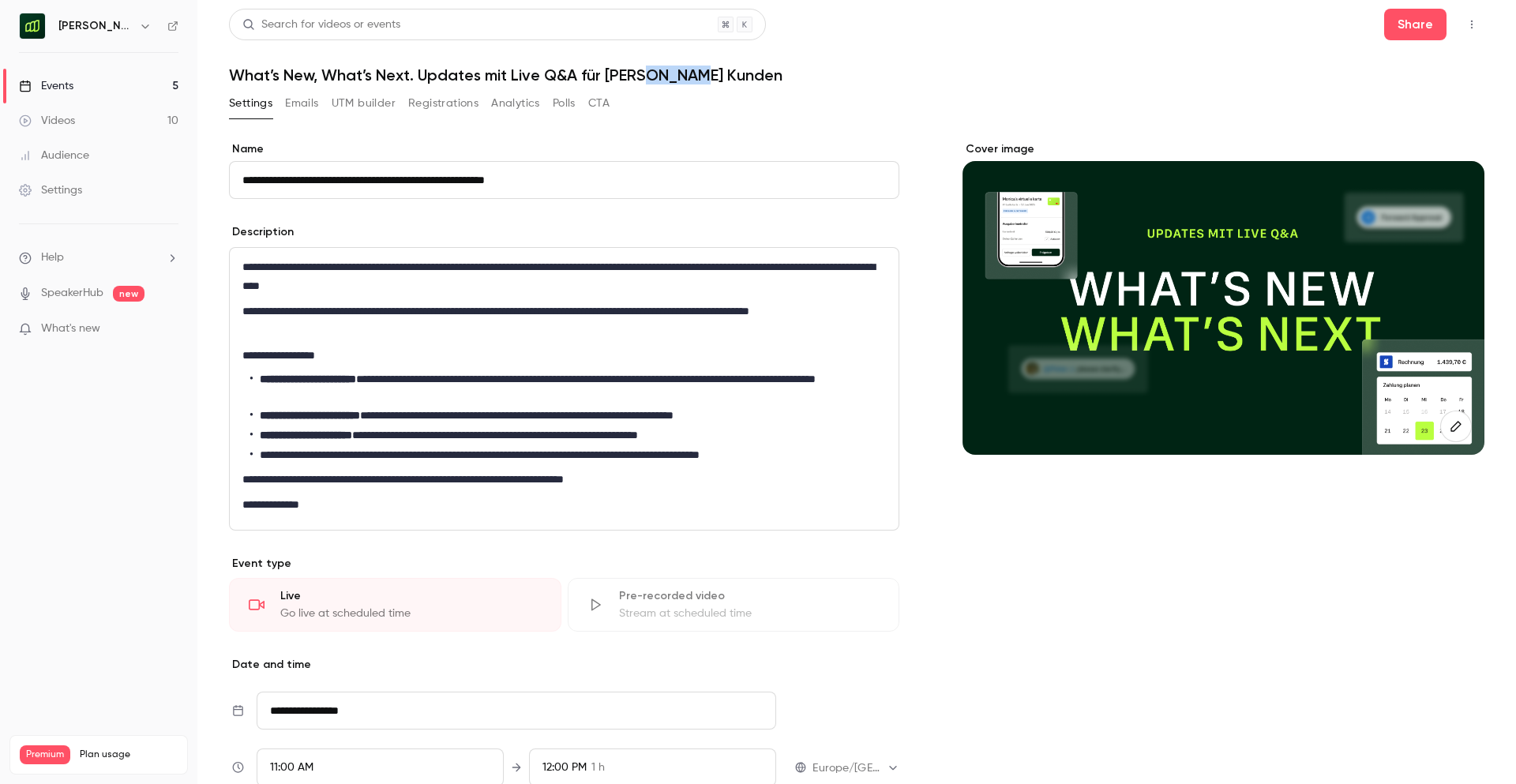 click on "What’s New, What’s Next. Updates mit Live Q&A für [PERSON_NAME] Kunden" at bounding box center (857, 75) 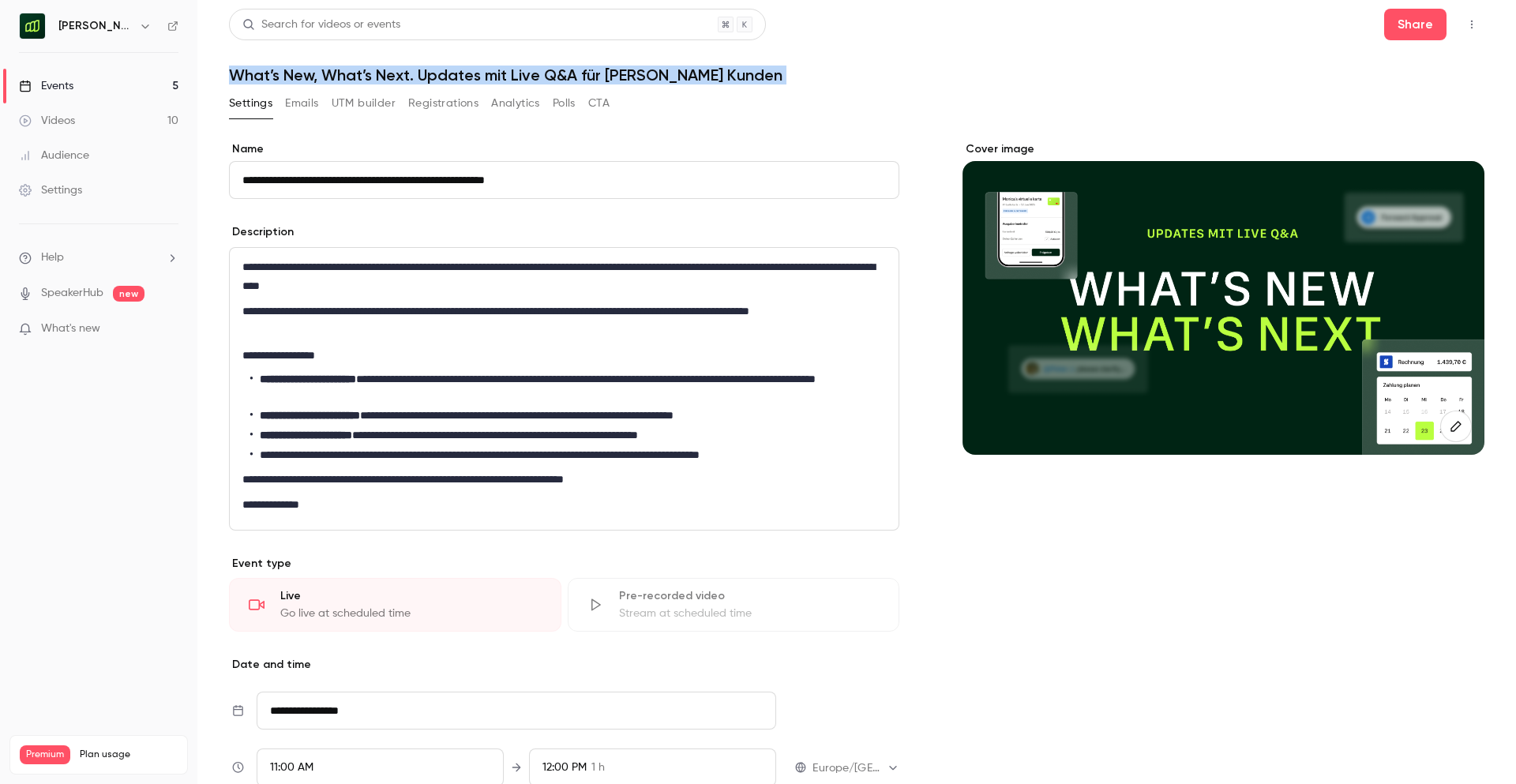 click on "What’s New, What’s Next. Updates mit Live Q&A für [PERSON_NAME] Kunden" at bounding box center [857, 75] 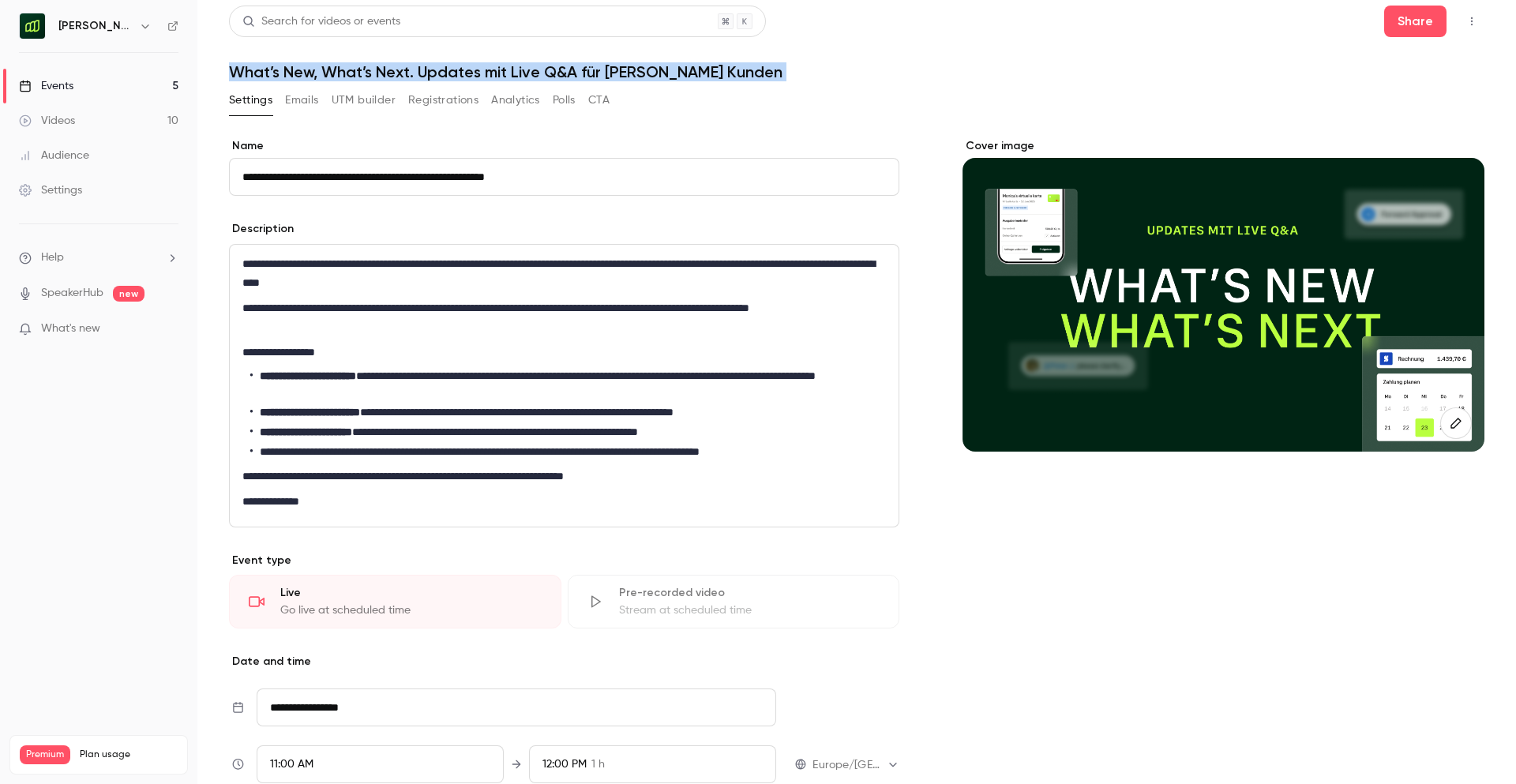 scroll, scrollTop: 0, scrollLeft: 0, axis: both 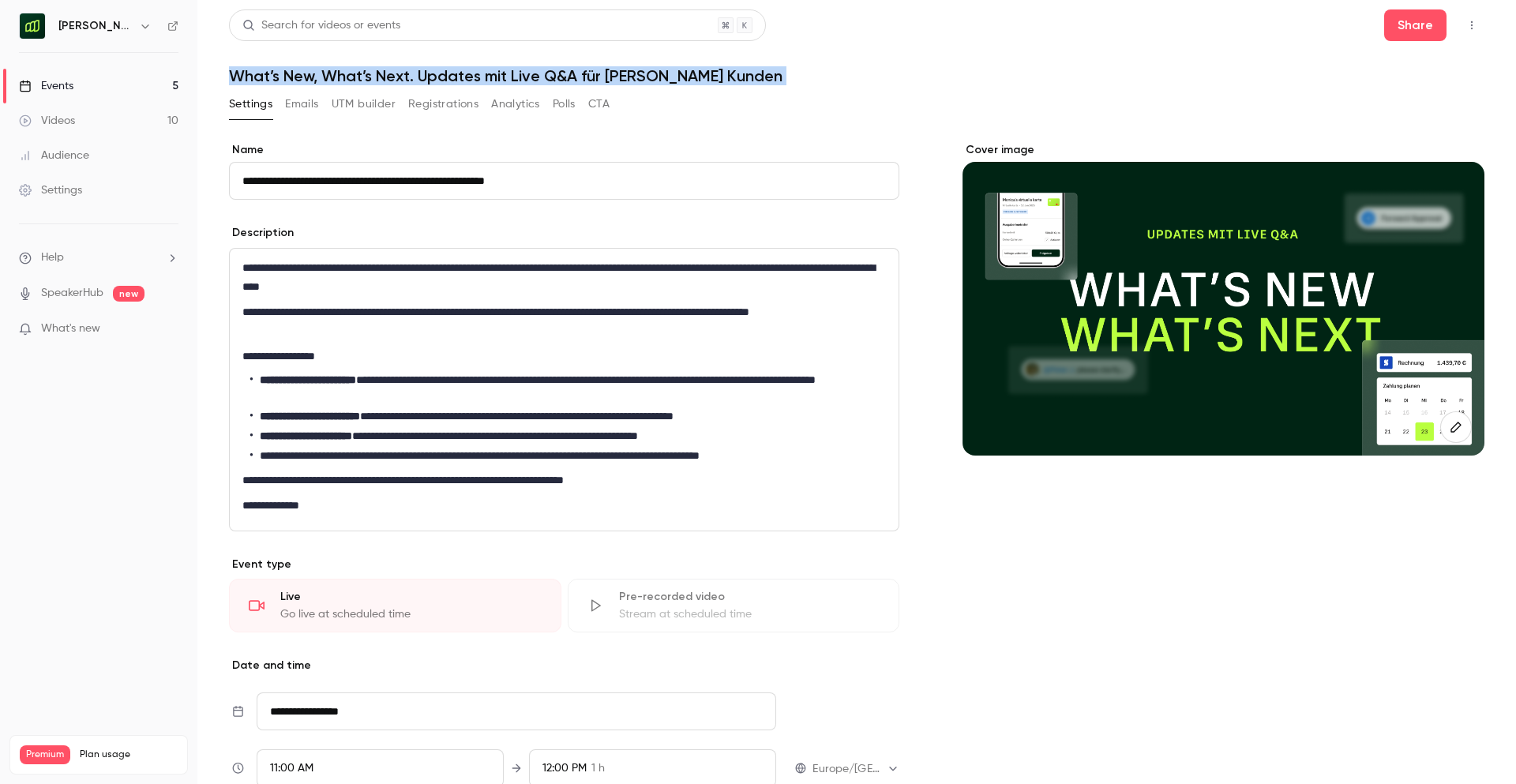 click on "What’s New, What’s Next. Updates mit Live Q&A für [PERSON_NAME] Kunden" at bounding box center [857, 76] 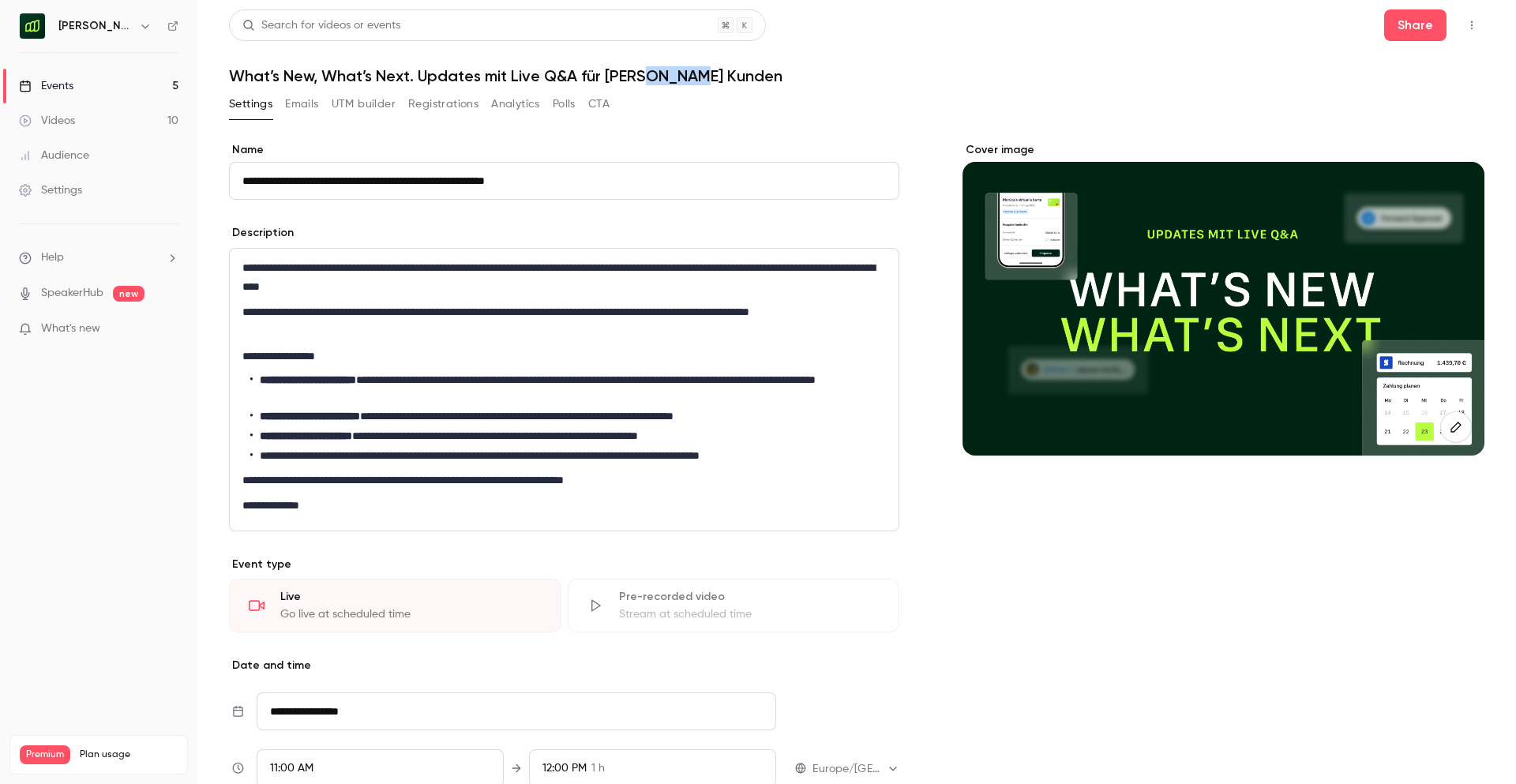 click on "What’s New, What’s Next. Updates mit Live Q&A für [PERSON_NAME] Kunden" at bounding box center (857, 76) 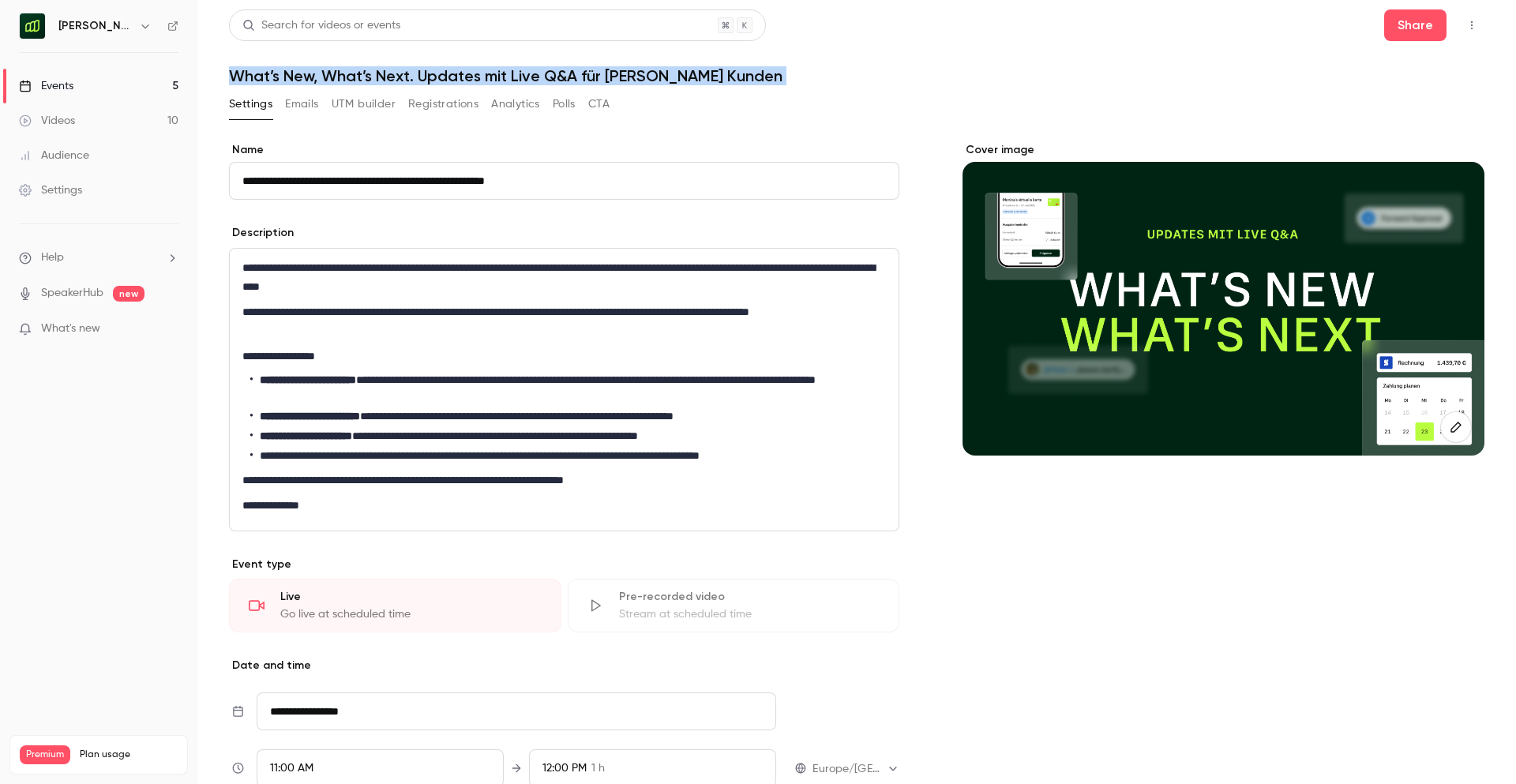click on "What’s New, What’s Next. Updates mit Live Q&A für [PERSON_NAME] Kunden" at bounding box center (857, 76) 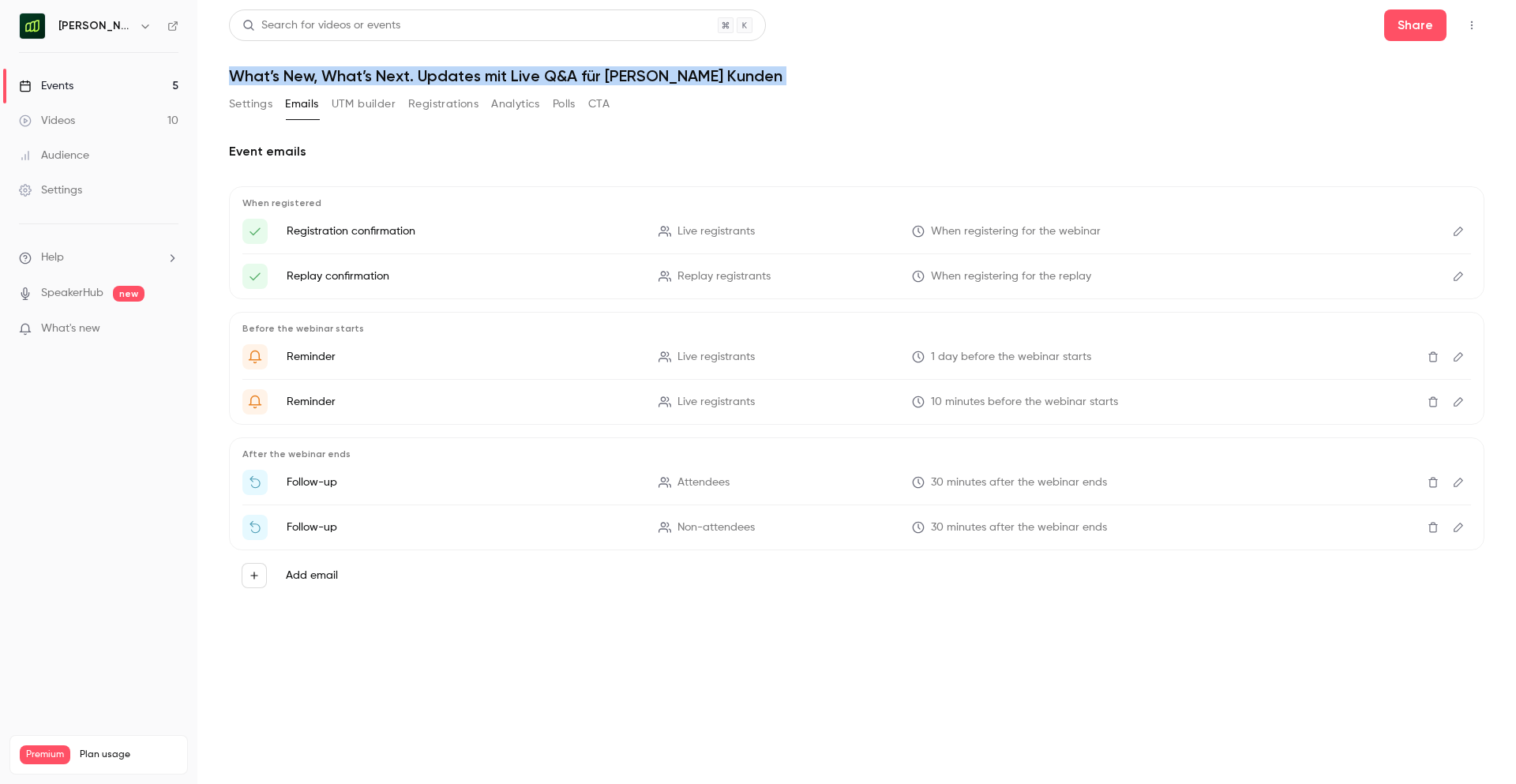 click on "Settings" at bounding box center (250, 104) 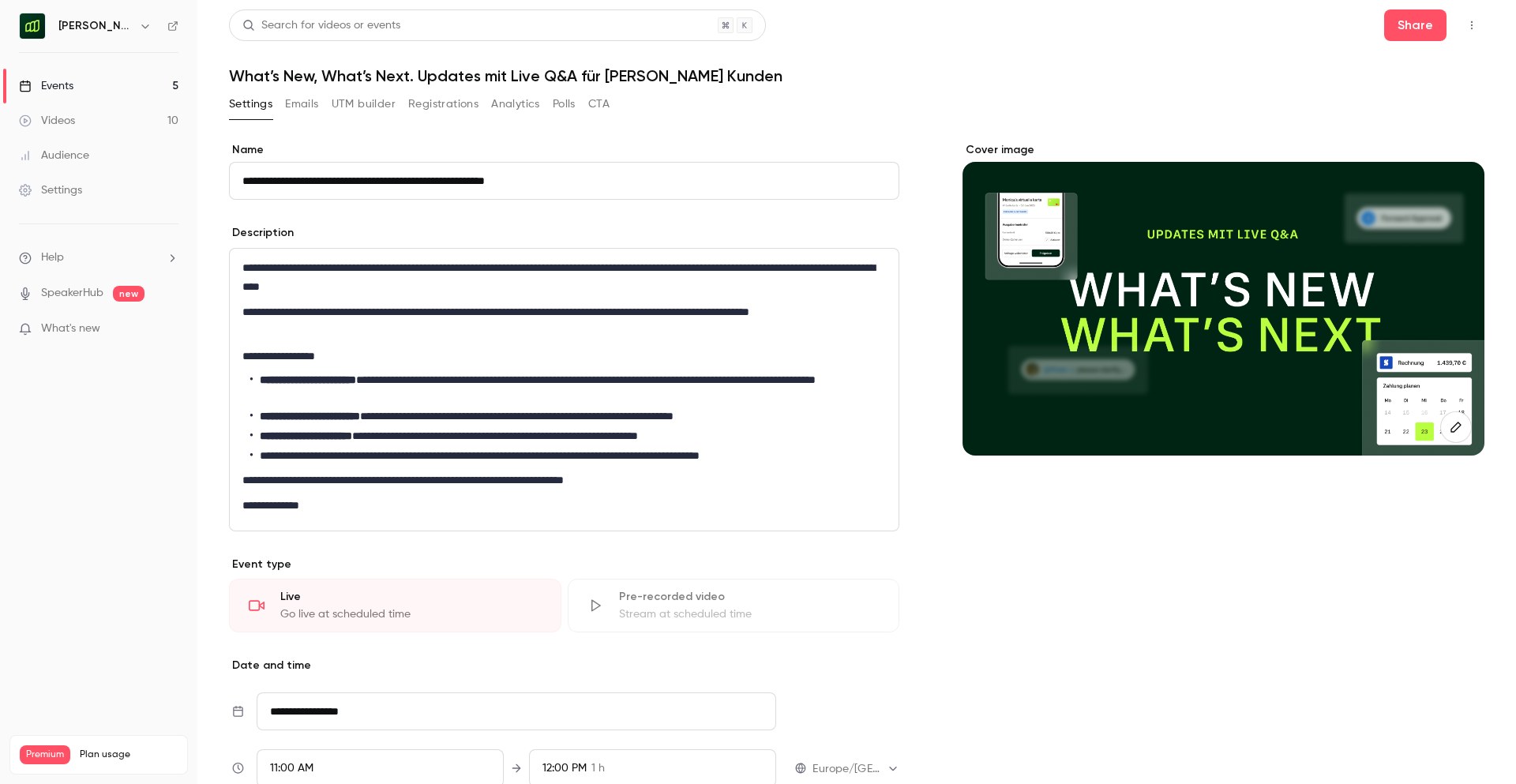 click 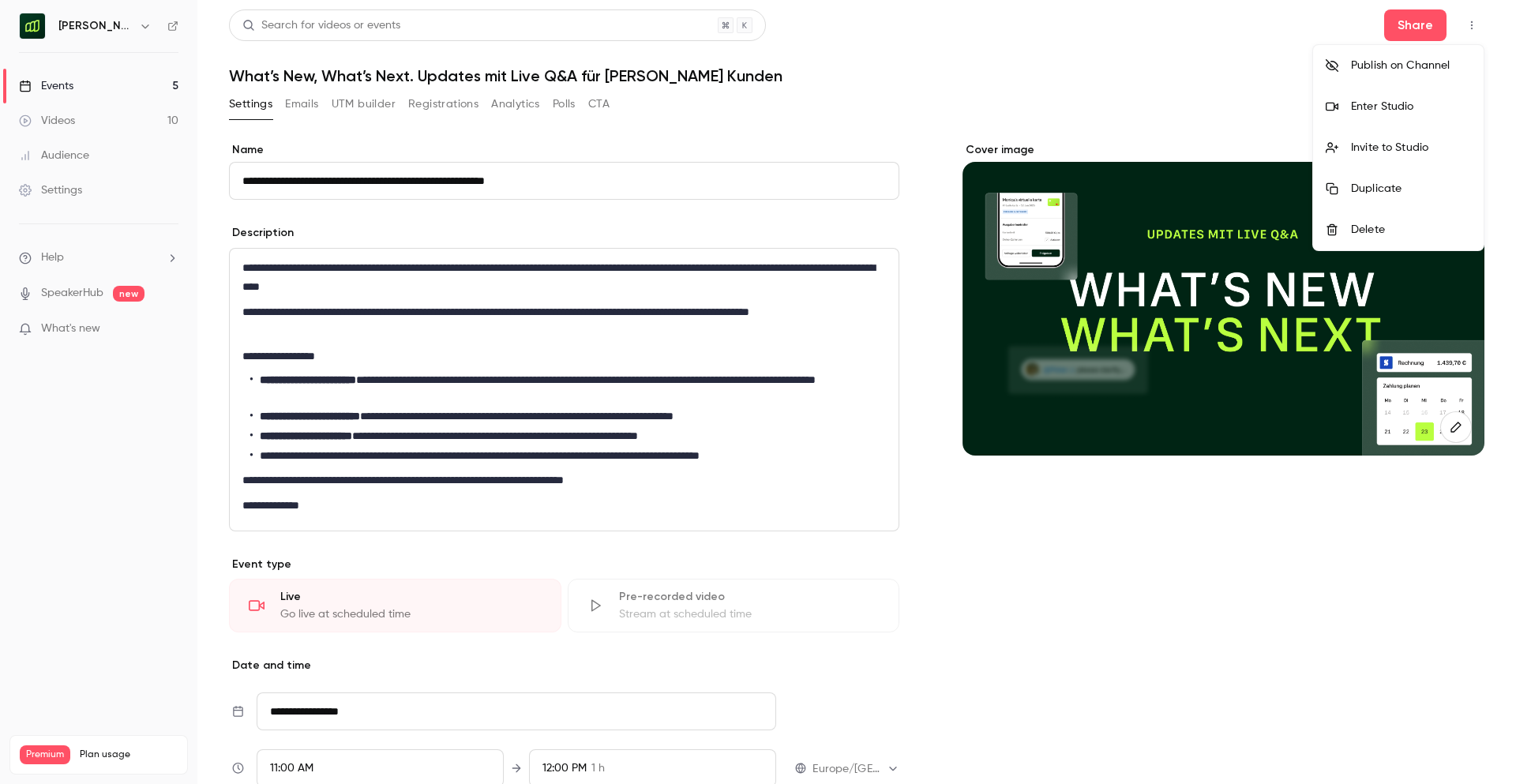 click at bounding box center [758, 392] 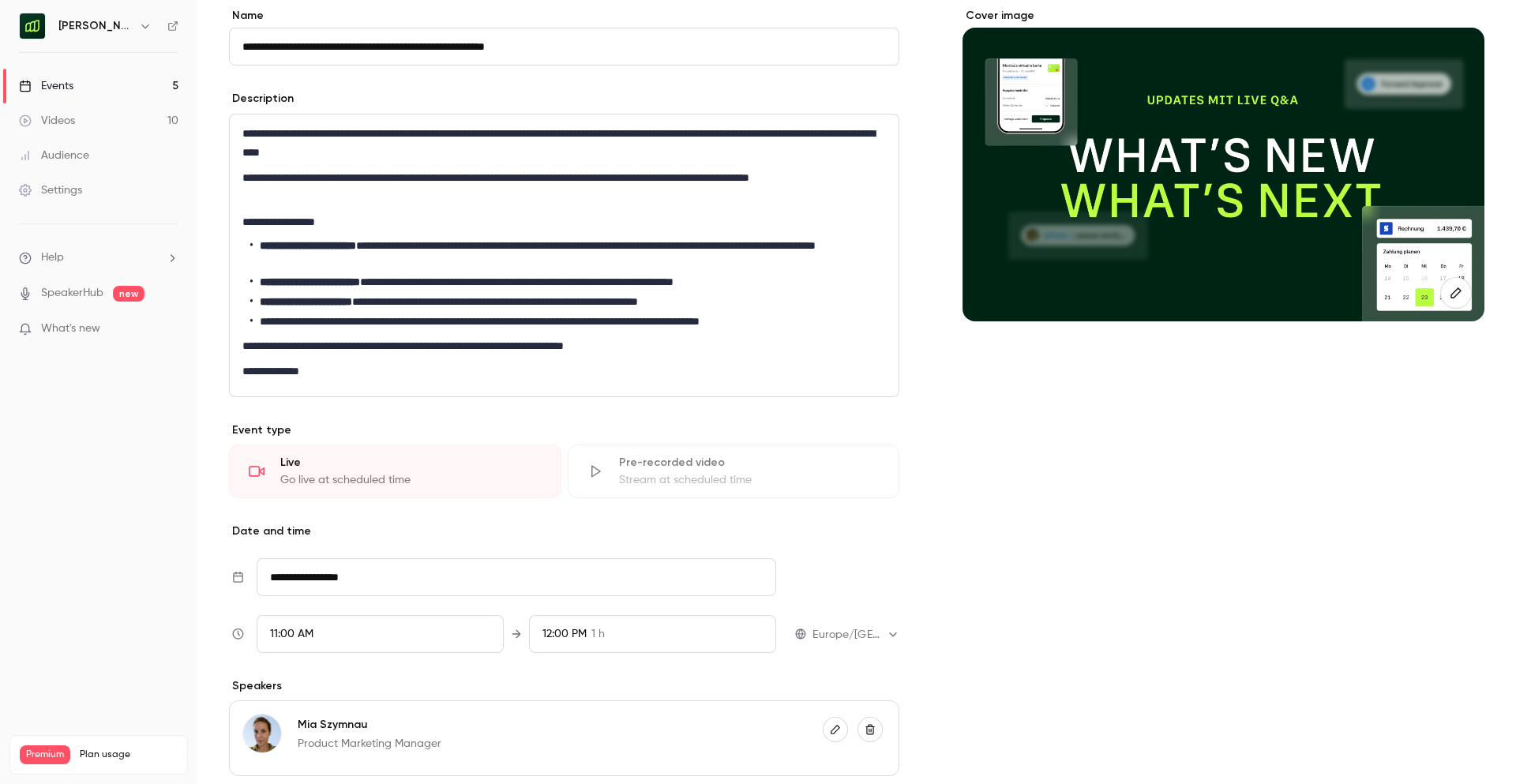 scroll, scrollTop: 63, scrollLeft: 0, axis: vertical 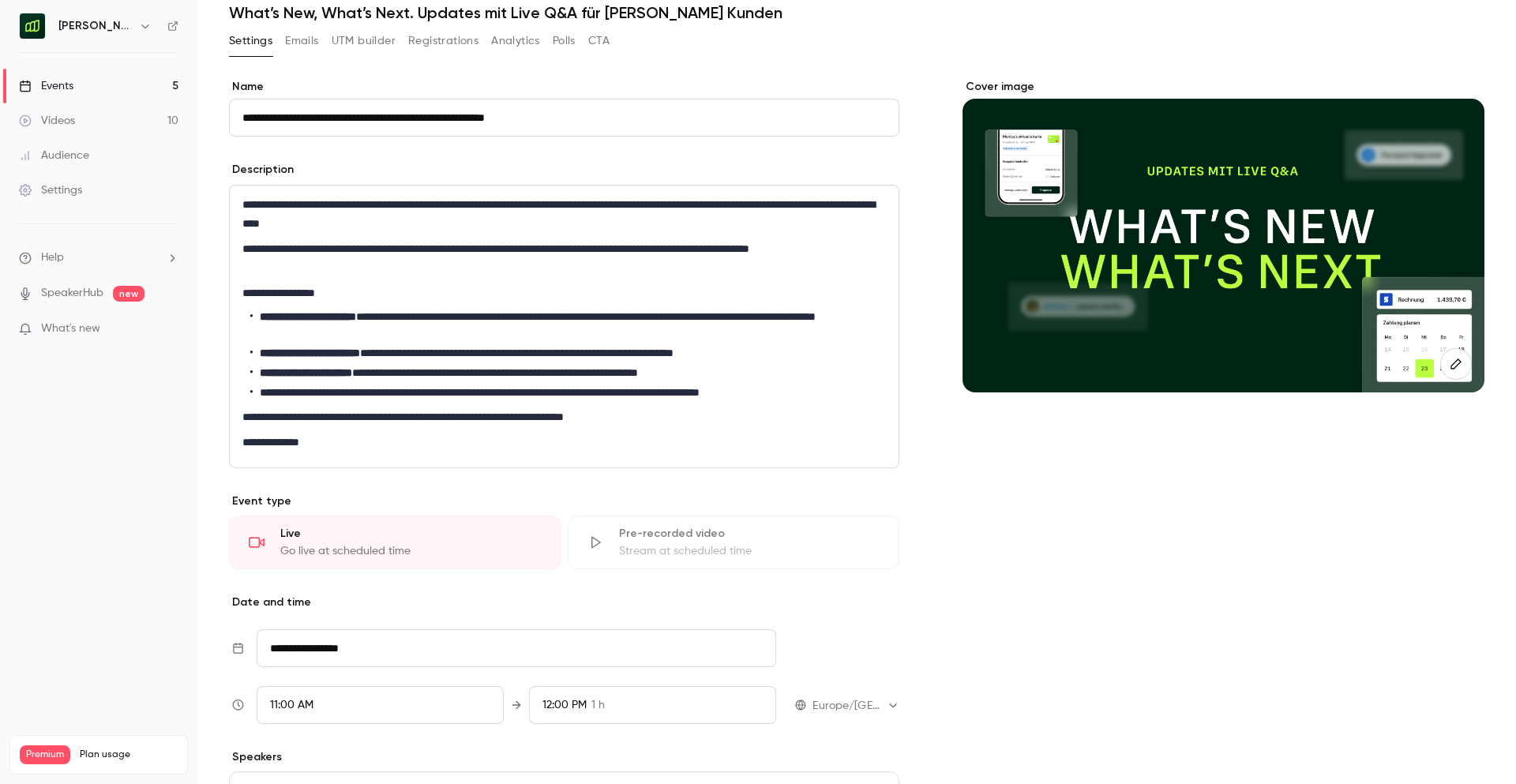 click on "**********" at bounding box center [564, 118] 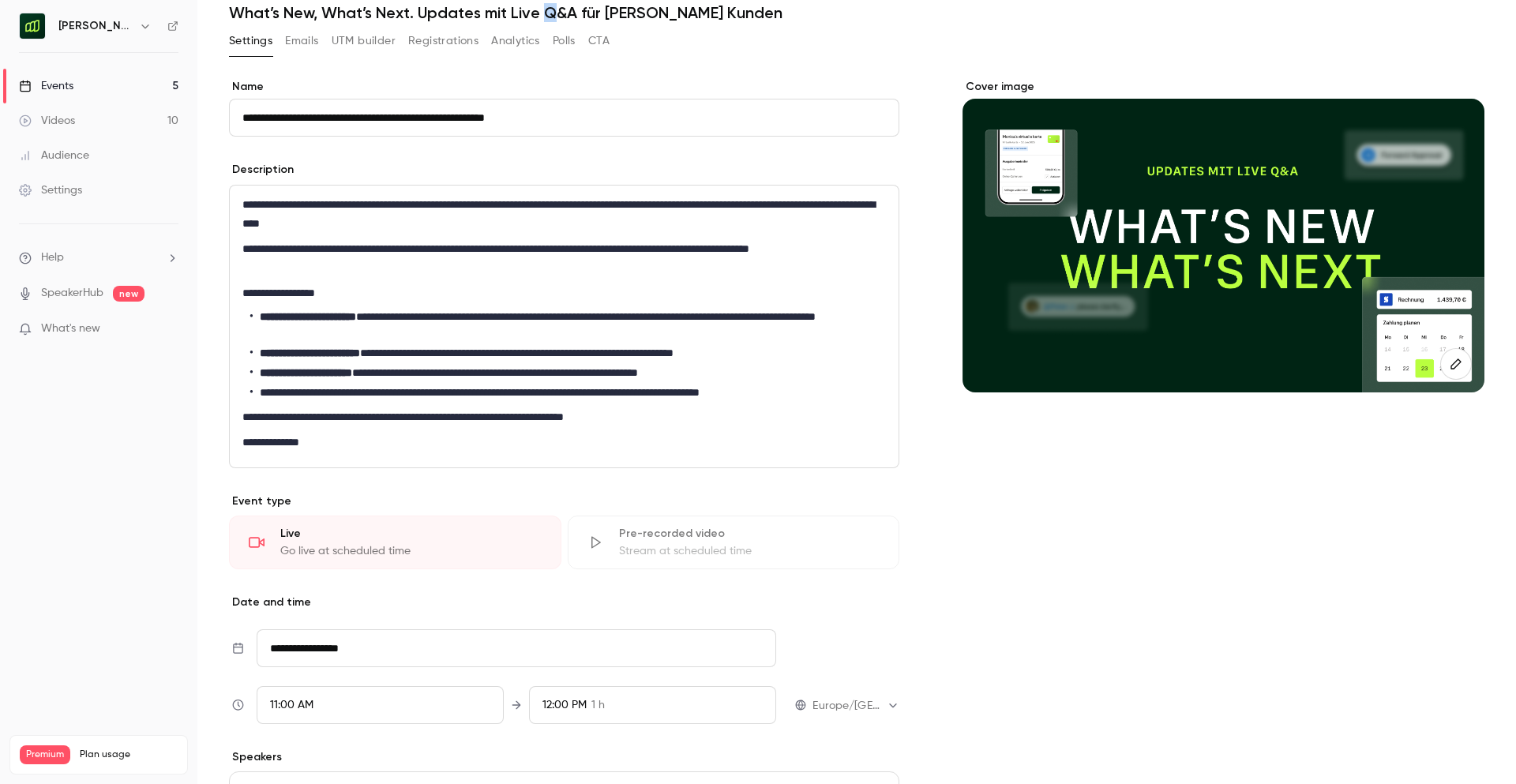 click on "What’s New, What’s Next. Updates mit Live Q&A für [PERSON_NAME] Kunden" at bounding box center [857, 13] 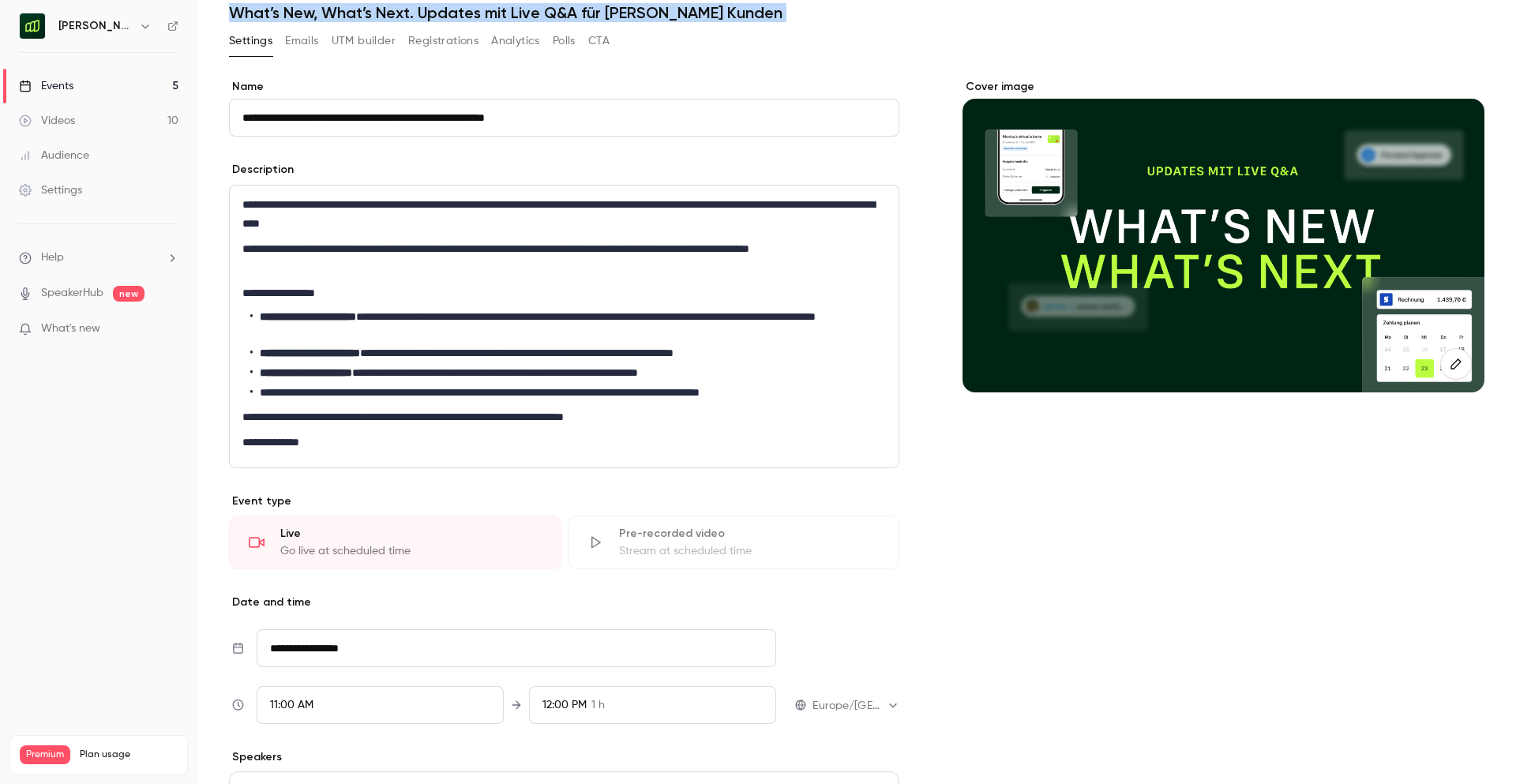 click on "What’s New, What’s Next. Updates mit Live Q&A für [PERSON_NAME] Kunden" at bounding box center (857, 13) 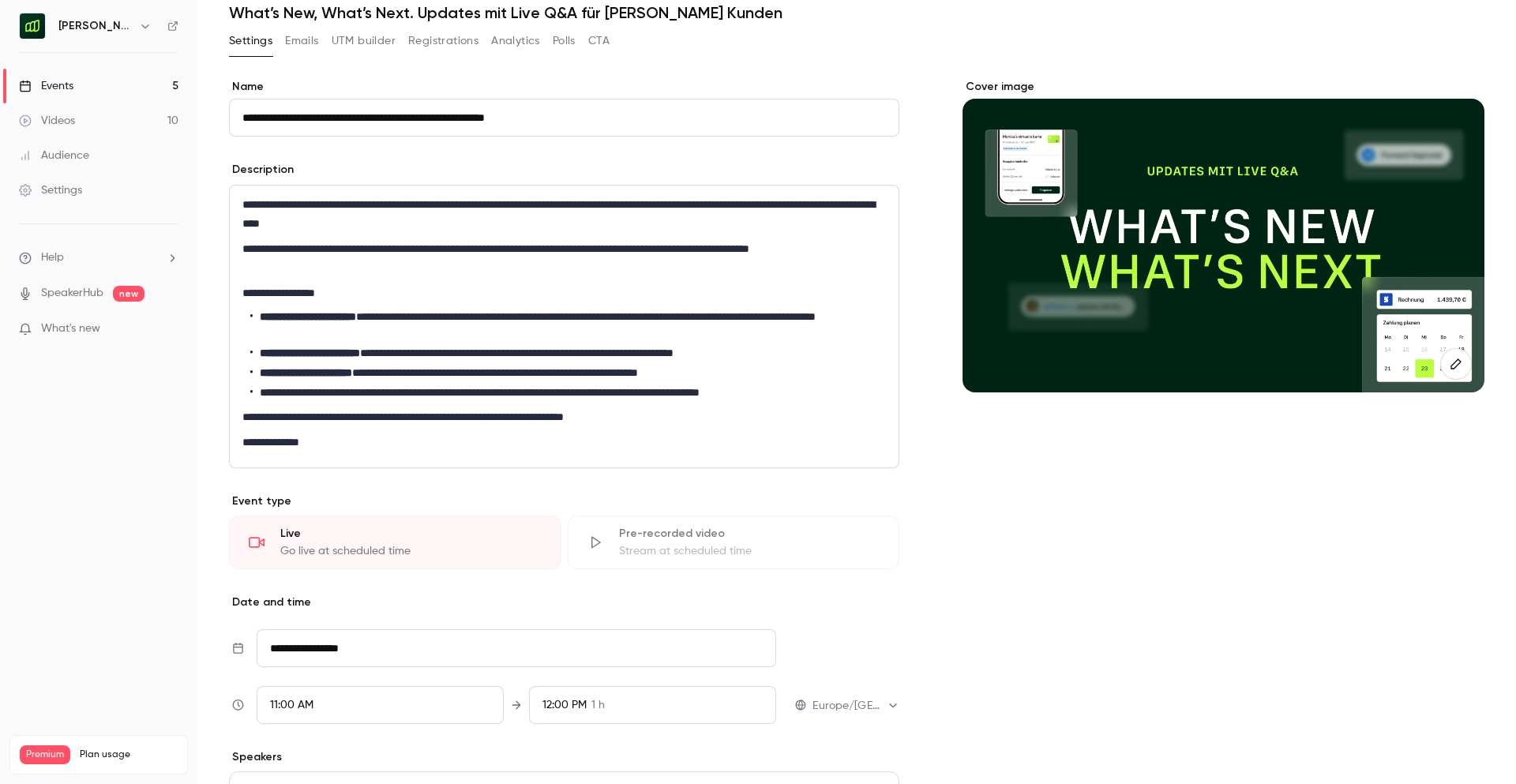 click on "**********" at bounding box center (564, 118) 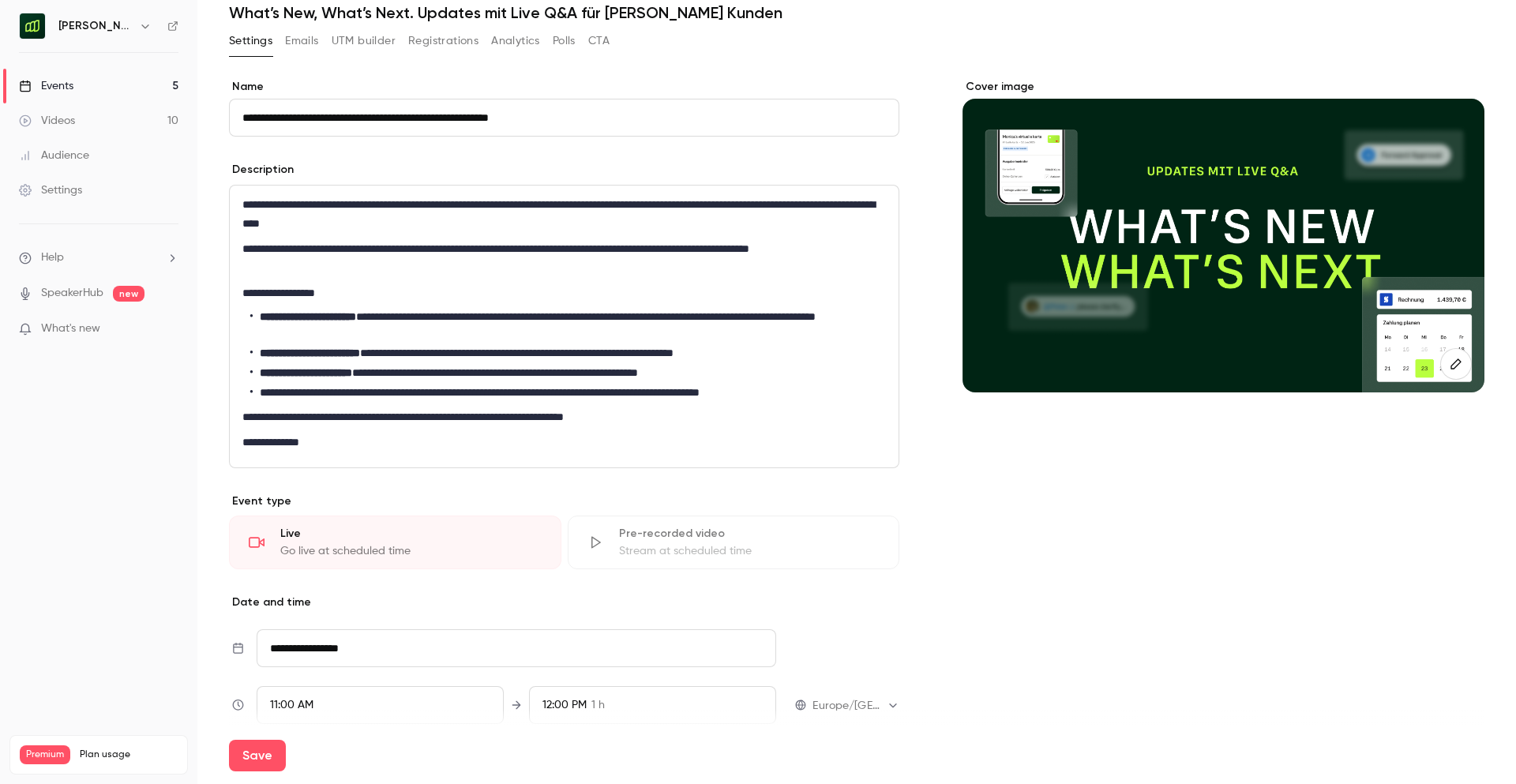 click on "**********" at bounding box center [564, 118] 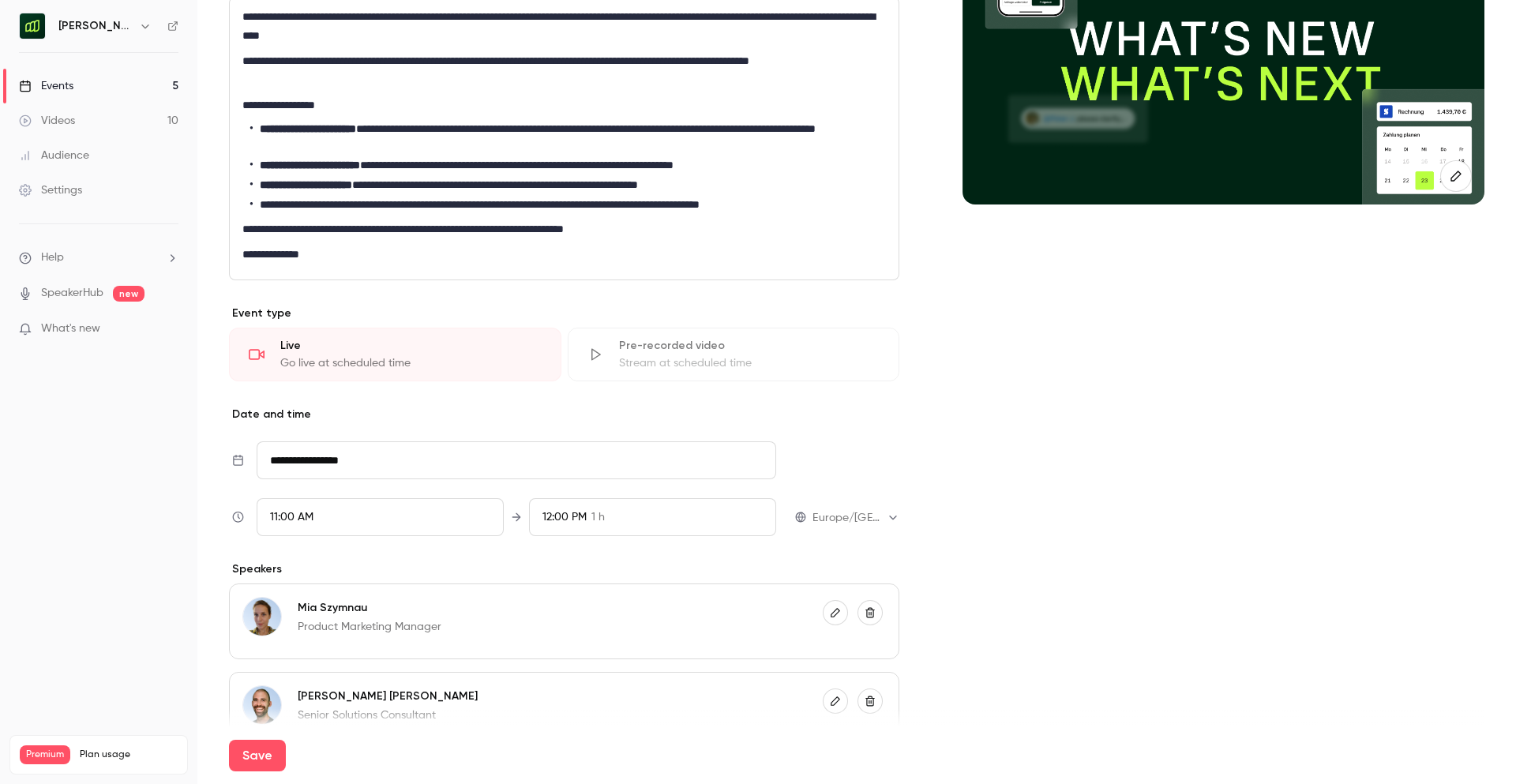 scroll, scrollTop: 0, scrollLeft: 0, axis: both 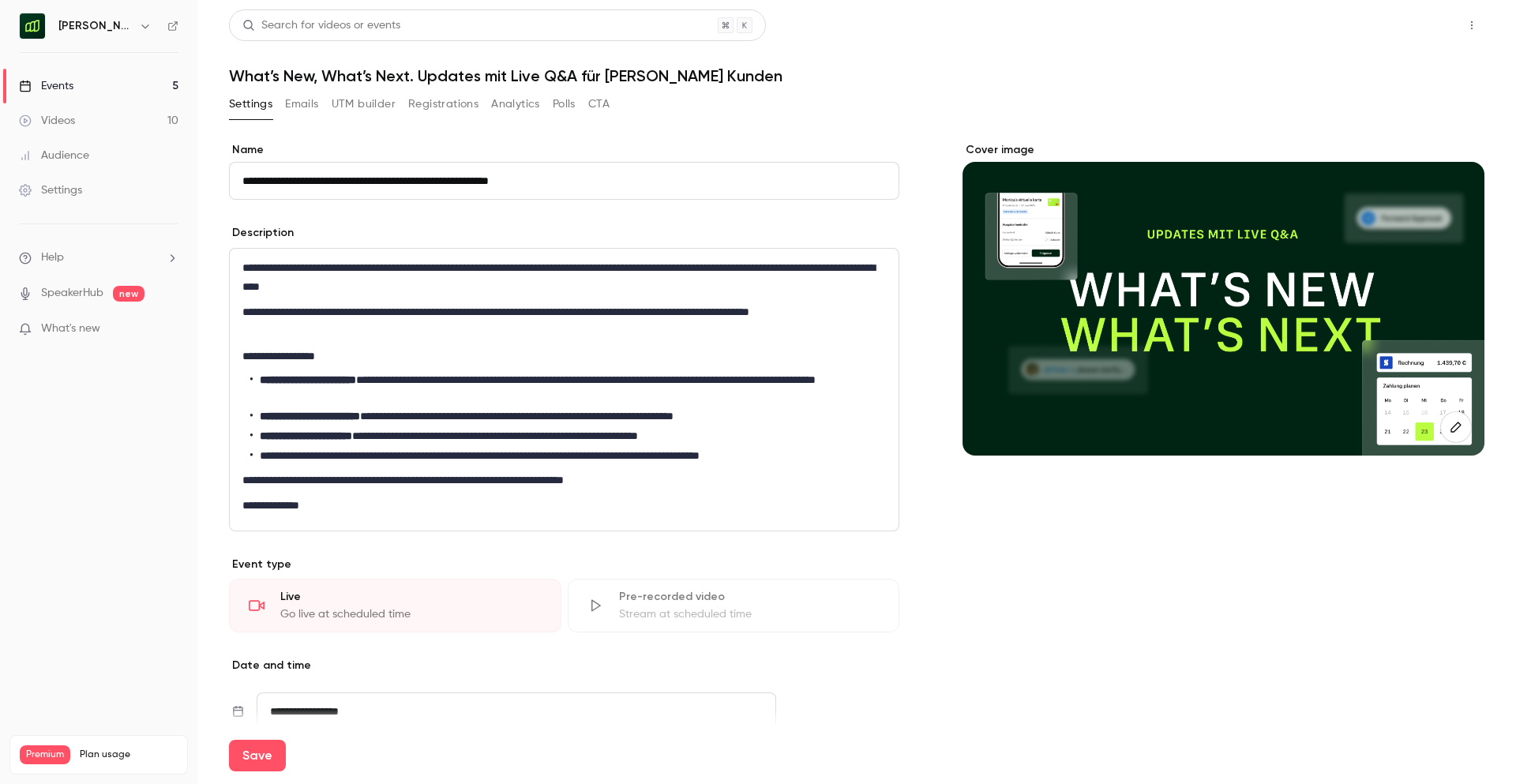 click on "Share" at bounding box center [1415, 25] 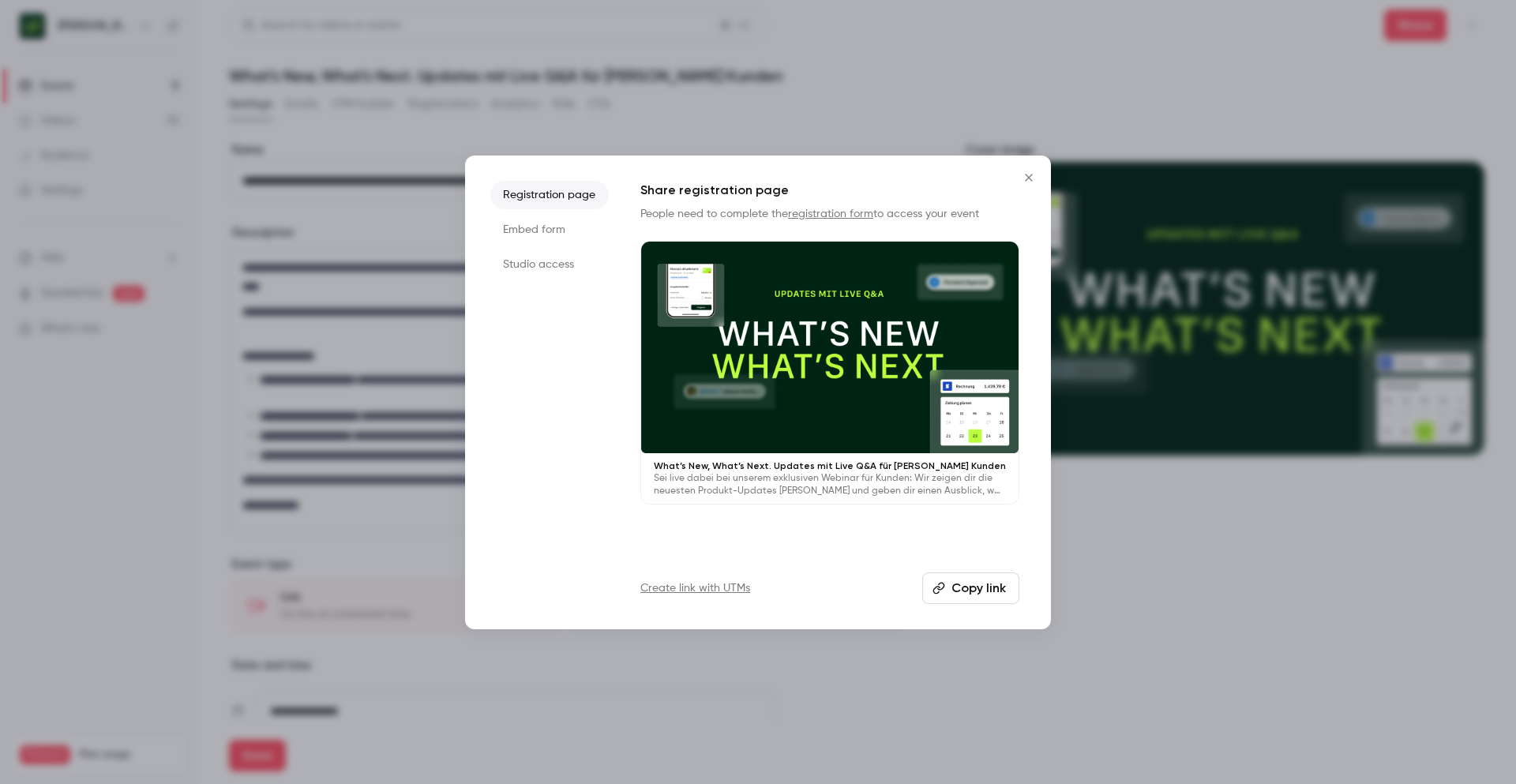 click on "Copy link" at bounding box center (970, 588) 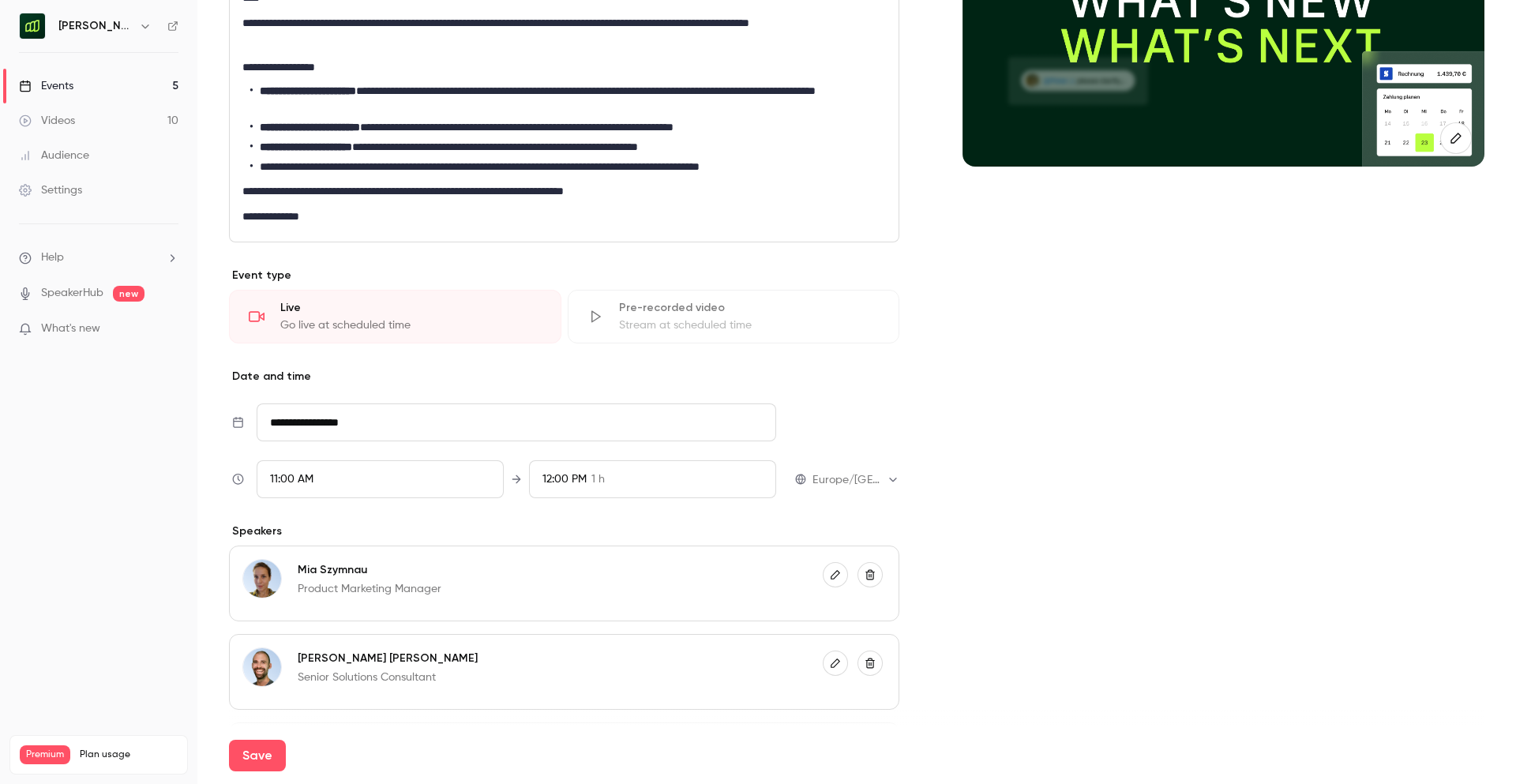 scroll, scrollTop: 70, scrollLeft: 0, axis: vertical 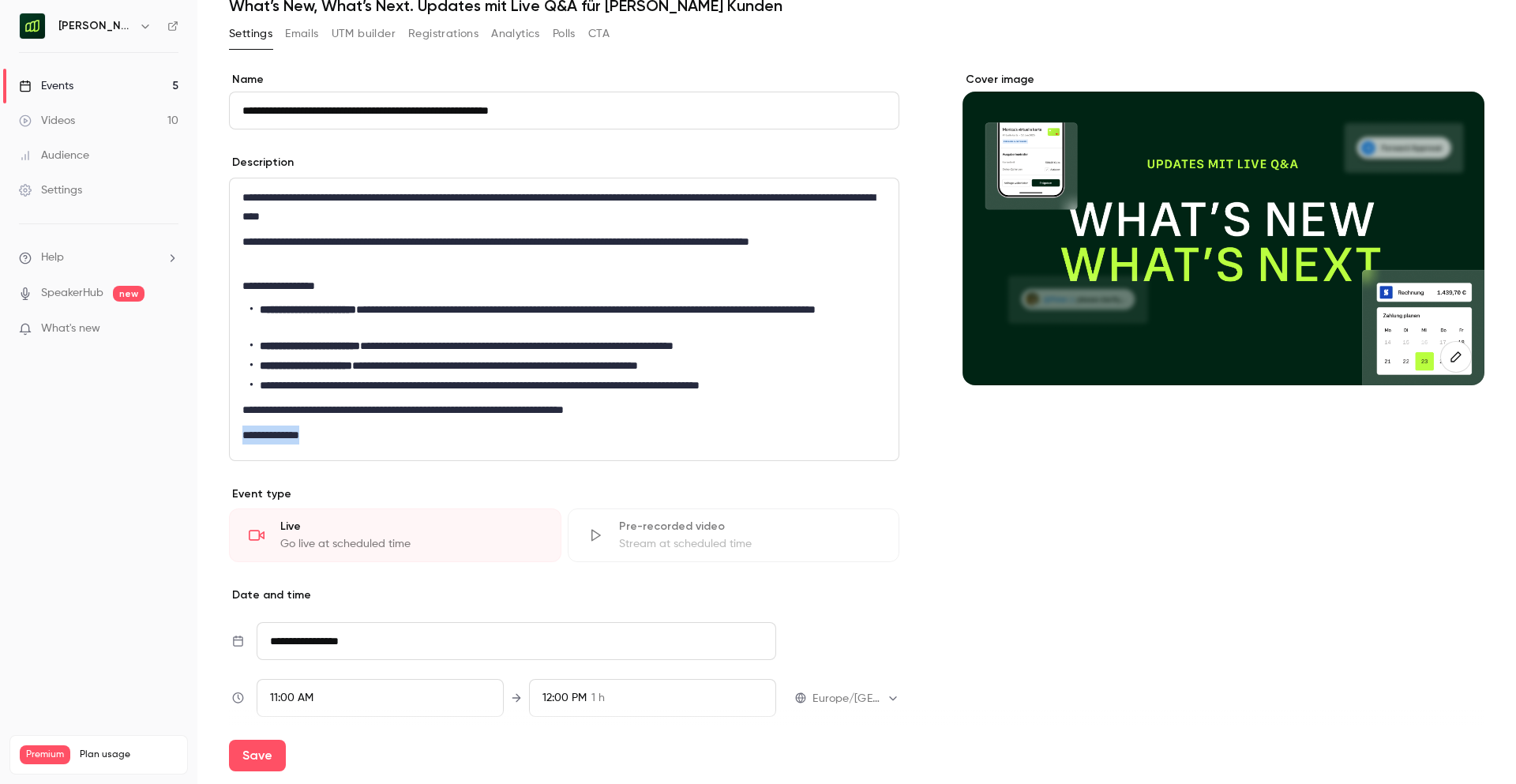 drag, startPoint x: 329, startPoint y: 441, endPoint x: 237, endPoint y: 438, distance: 92.0489 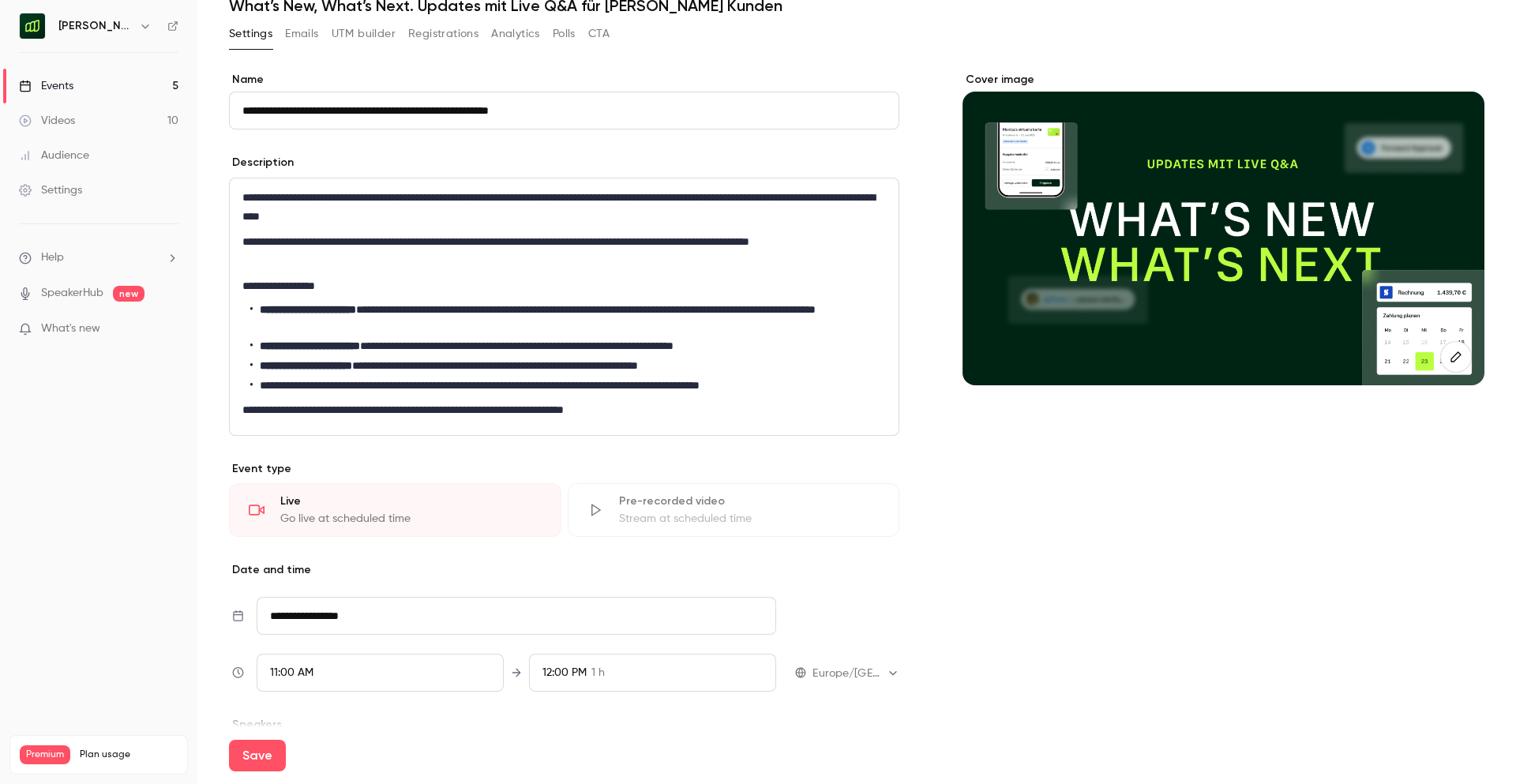 click on "**********" at bounding box center [568, 385] 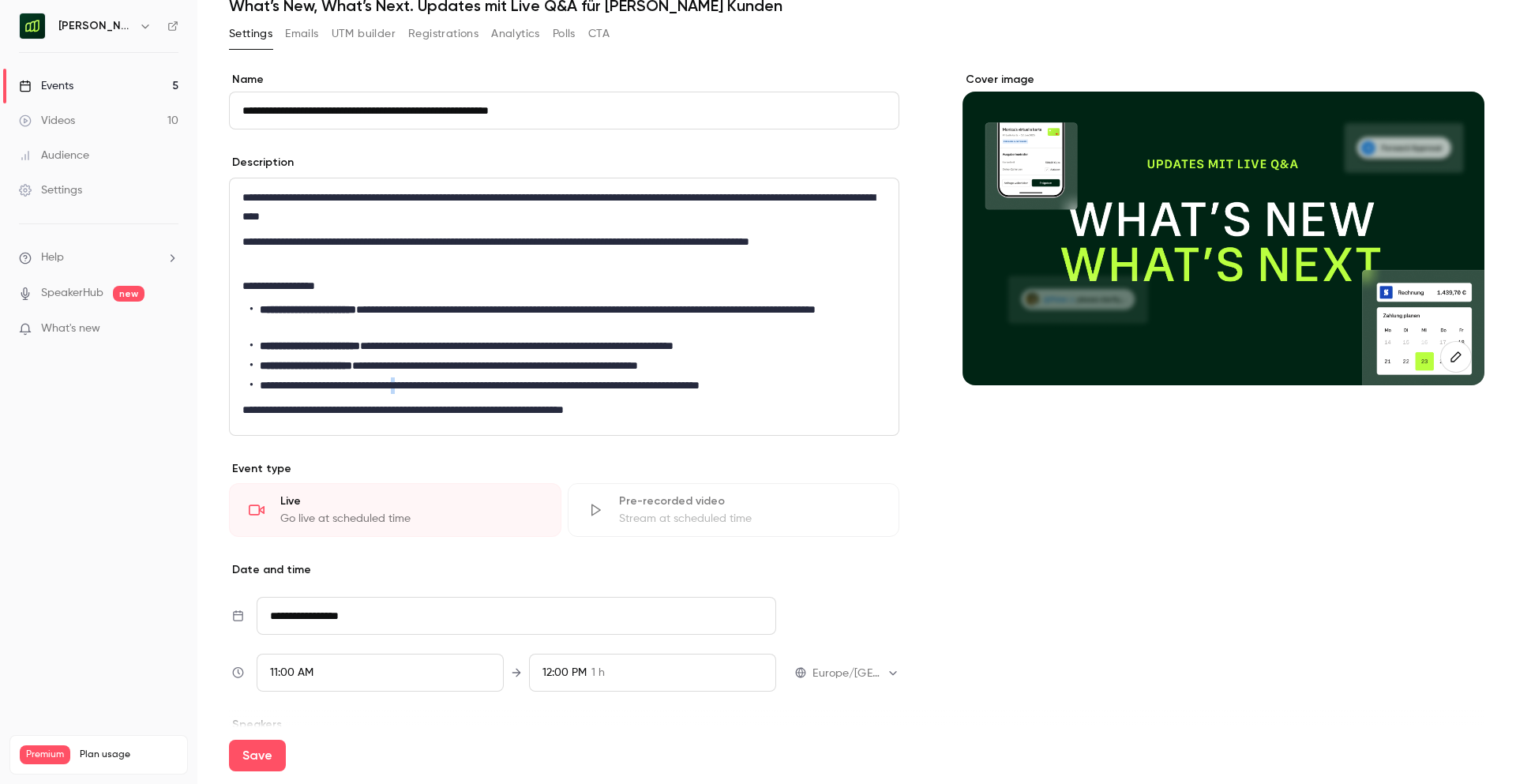 click on "**********" at bounding box center [568, 385] 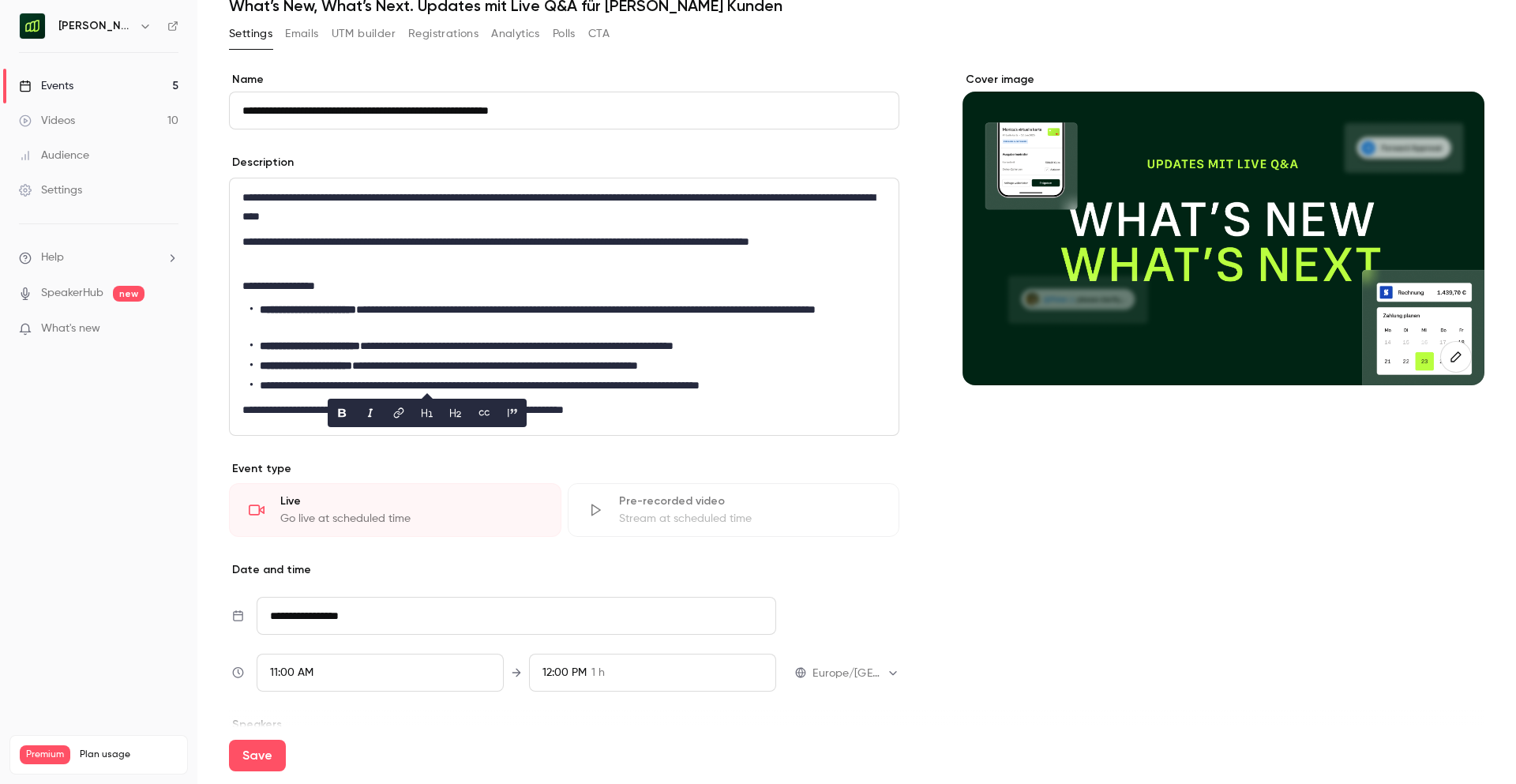 click on "**********" at bounding box center (568, 385) 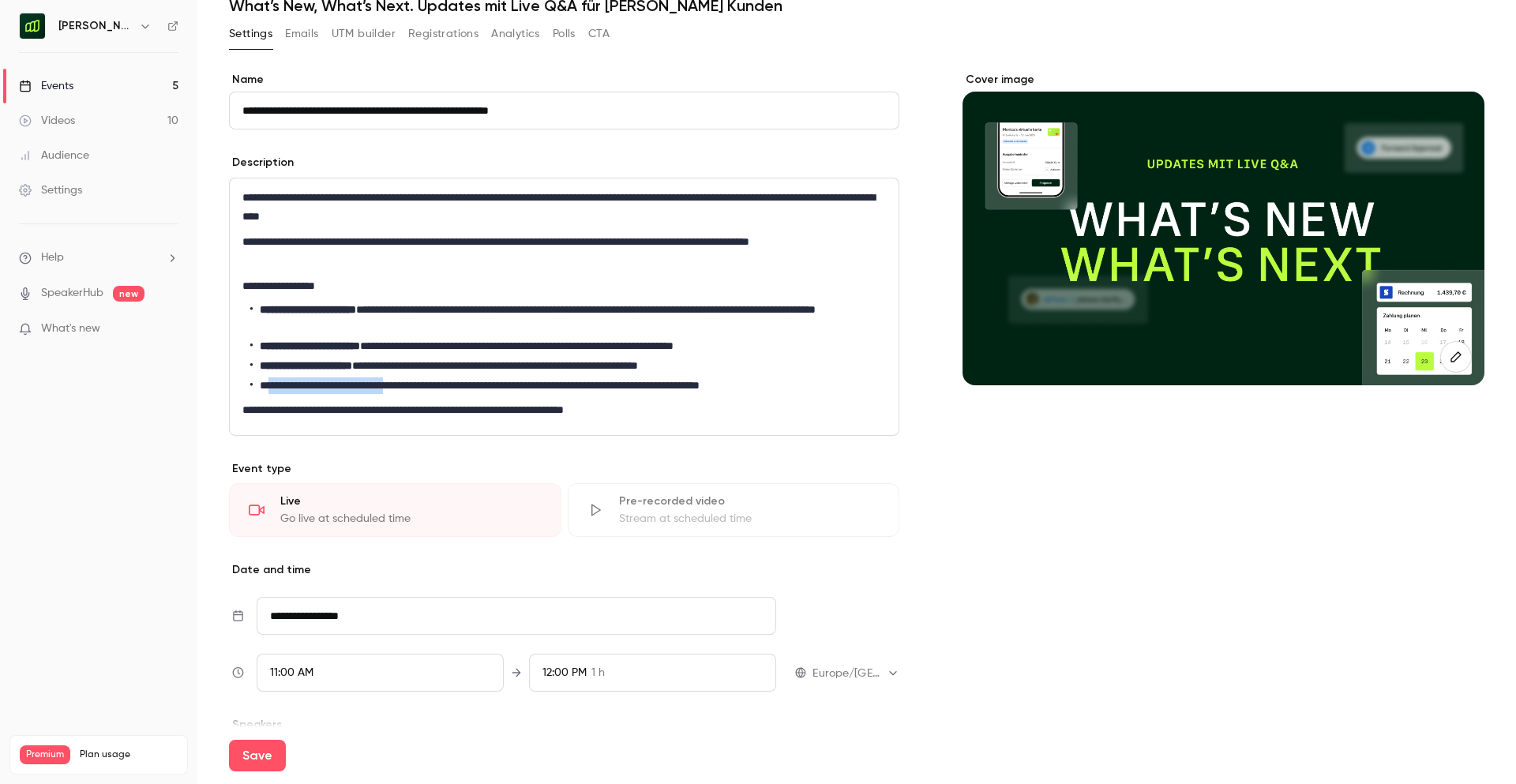 drag, startPoint x: 420, startPoint y: 381, endPoint x: 268, endPoint y: 384, distance: 152.0296 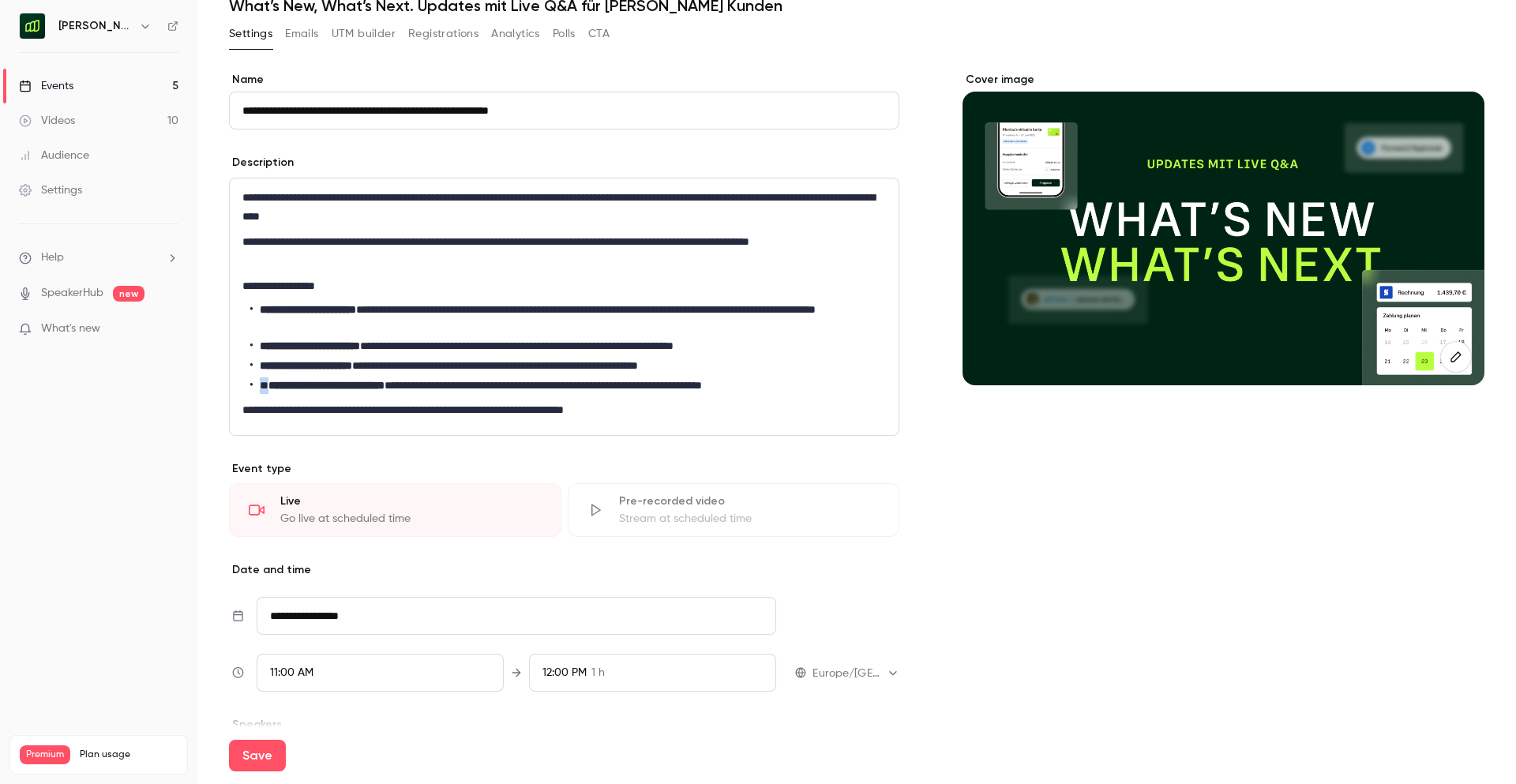 click on "**********" at bounding box center [326, 385] 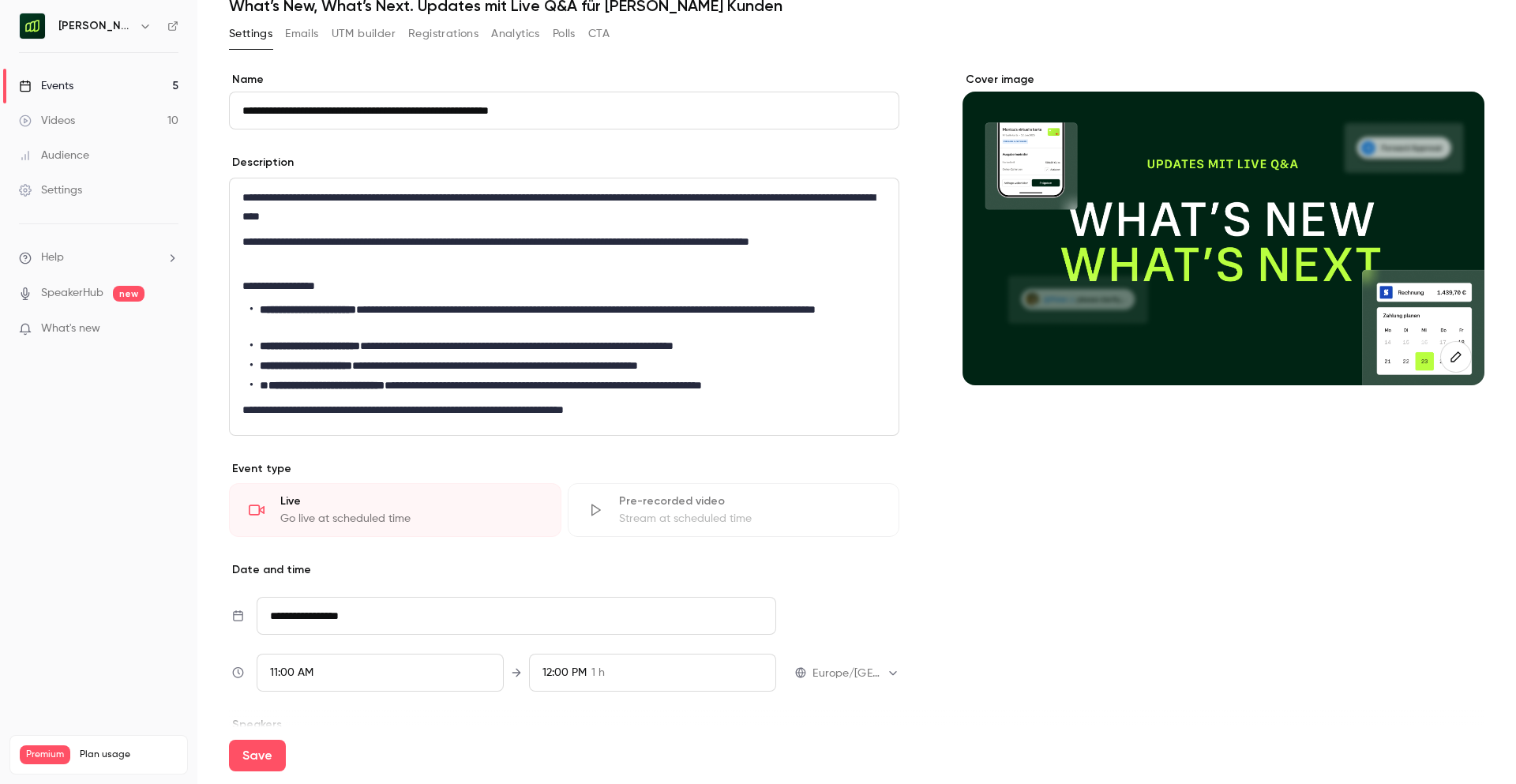 click on "**********" at bounding box center [568, 385] 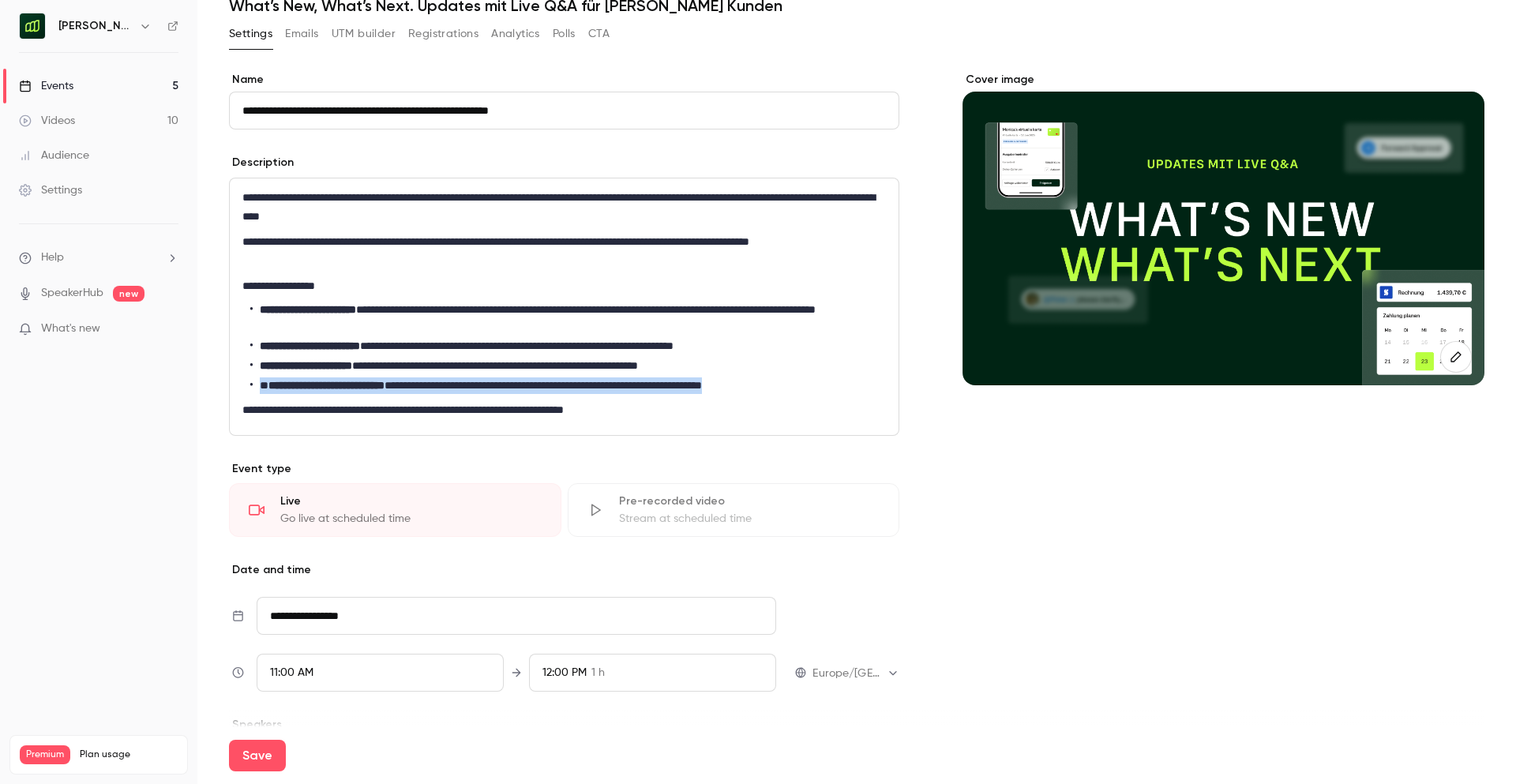 drag, startPoint x: 827, startPoint y: 384, endPoint x: 256, endPoint y: 387, distance: 571.0079 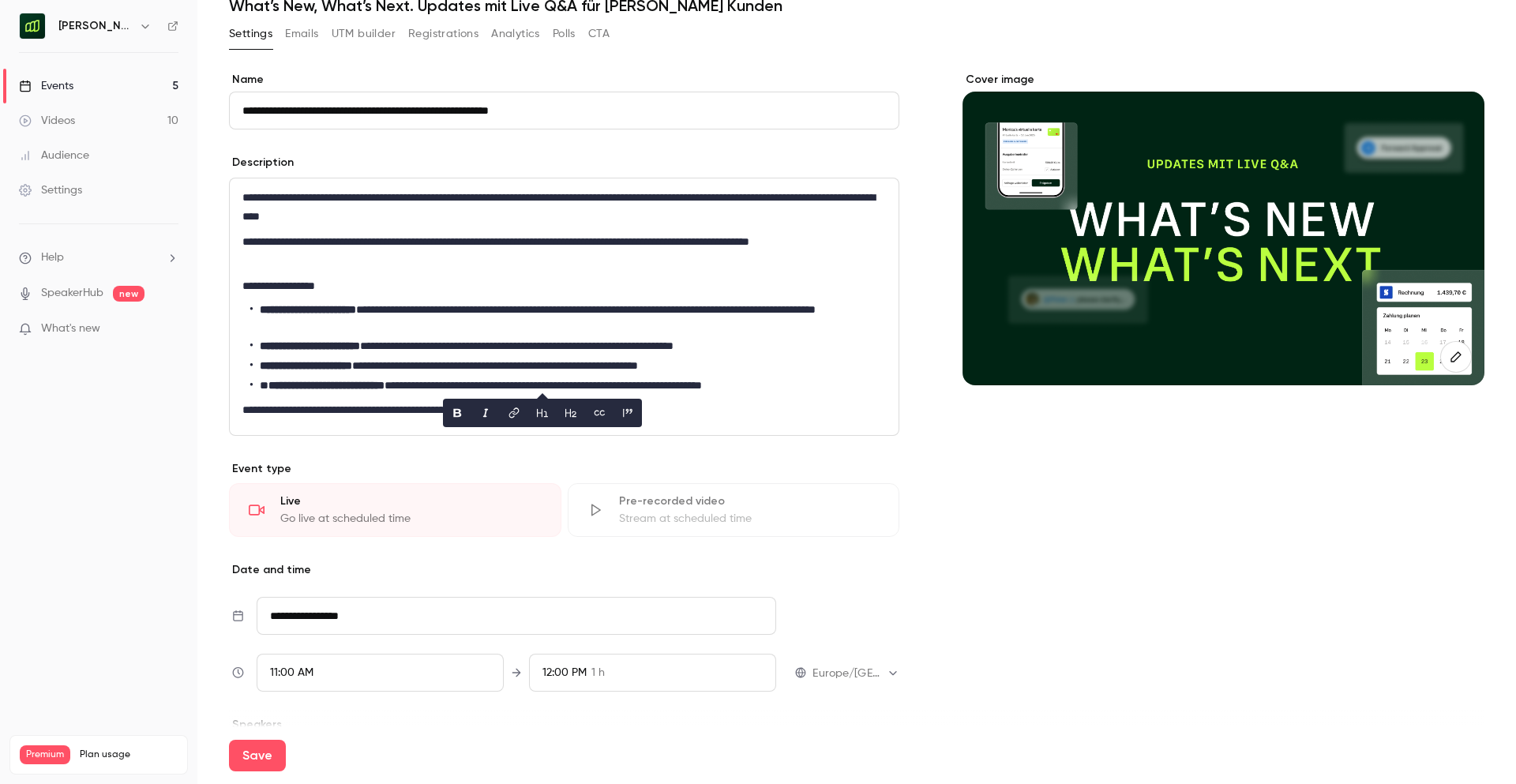 scroll, scrollTop: 0, scrollLeft: 0, axis: both 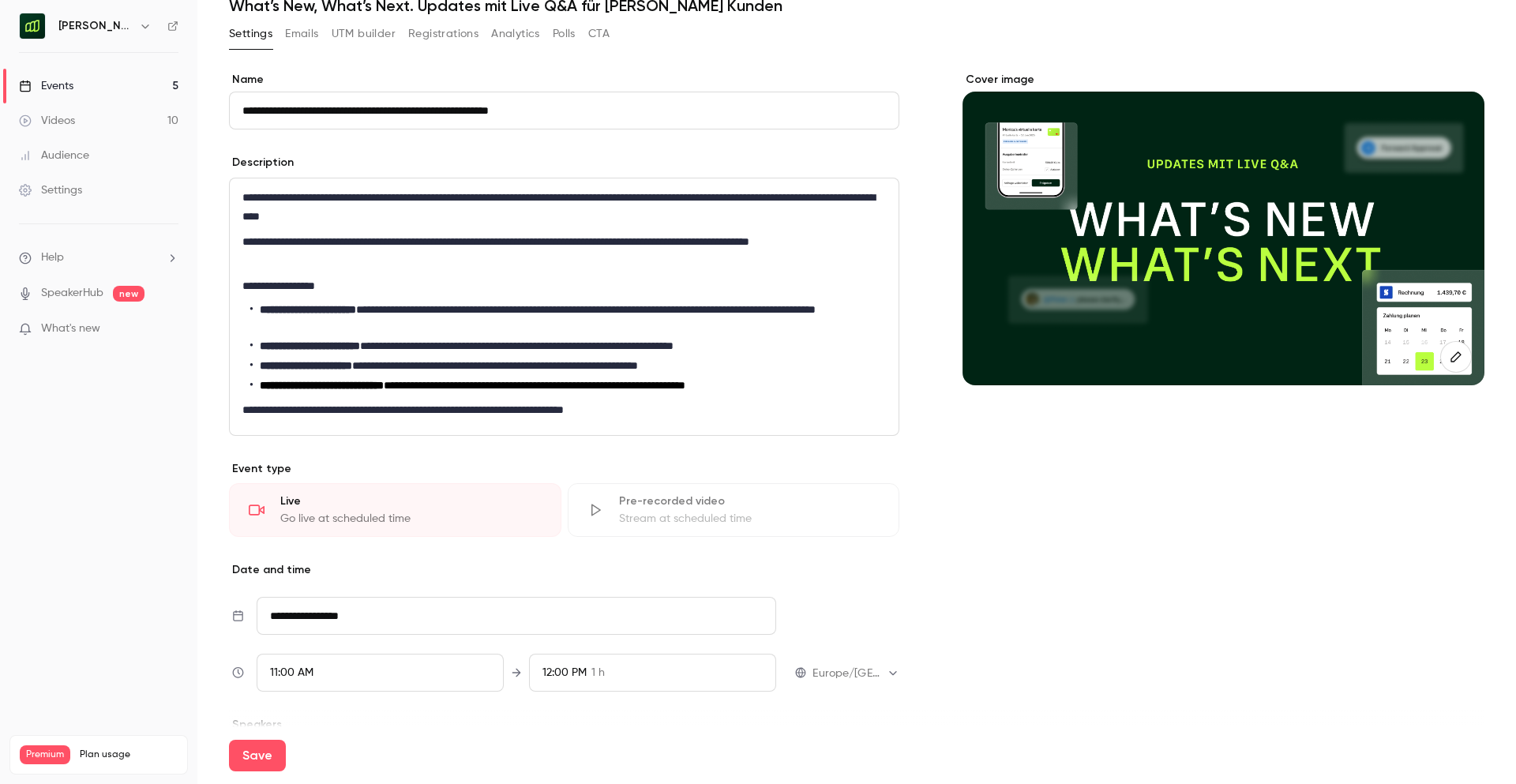 click on "**********" at bounding box center [535, 385] 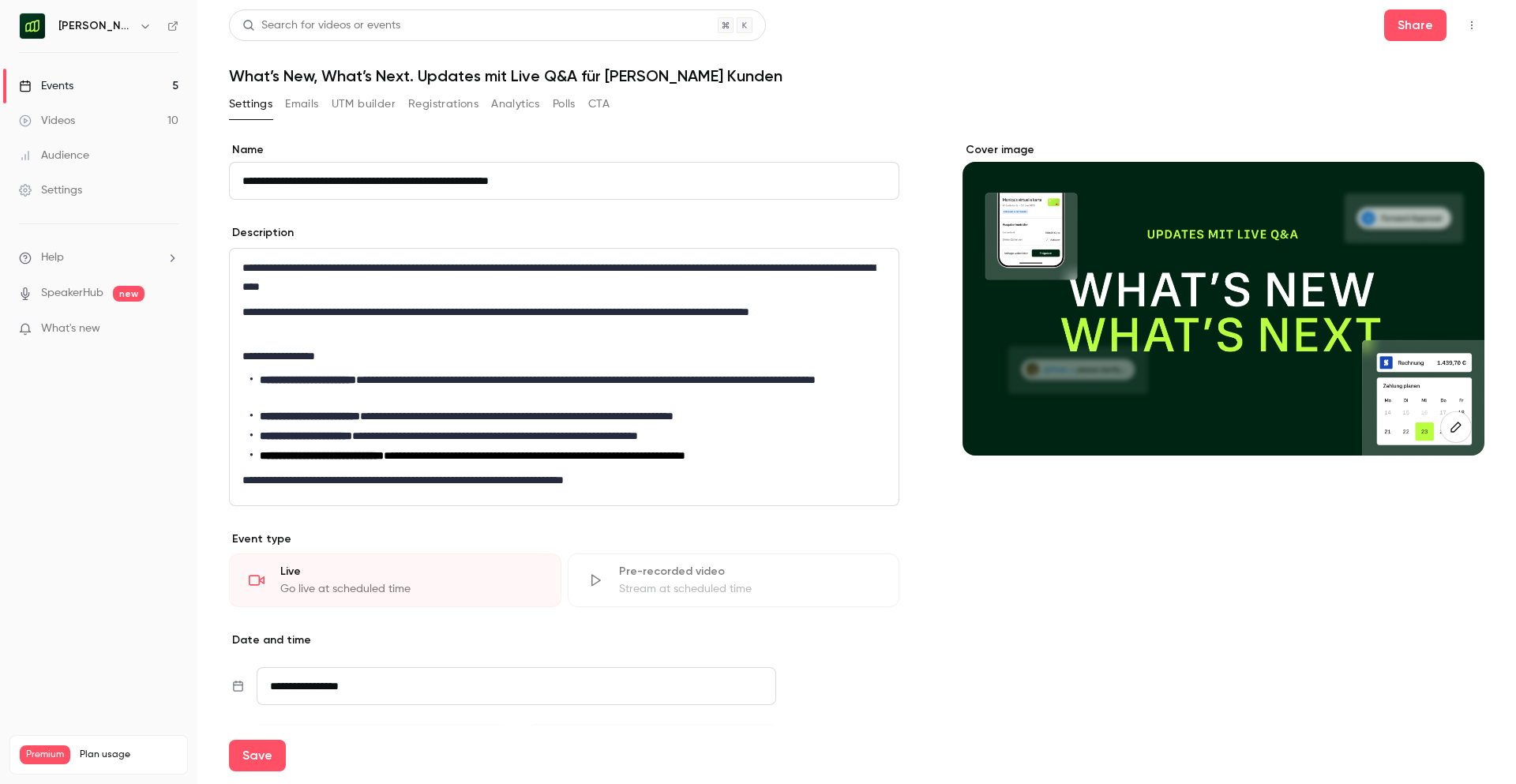 click on "**********" at bounding box center [564, 181] 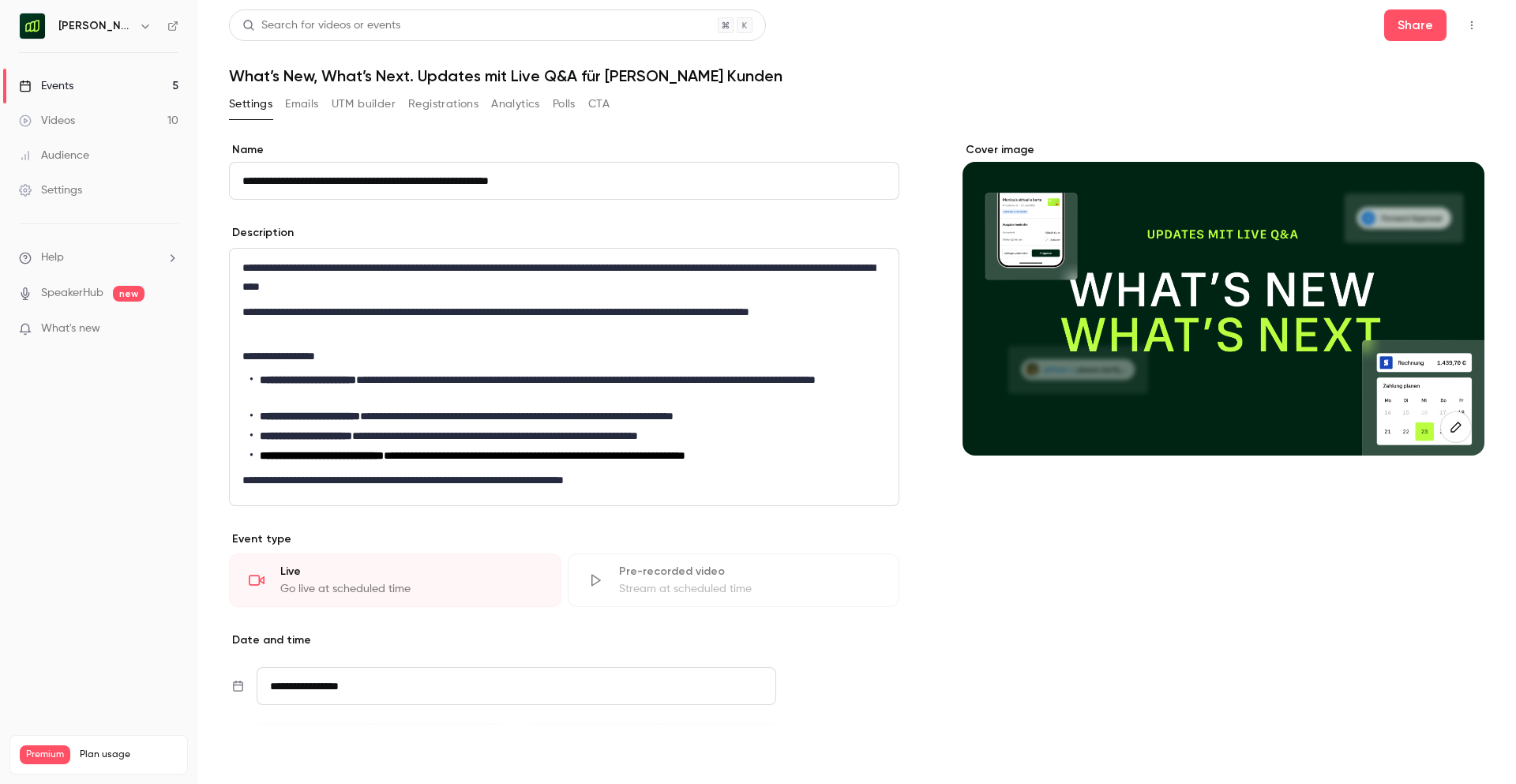 click on "Save" at bounding box center [257, 756] 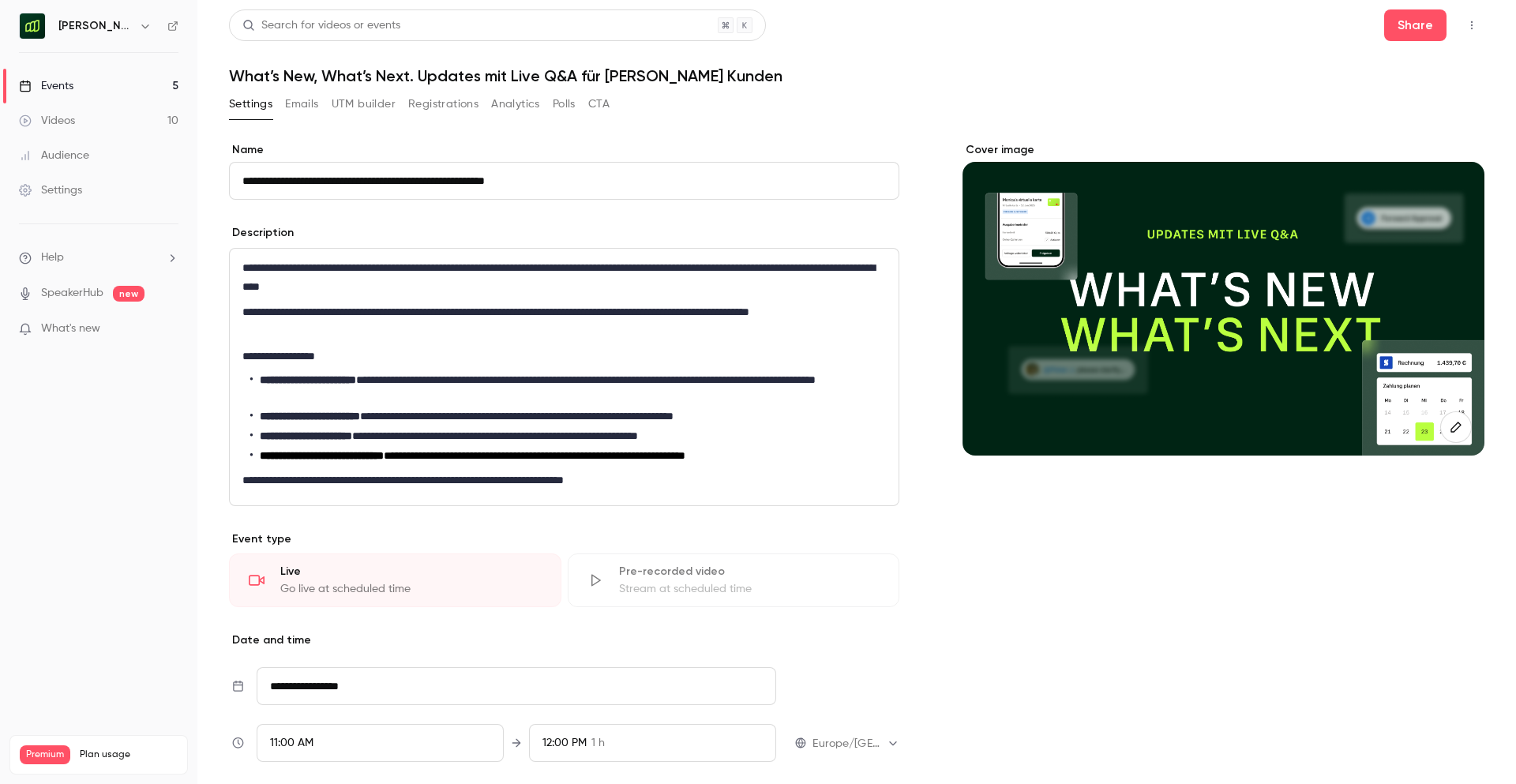 type on "**********" 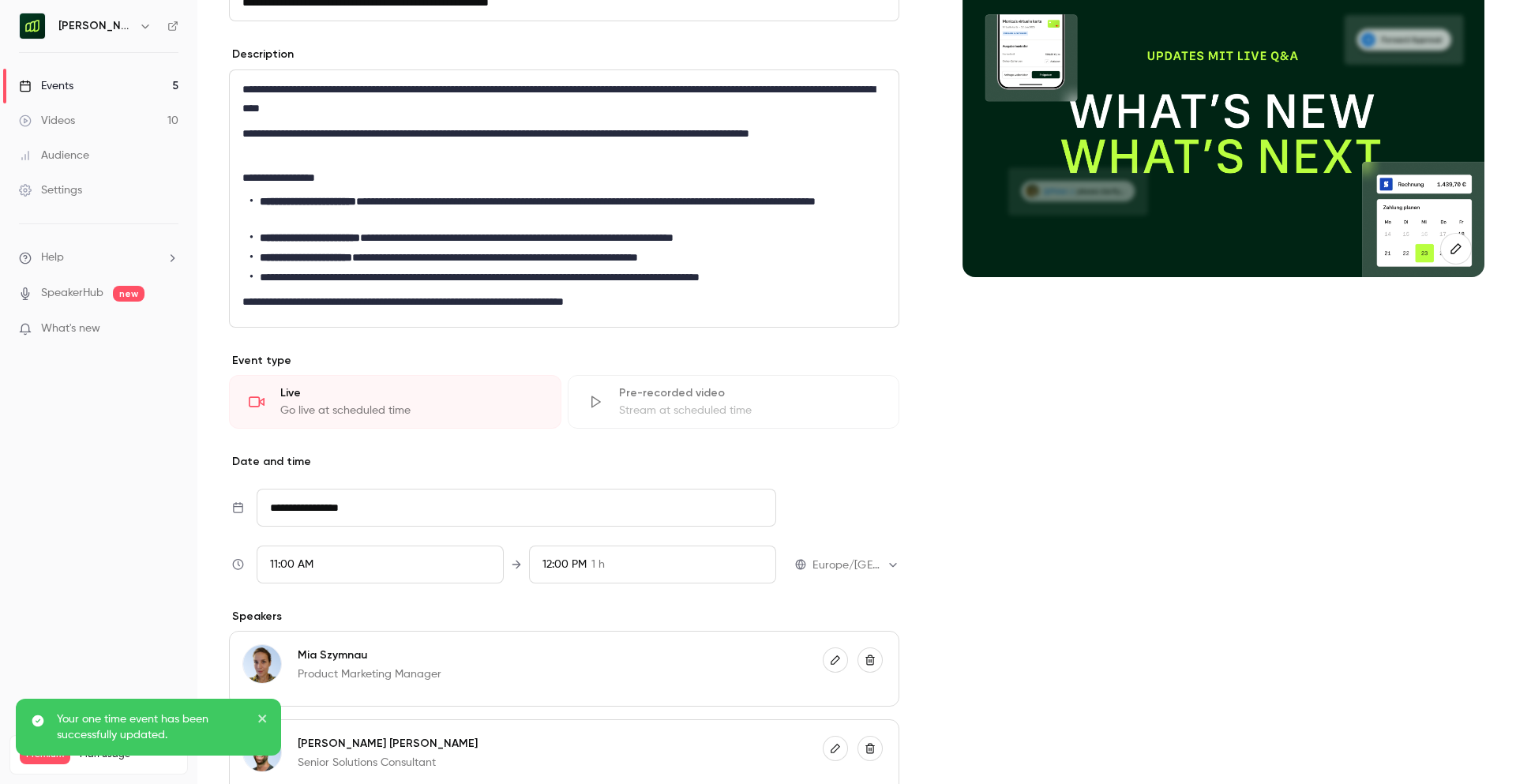 scroll, scrollTop: 197, scrollLeft: 0, axis: vertical 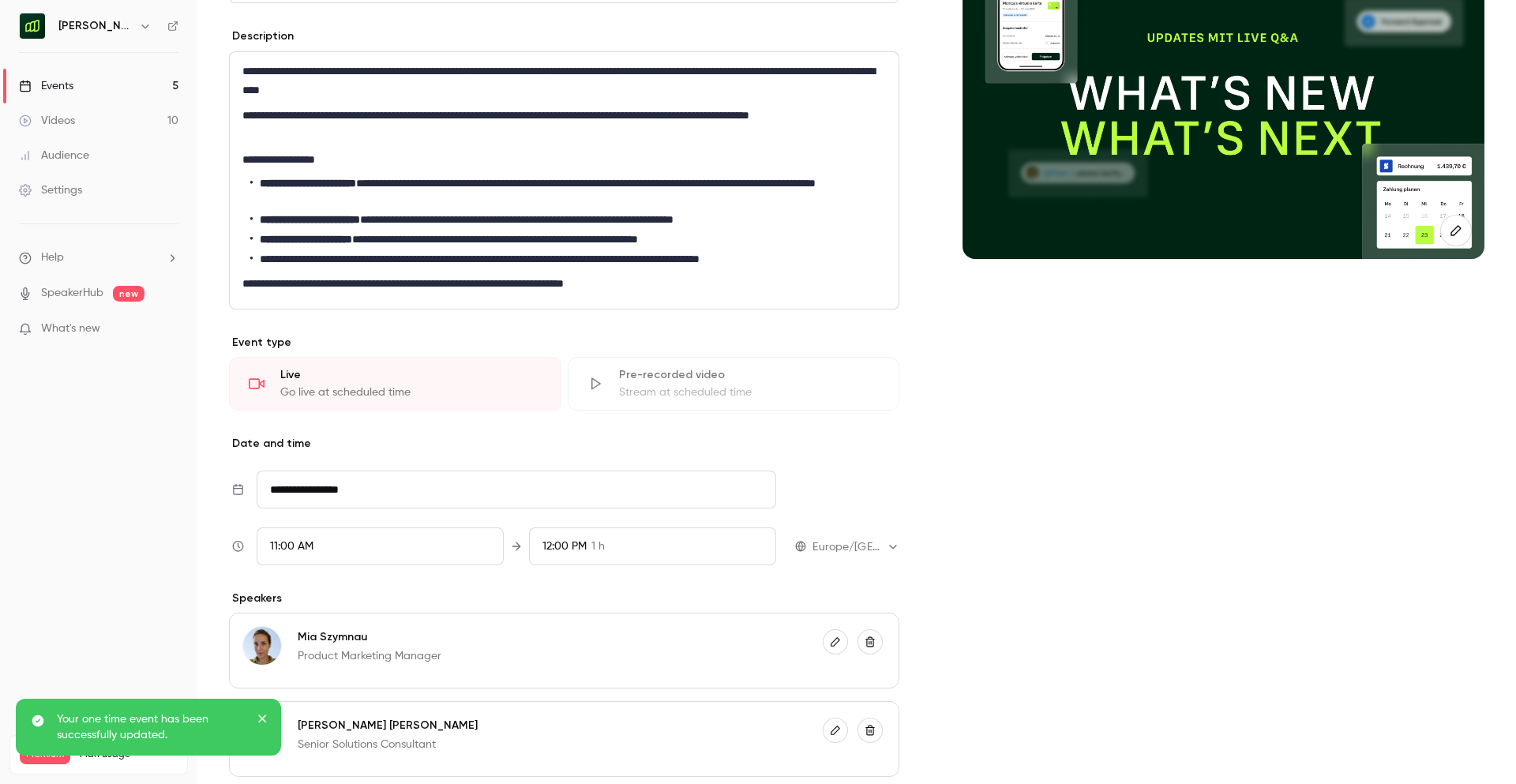 click on "12:00 PM 1 h" at bounding box center [652, 546] 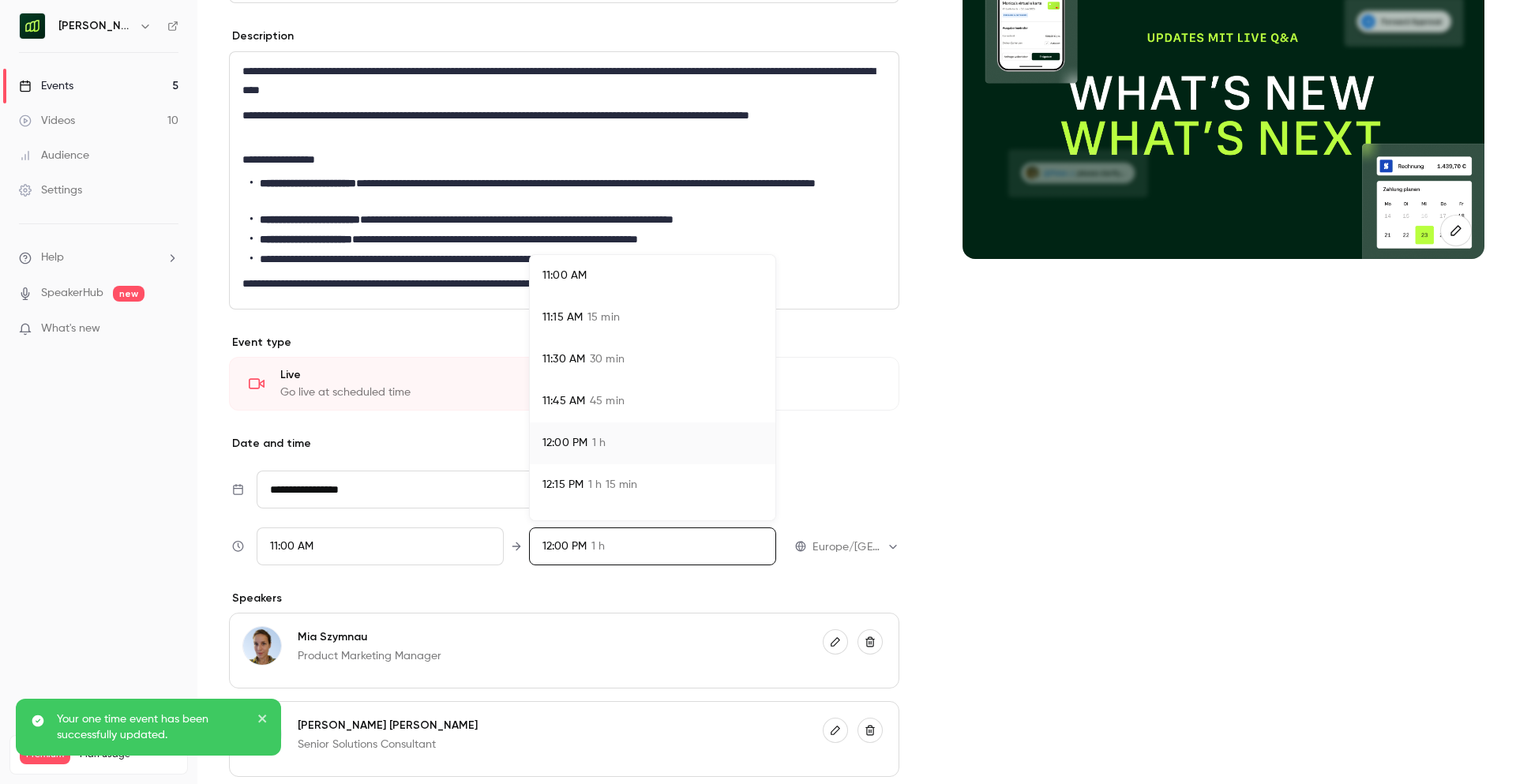 click on "45 min" at bounding box center (607, 401) 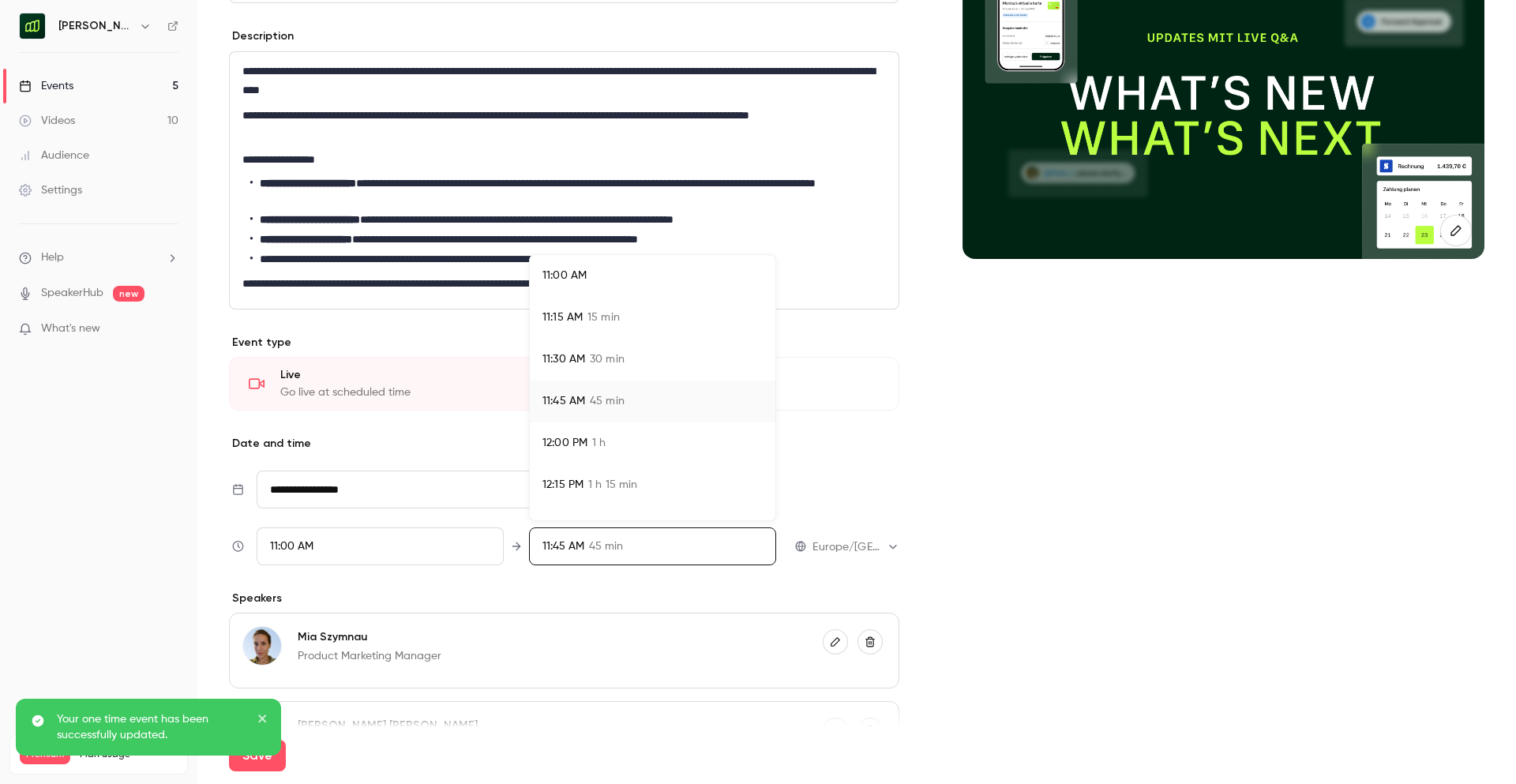 click on "Your one time event has been successfully updated." at bounding box center (148, 733) 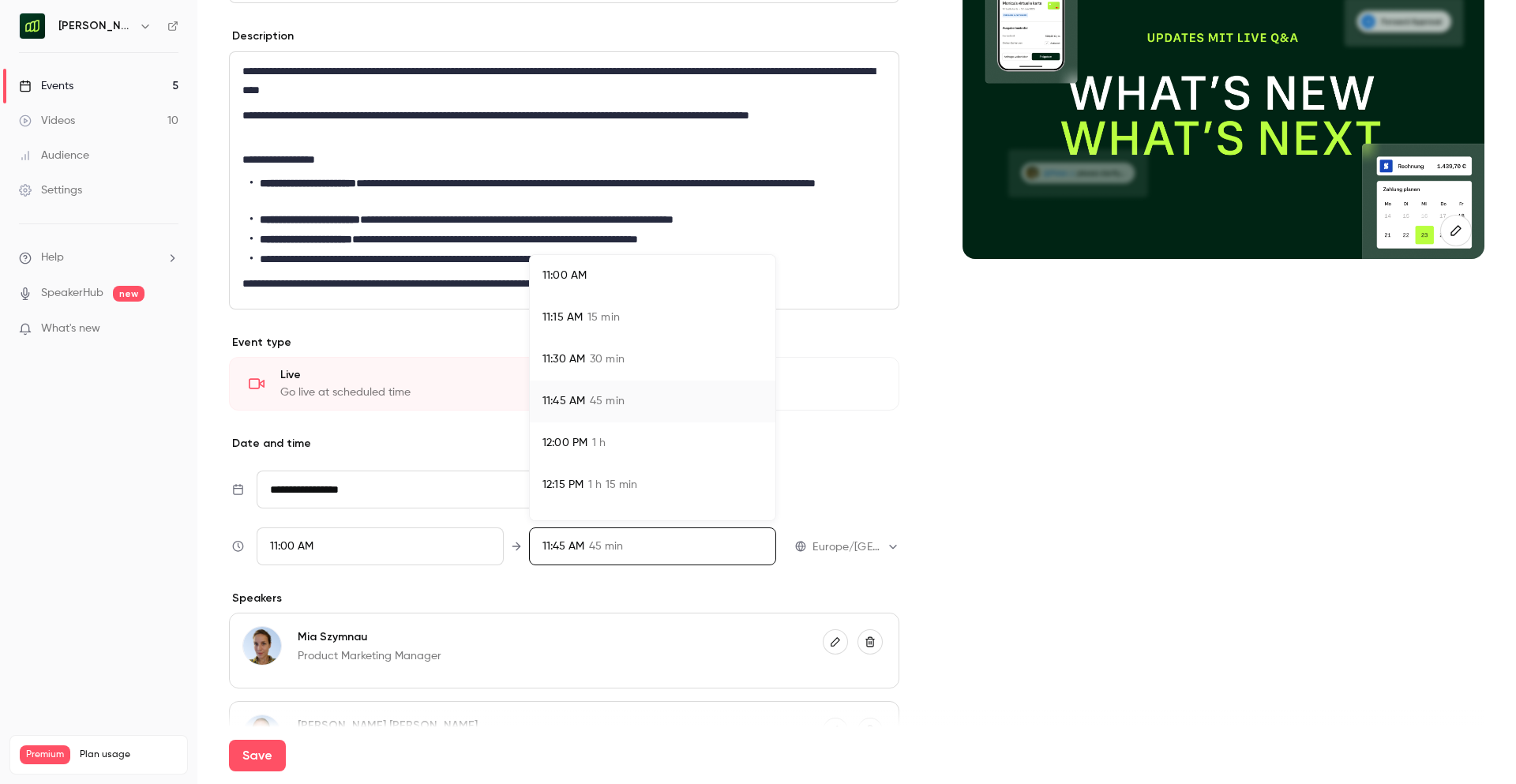 click at bounding box center [758, 392] 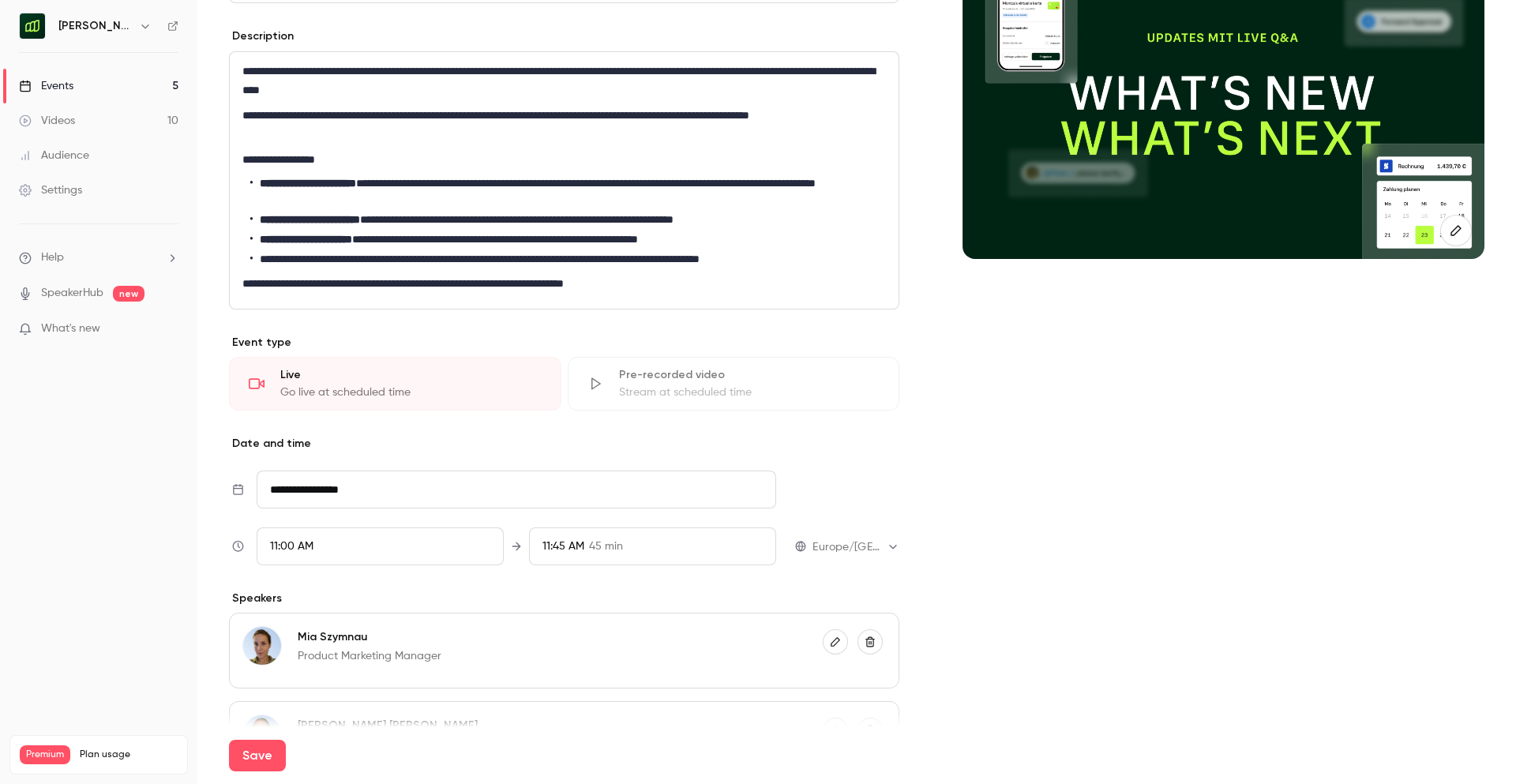 scroll, scrollTop: 488, scrollLeft: 0, axis: vertical 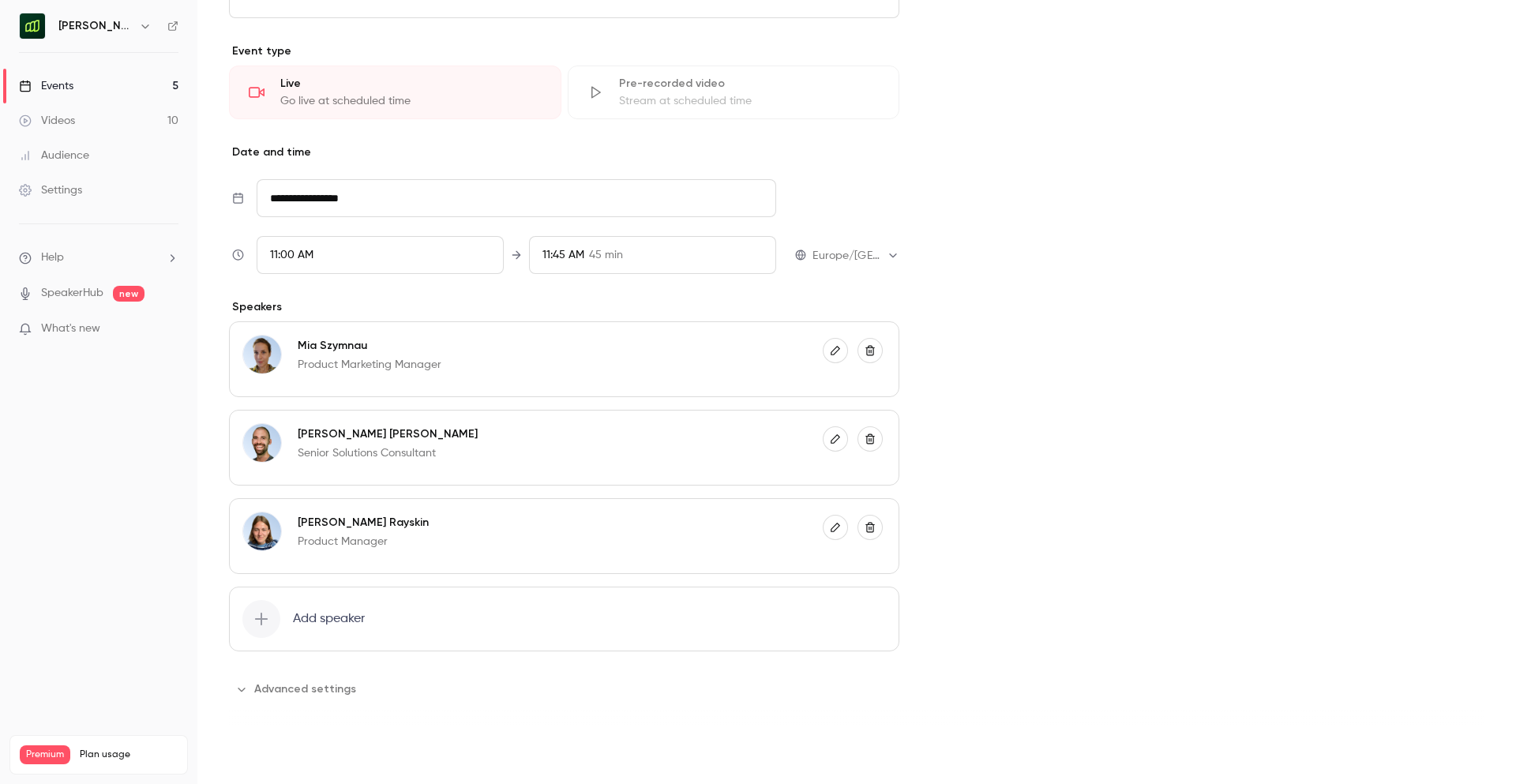 click on "Save" at bounding box center (257, 756) 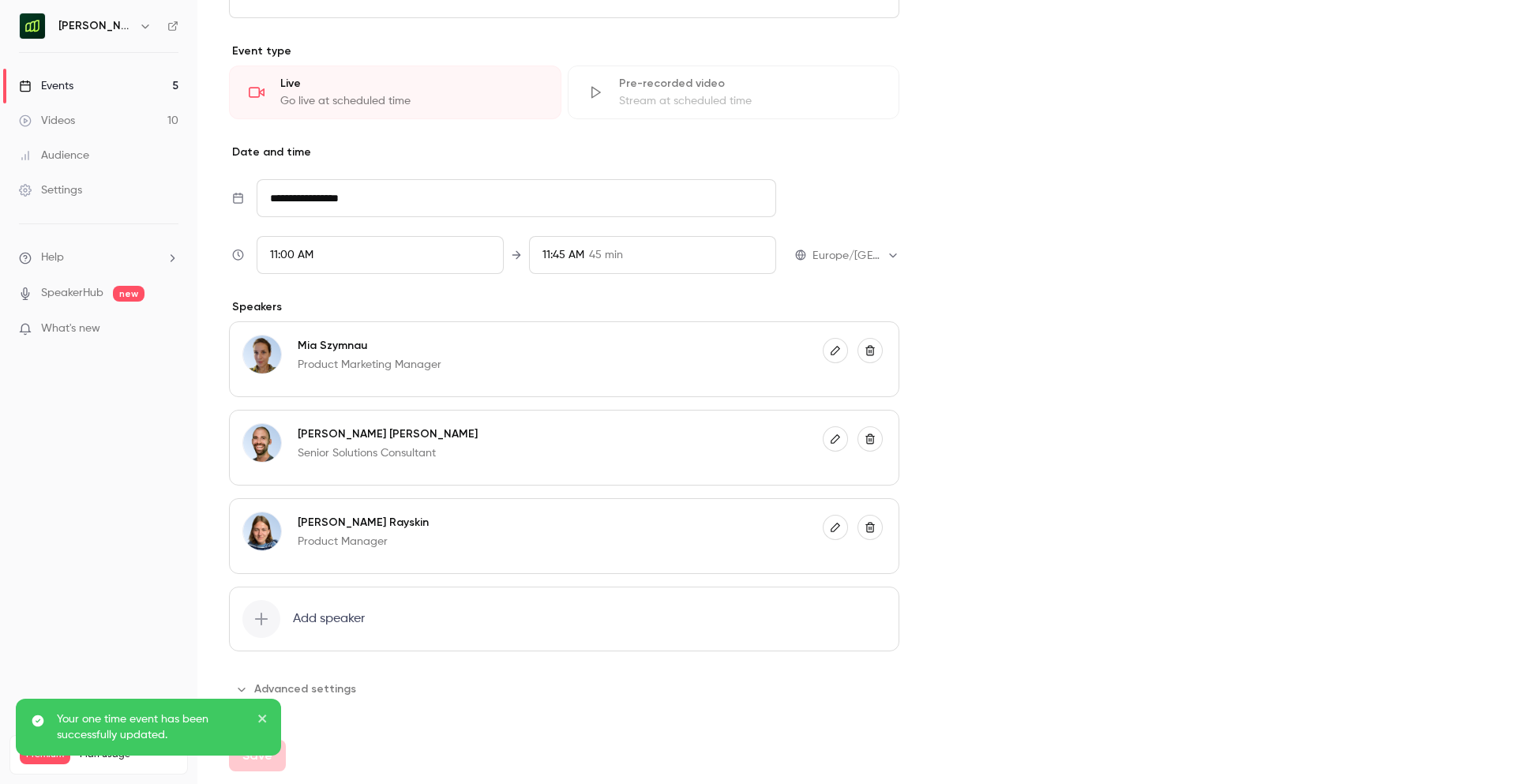 scroll, scrollTop: 0, scrollLeft: 0, axis: both 